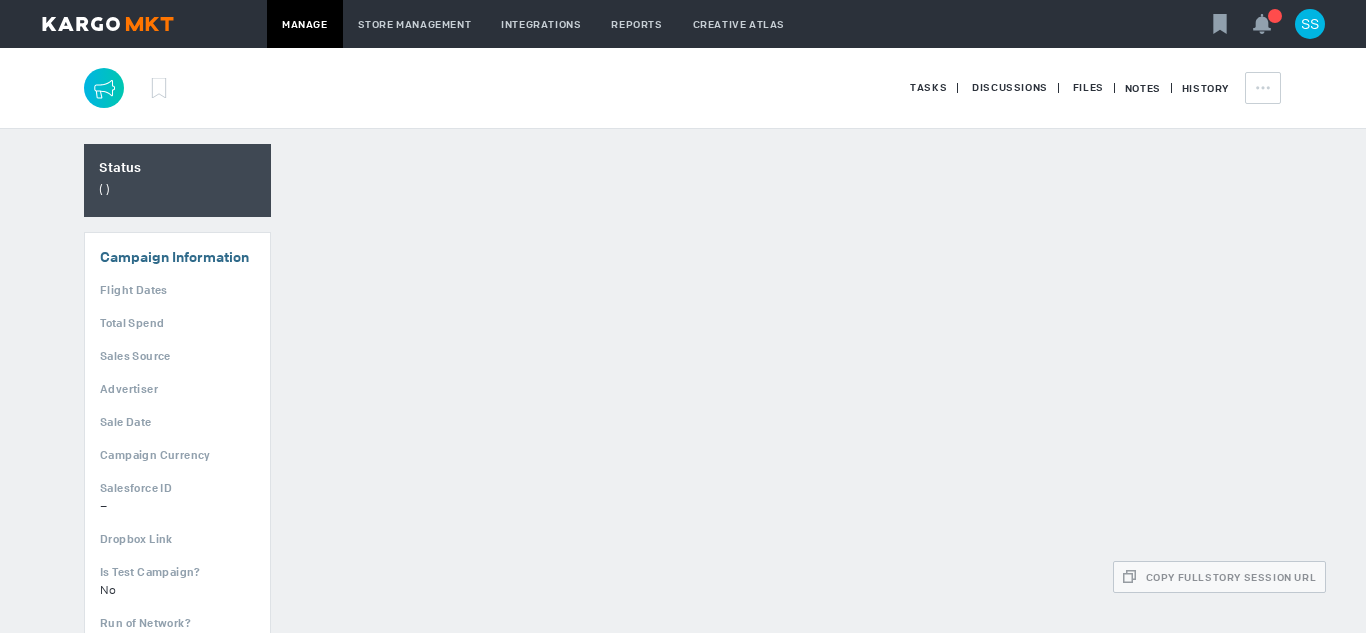 scroll, scrollTop: 0, scrollLeft: 0, axis: both 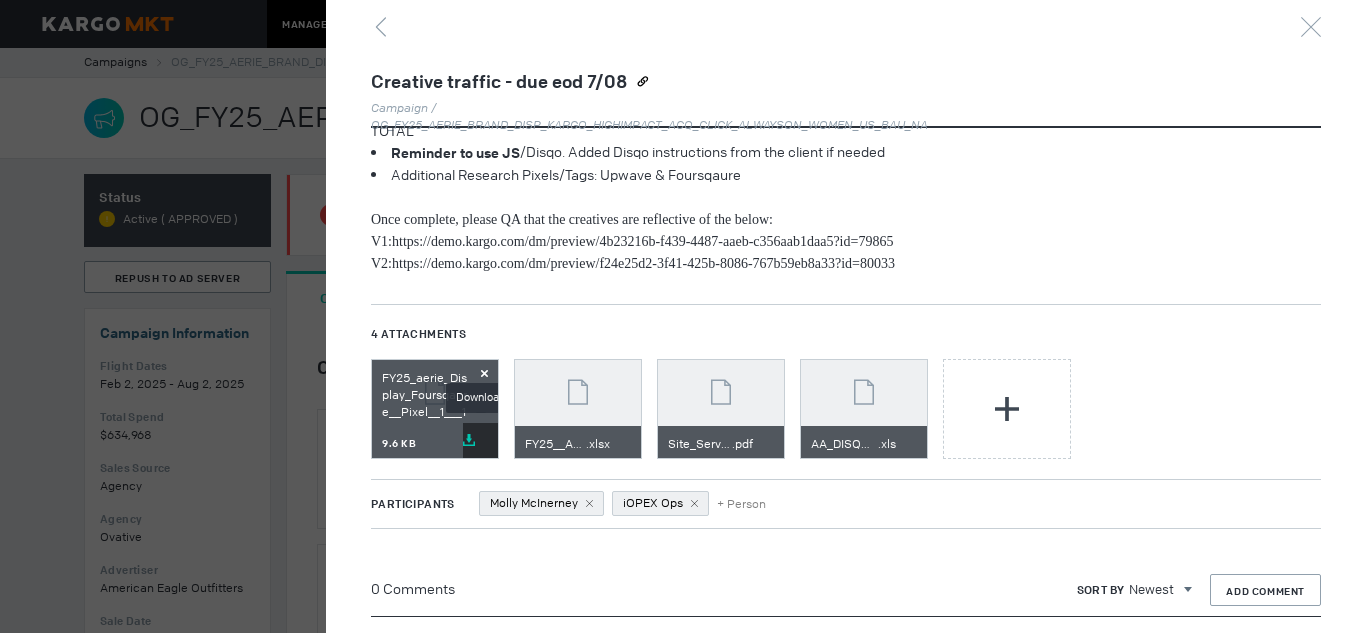 click at bounding box center [469, 440] 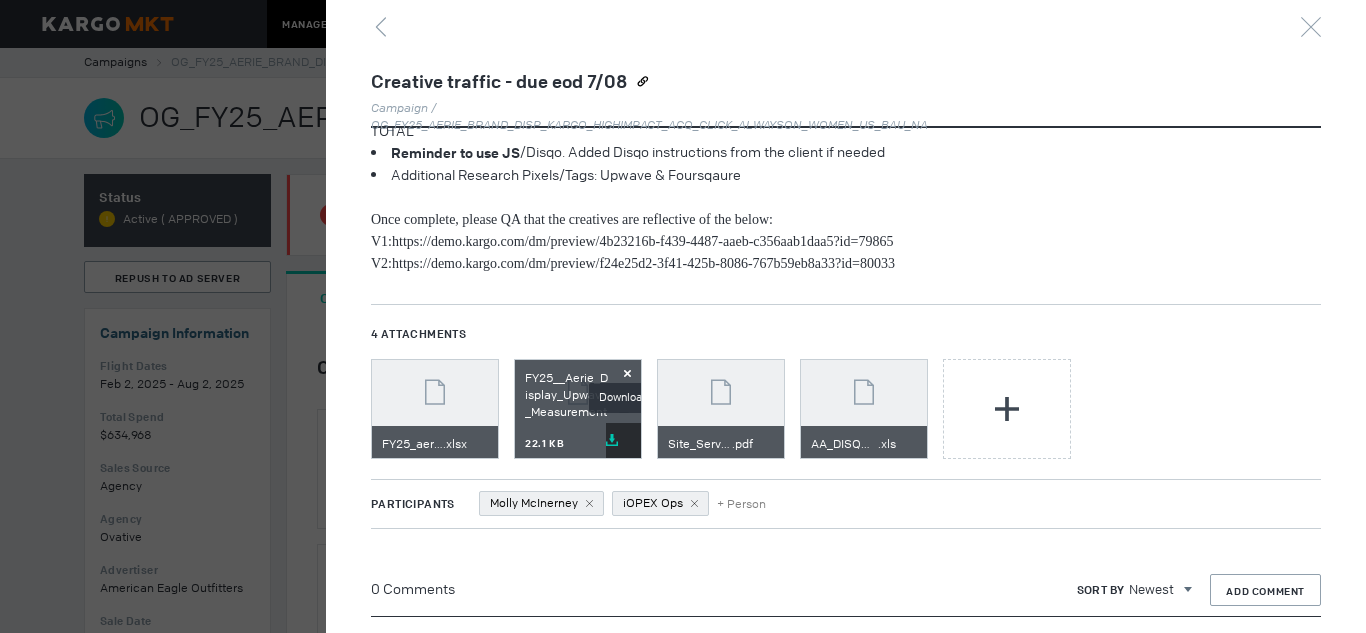 click on "Download" at bounding box center [623, 440] 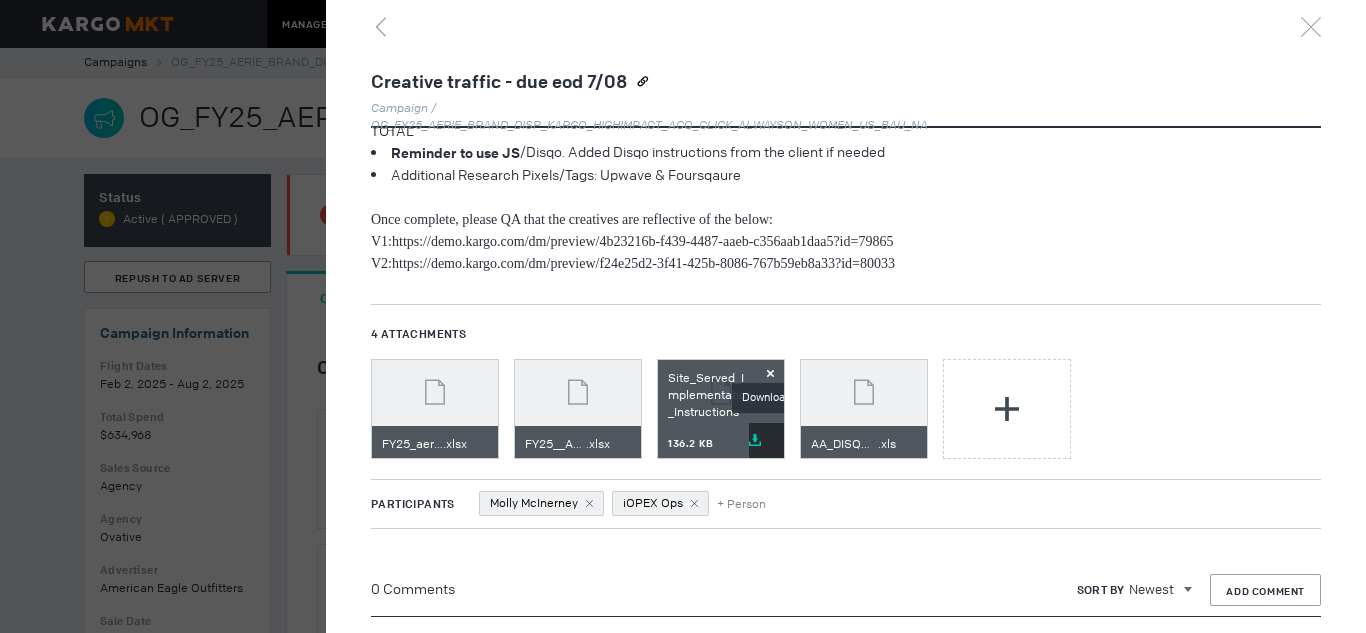 click at bounding box center (755, 440) 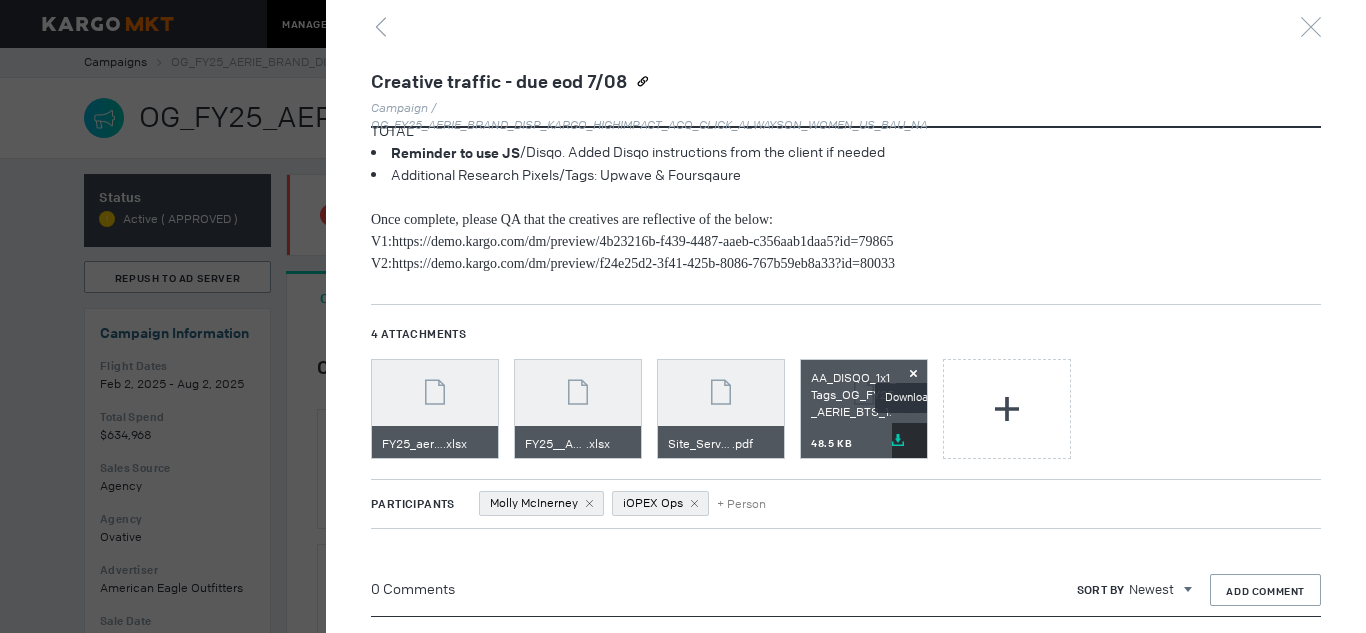 click on "Download" at bounding box center (909, 440) 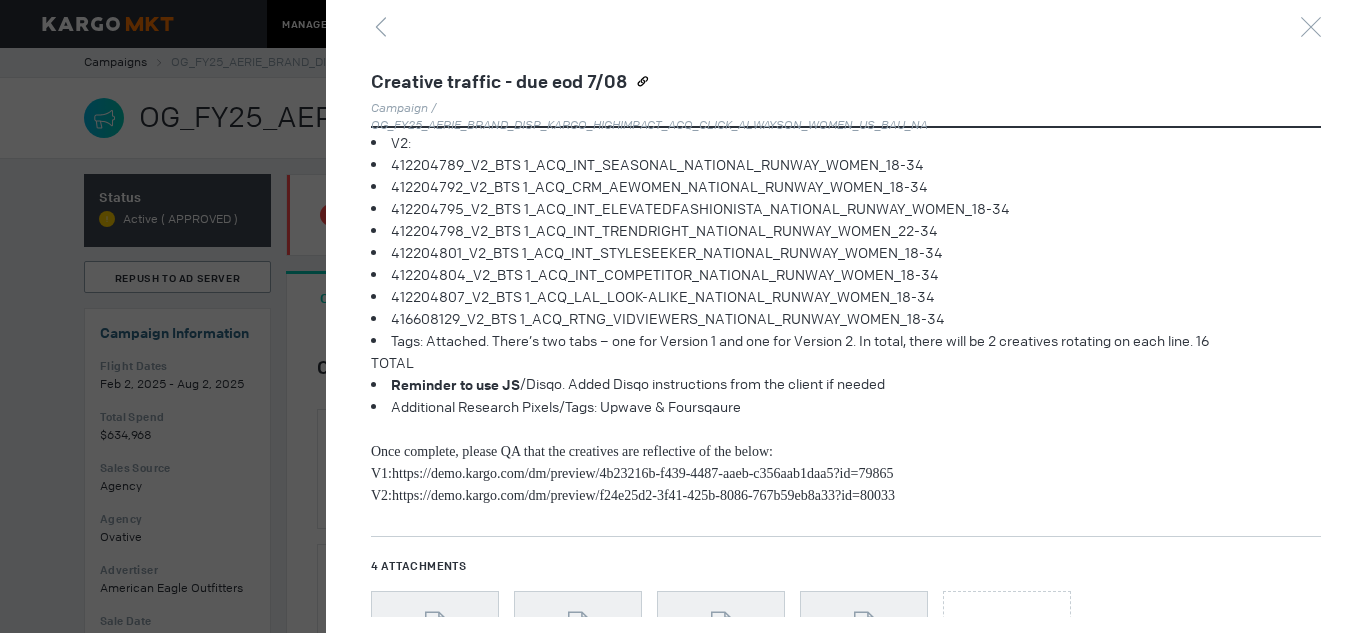 scroll, scrollTop: 308, scrollLeft: 0, axis: vertical 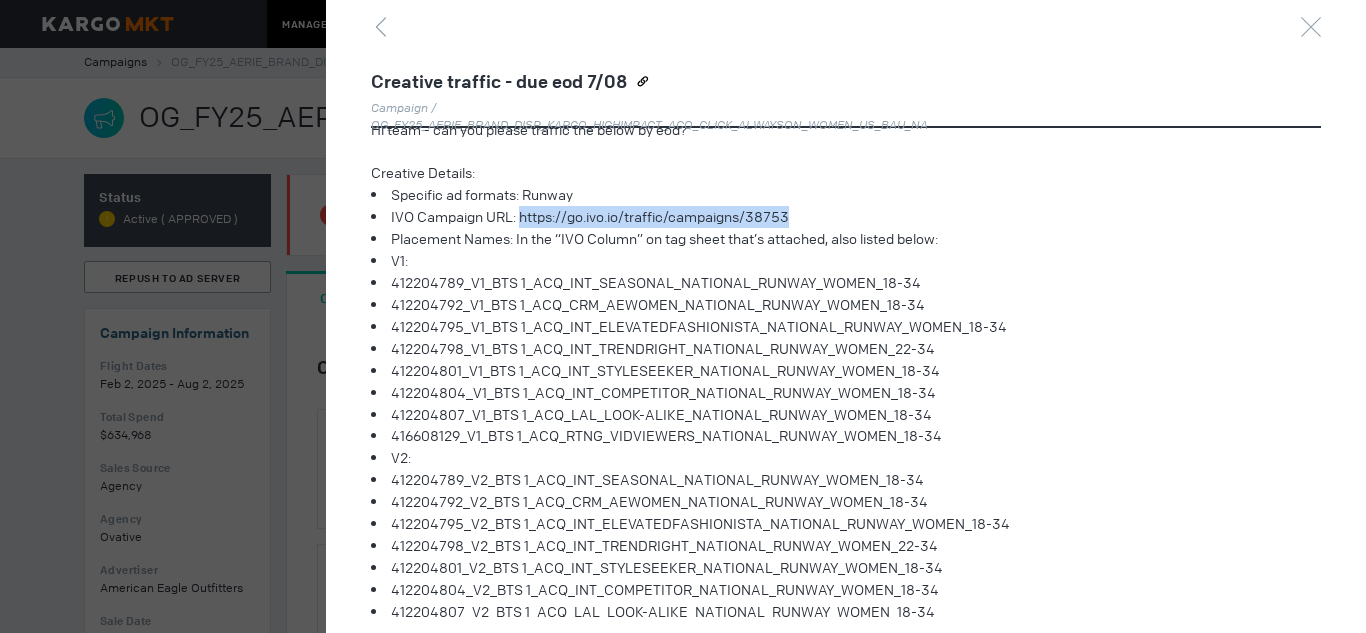 drag, startPoint x: 521, startPoint y: 216, endPoint x: 849, endPoint y: 208, distance: 328.09753 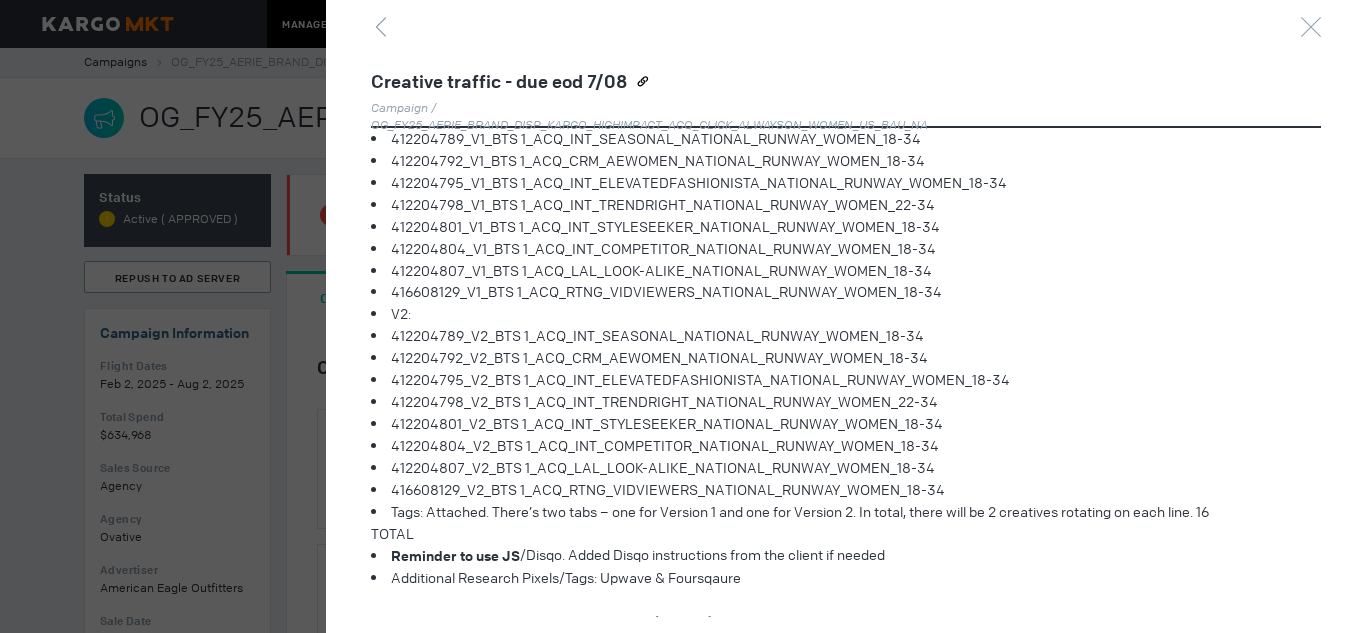 scroll, scrollTop: 210, scrollLeft: 0, axis: vertical 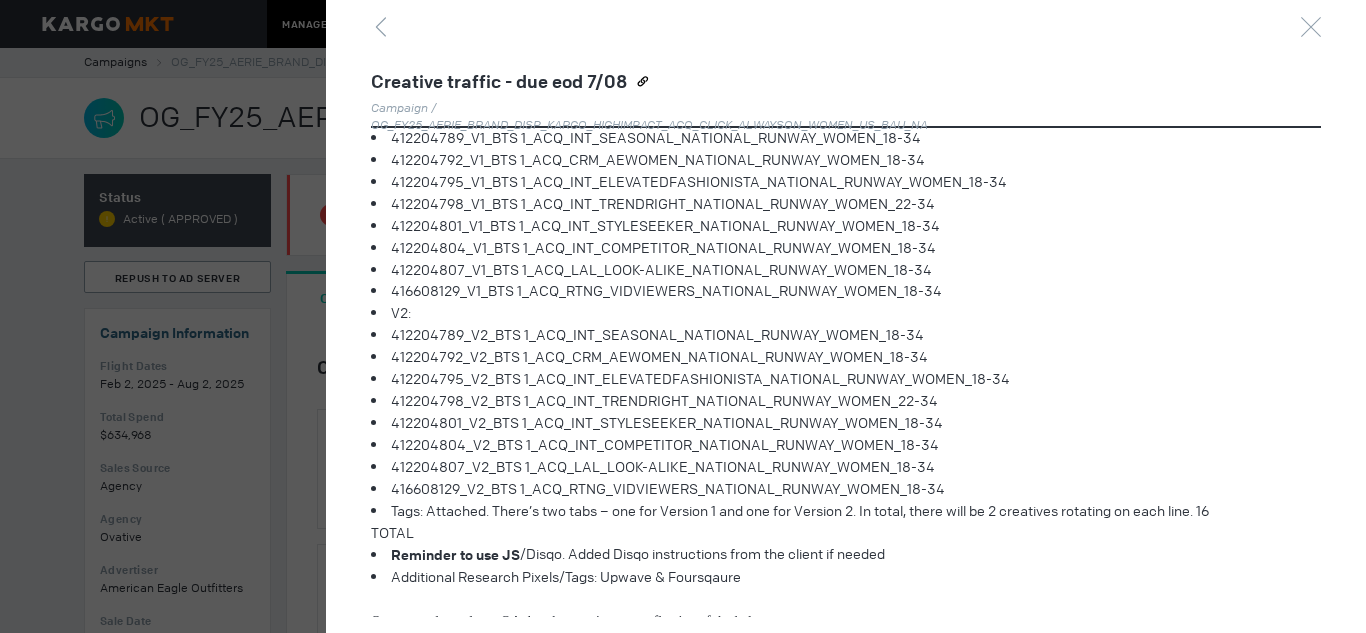 click on "412204789_V2_BTS 1_ACQ_INT_SEASONAL_NATIONAL_RUNWAY_WOMEN_18-34" at bounding box center (482, 50) 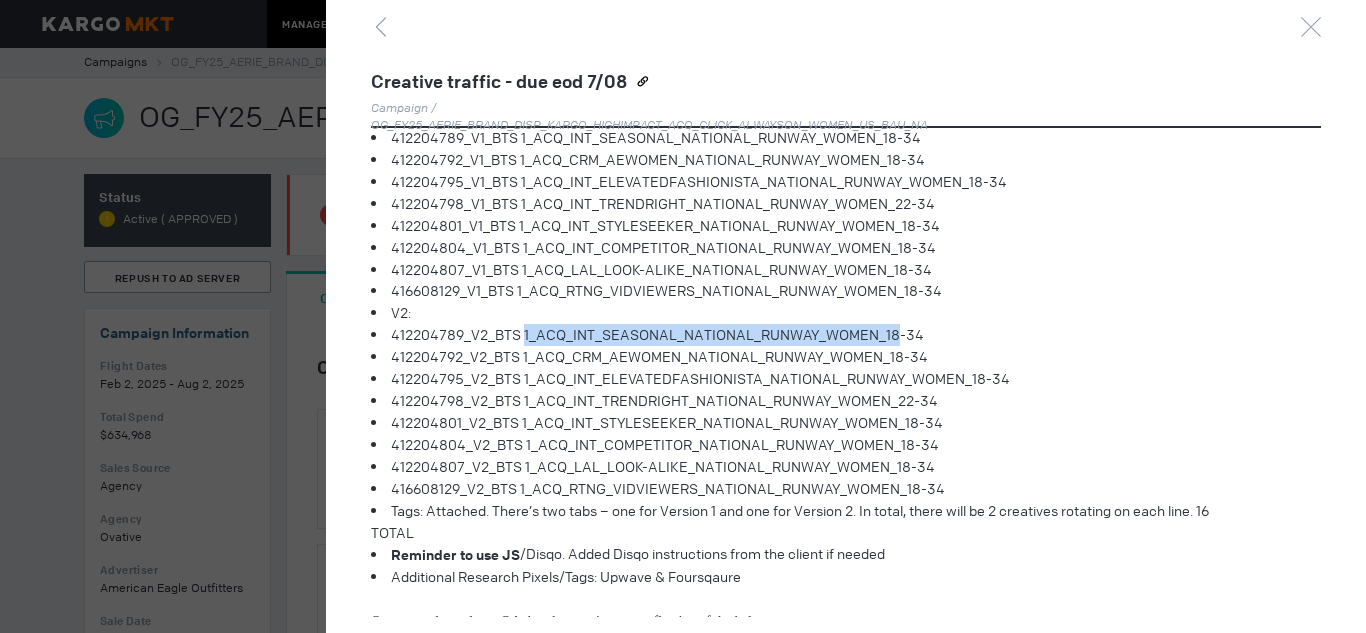 click on "412204789_V2_BTS 1_ACQ_INT_SEASONAL_NATIONAL_RUNWAY_WOMEN_18-34" at bounding box center (482, 50) 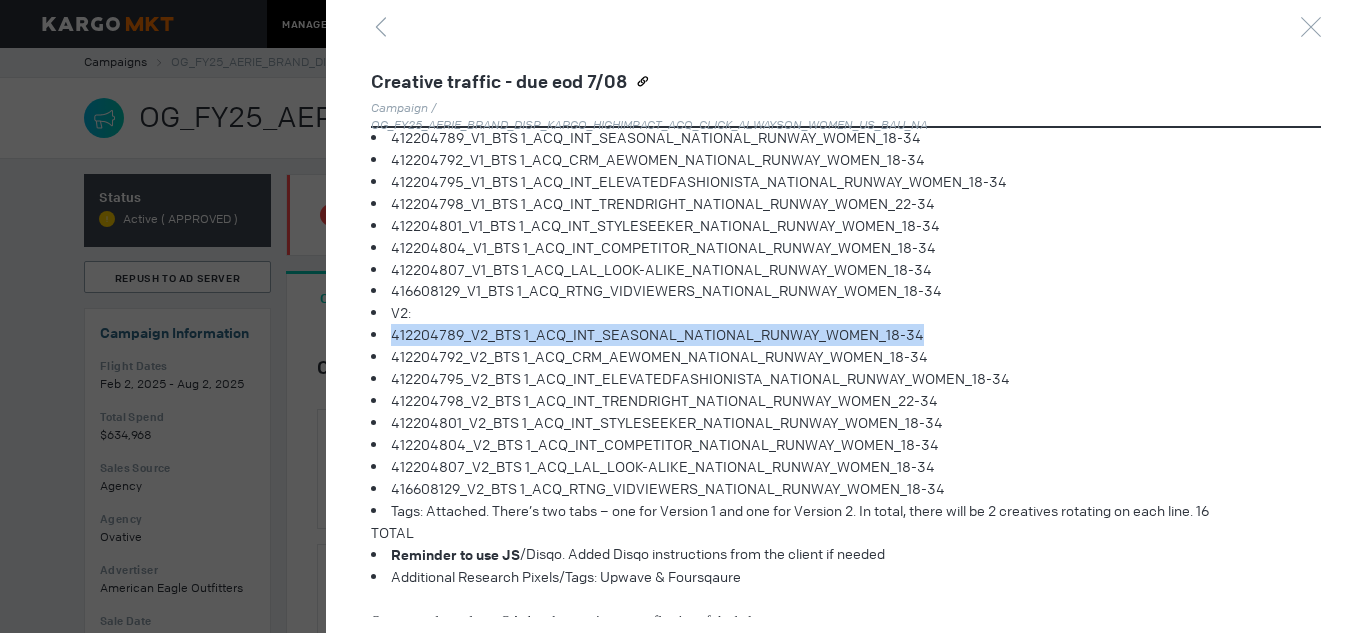 click on "412204789_V2_BTS 1_ACQ_INT_SEASONAL_NATIONAL_RUNWAY_WOMEN_18-34" at bounding box center (482, 50) 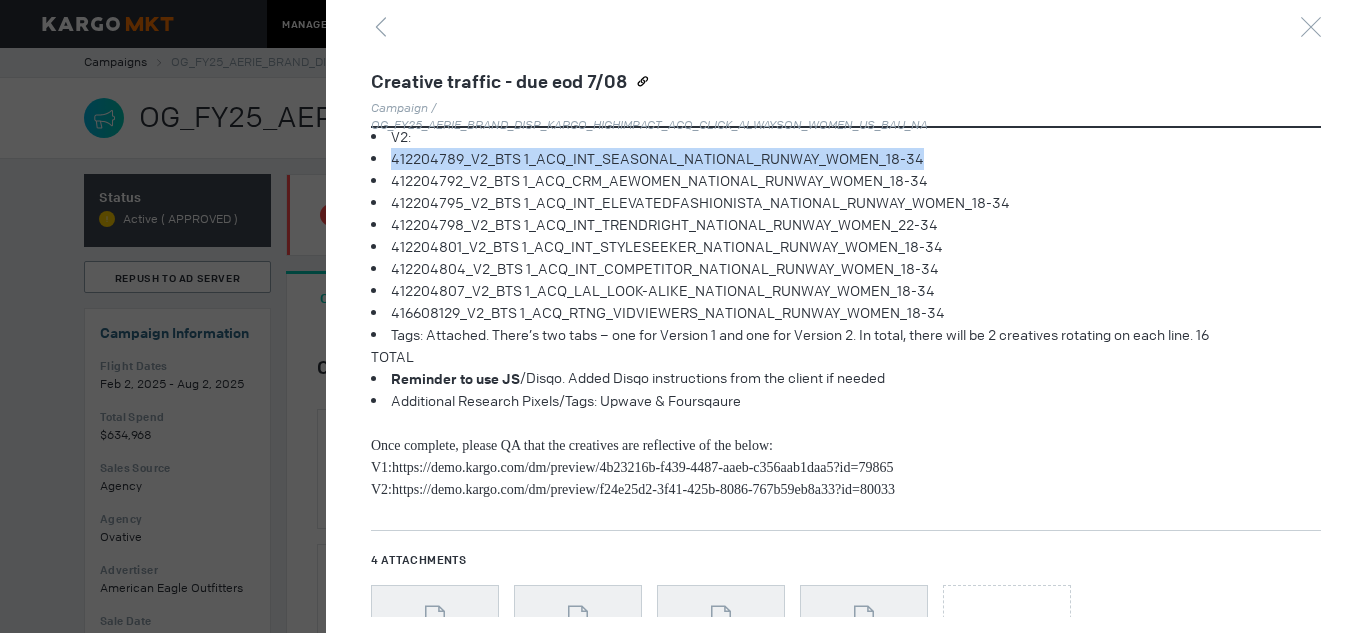 scroll, scrollTop: 388, scrollLeft: 0, axis: vertical 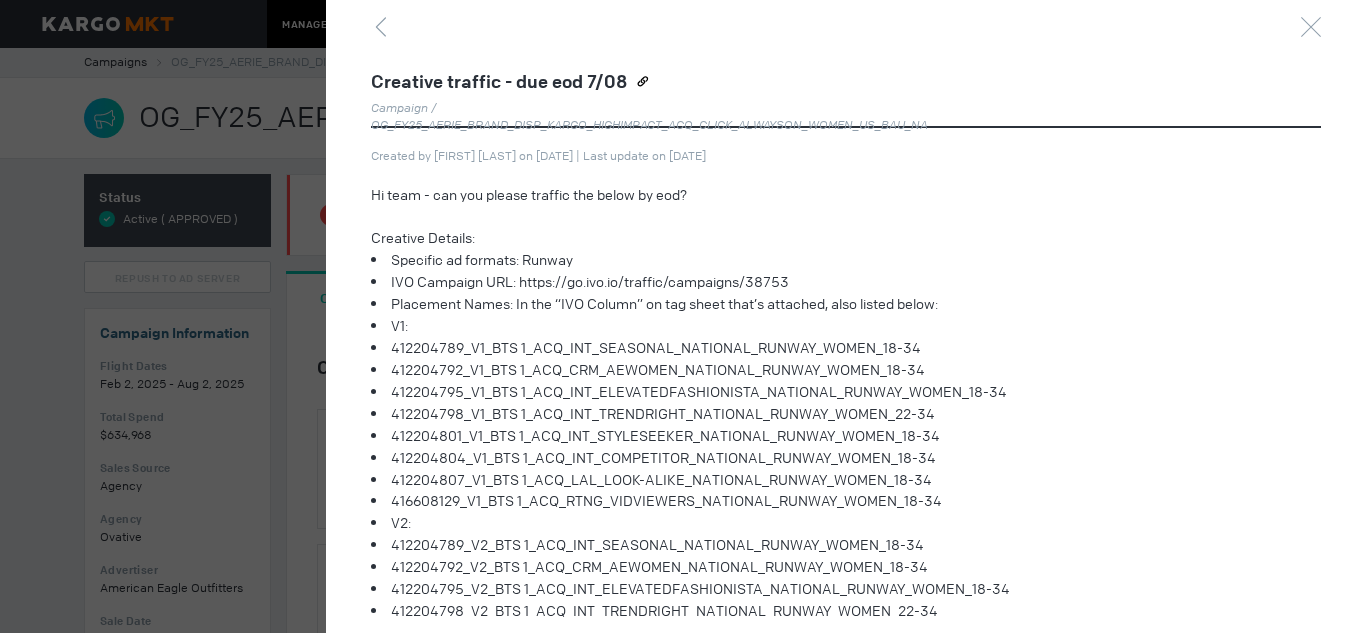 click at bounding box center [683, 316] 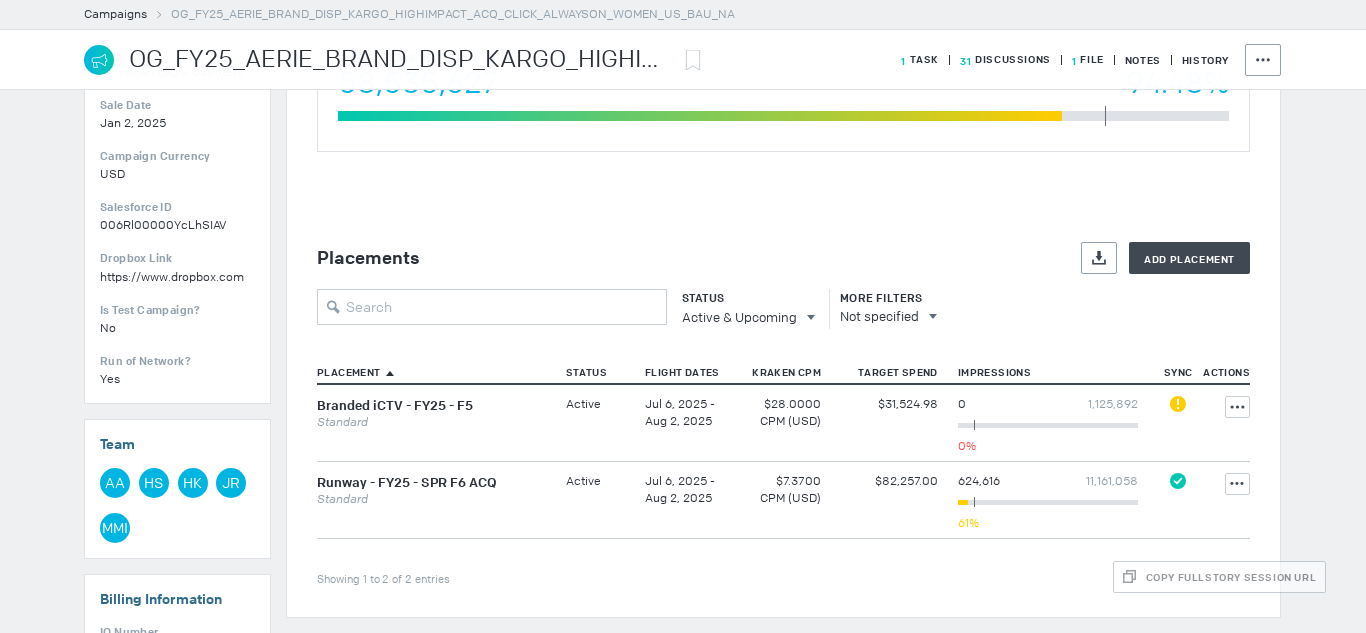 scroll, scrollTop: 517, scrollLeft: 0, axis: vertical 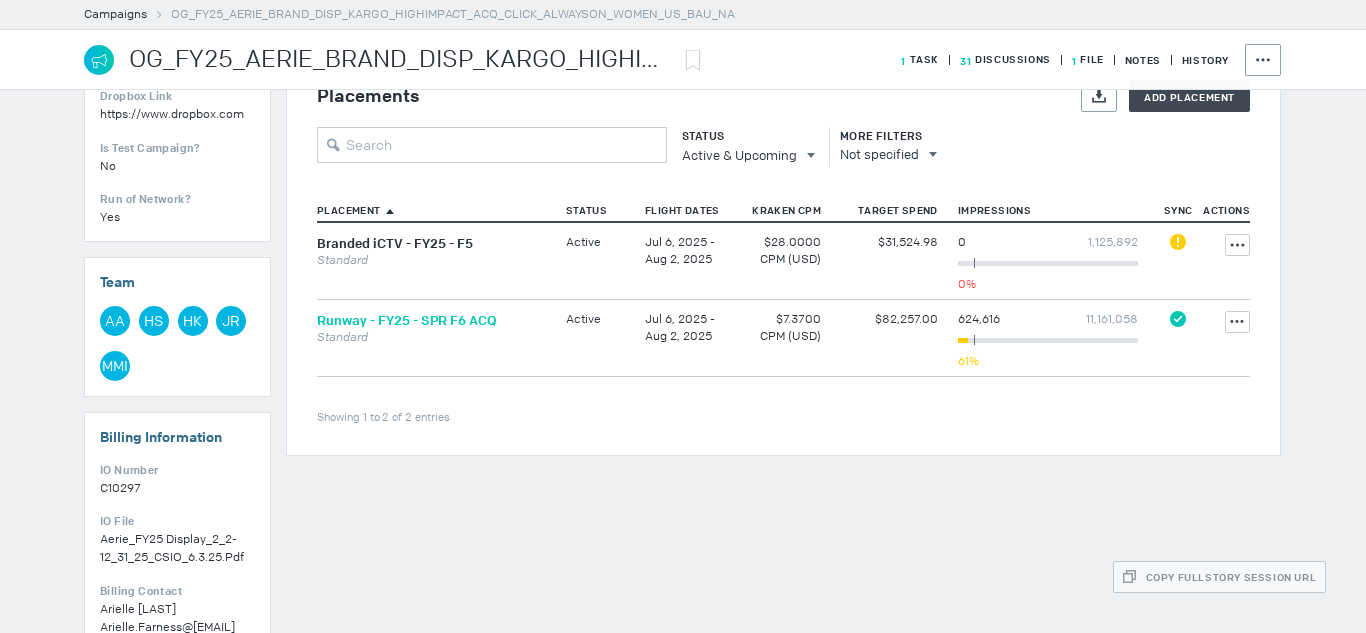 click on "Runway - FY25 - SPR F6 ACQ" at bounding box center (407, 320) 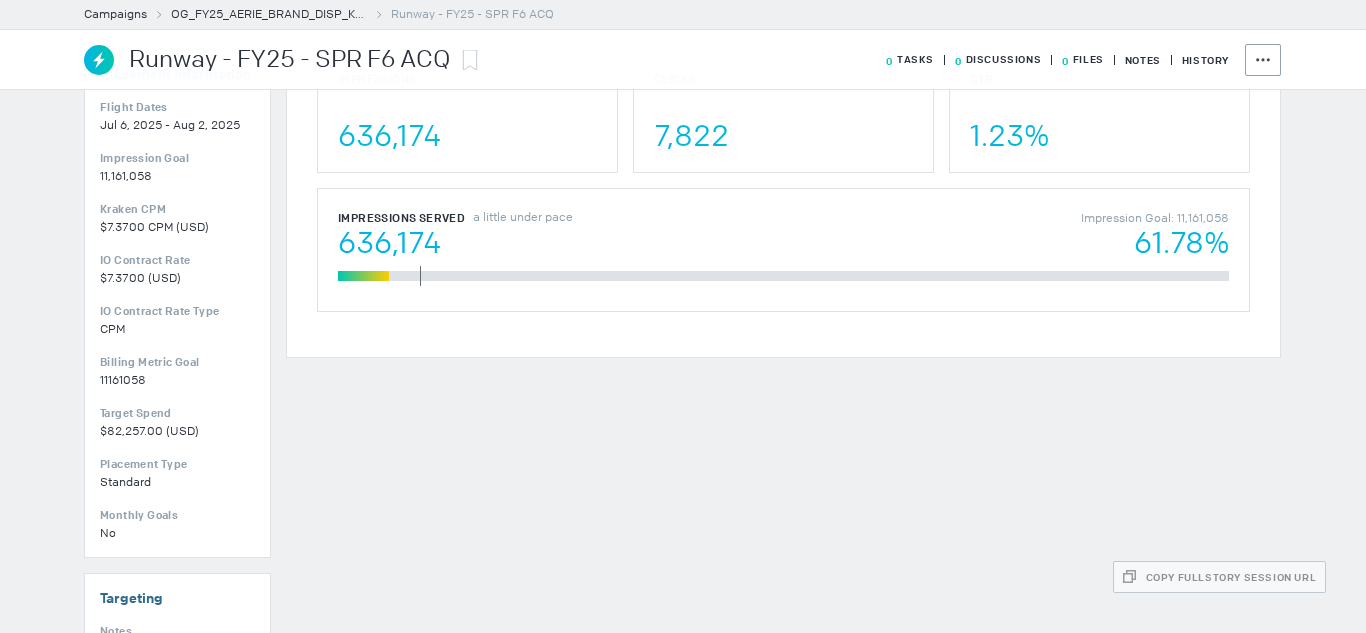 scroll, scrollTop: 352, scrollLeft: 0, axis: vertical 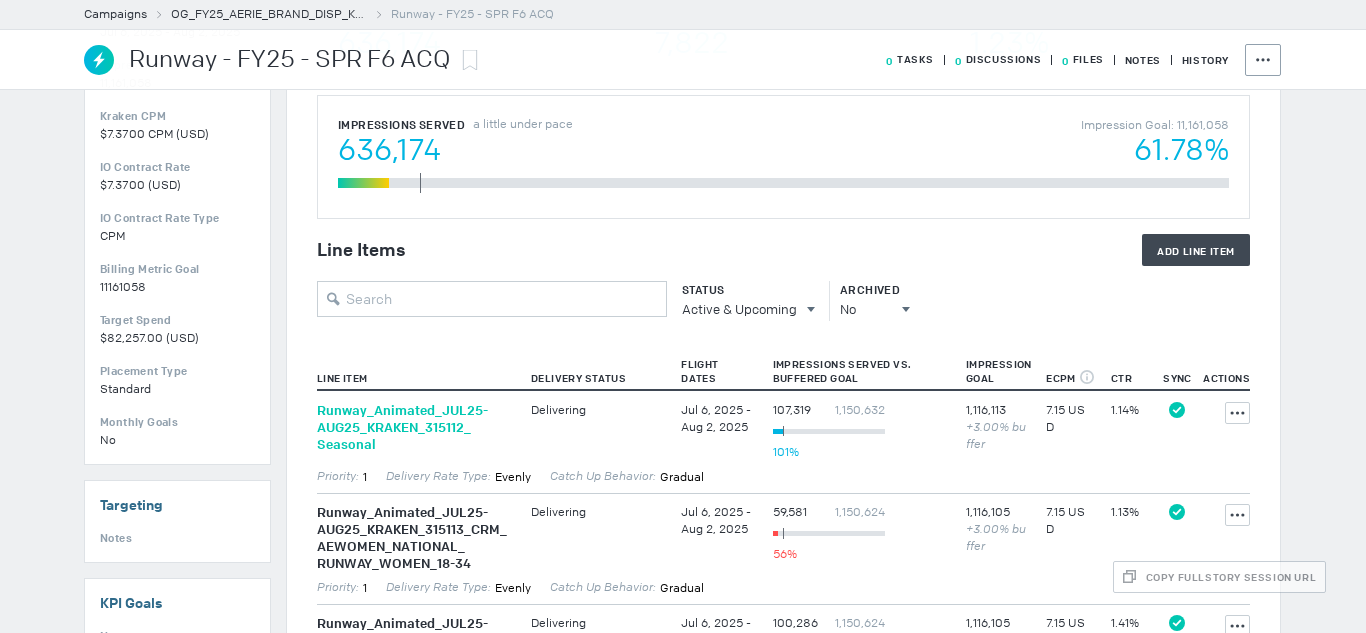 click on "Runway_ Animated_ JUL25-AUG25_ KRAKEN_ 315112_ Seasonal" at bounding box center (414, 427) 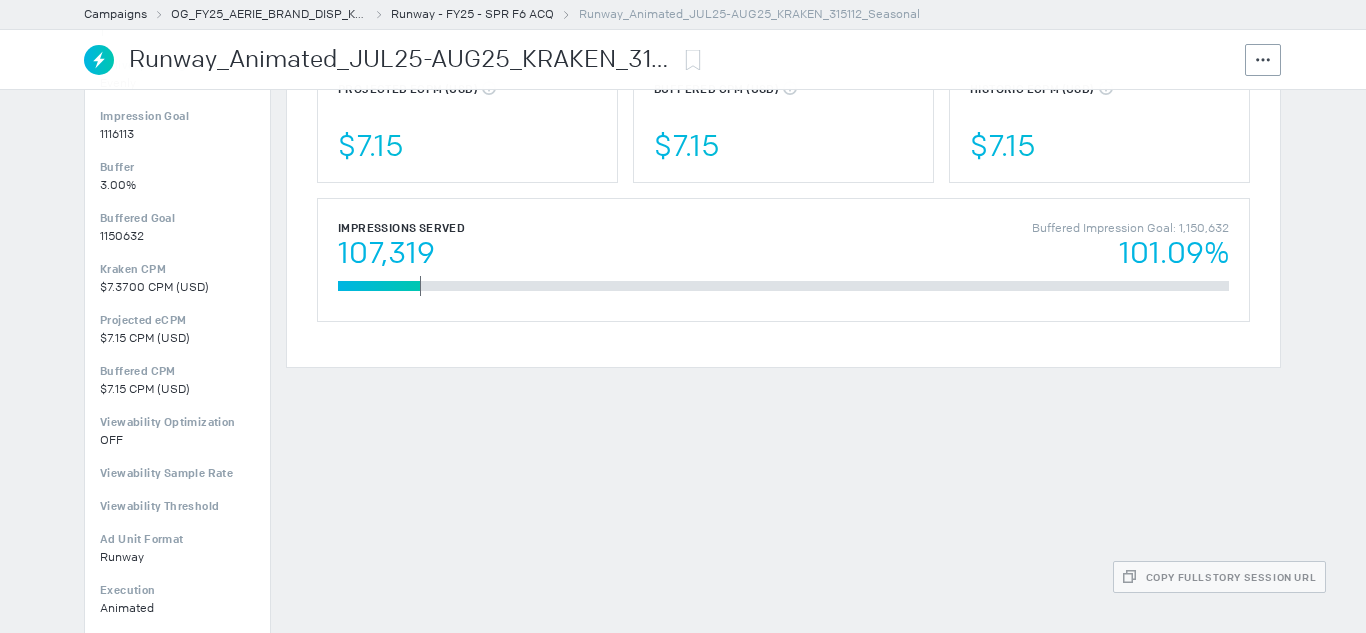 scroll, scrollTop: 0, scrollLeft: 0, axis: both 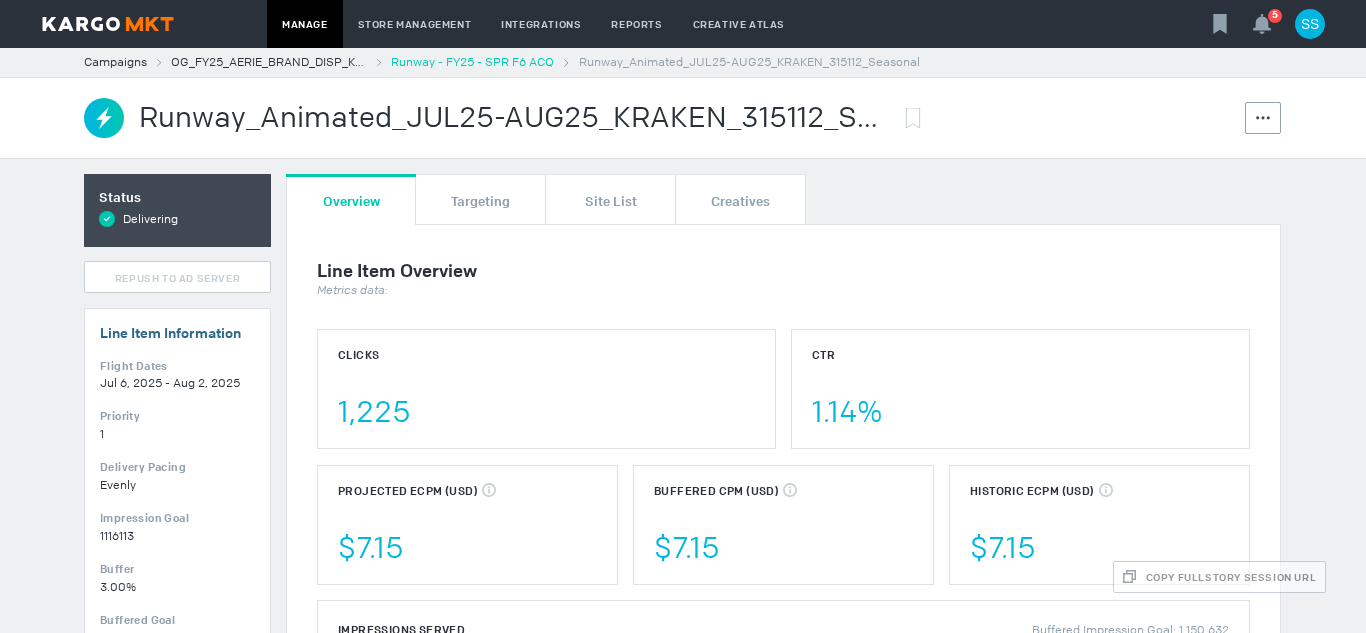 click on "Runway - FY25 - SPR F6 ACQ" at bounding box center [472, 62] 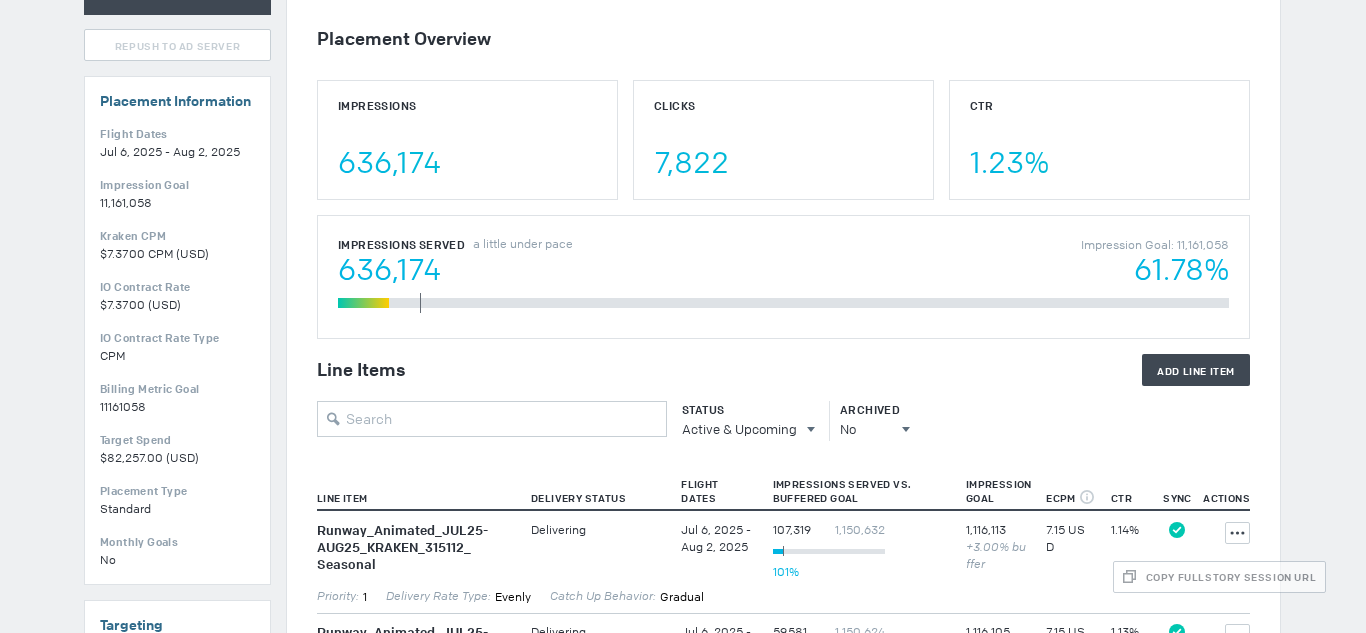scroll, scrollTop: 0, scrollLeft: 0, axis: both 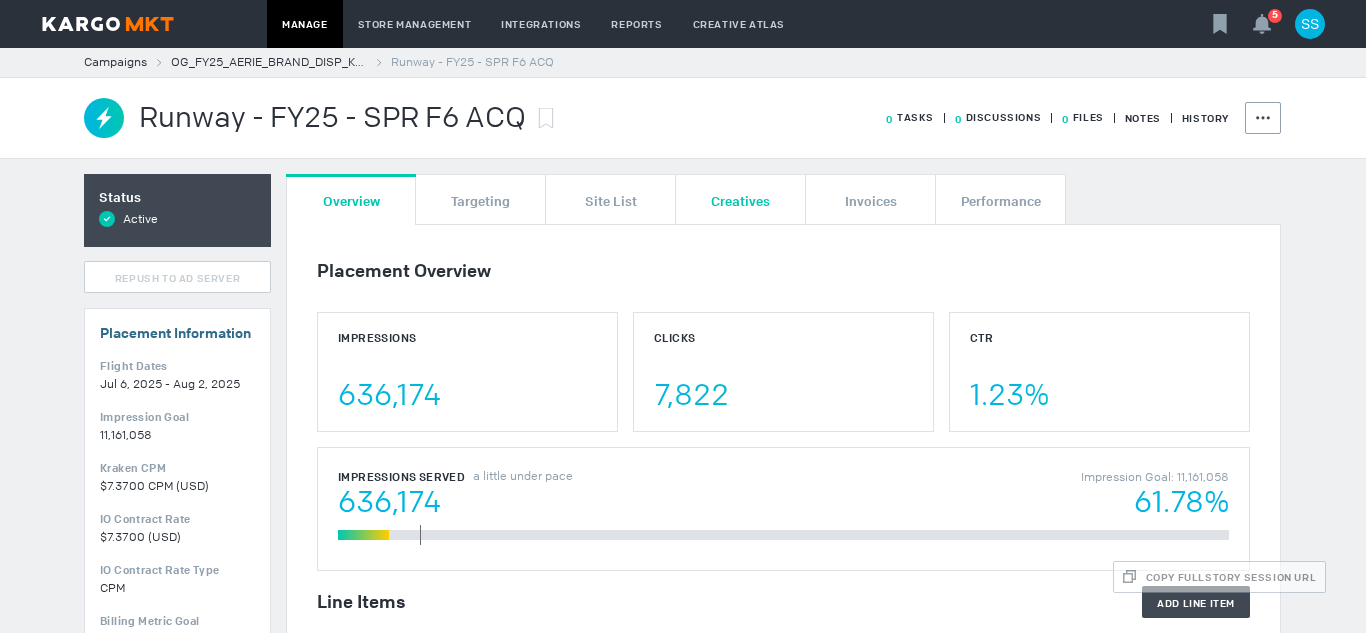 click on "Creatives" at bounding box center (740, 200) 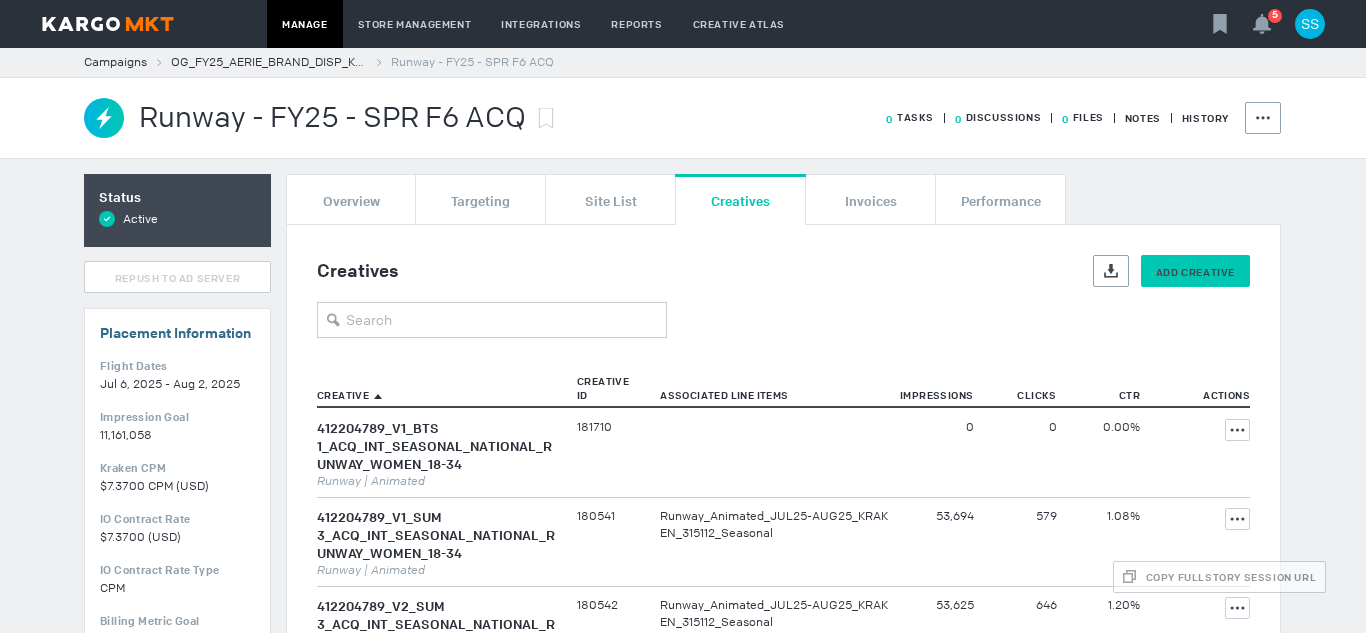 click on "Add Creative" at bounding box center [1195, 272] 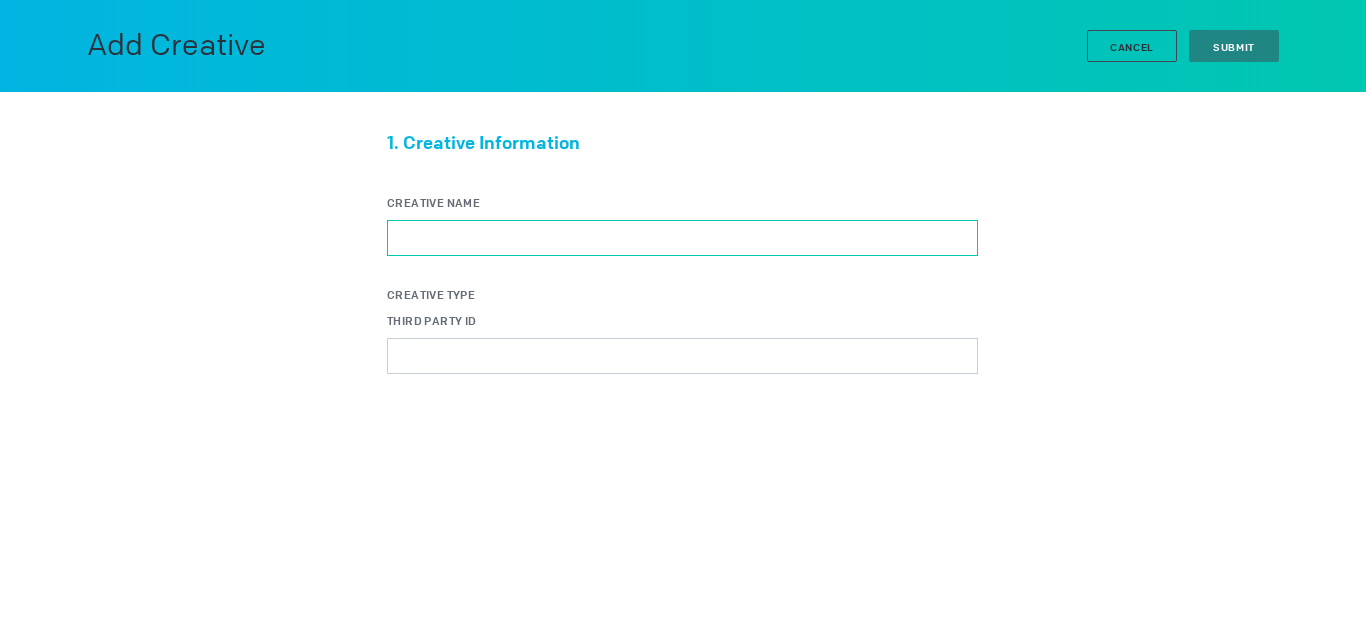 click on "Creative Name" at bounding box center (682, 238) 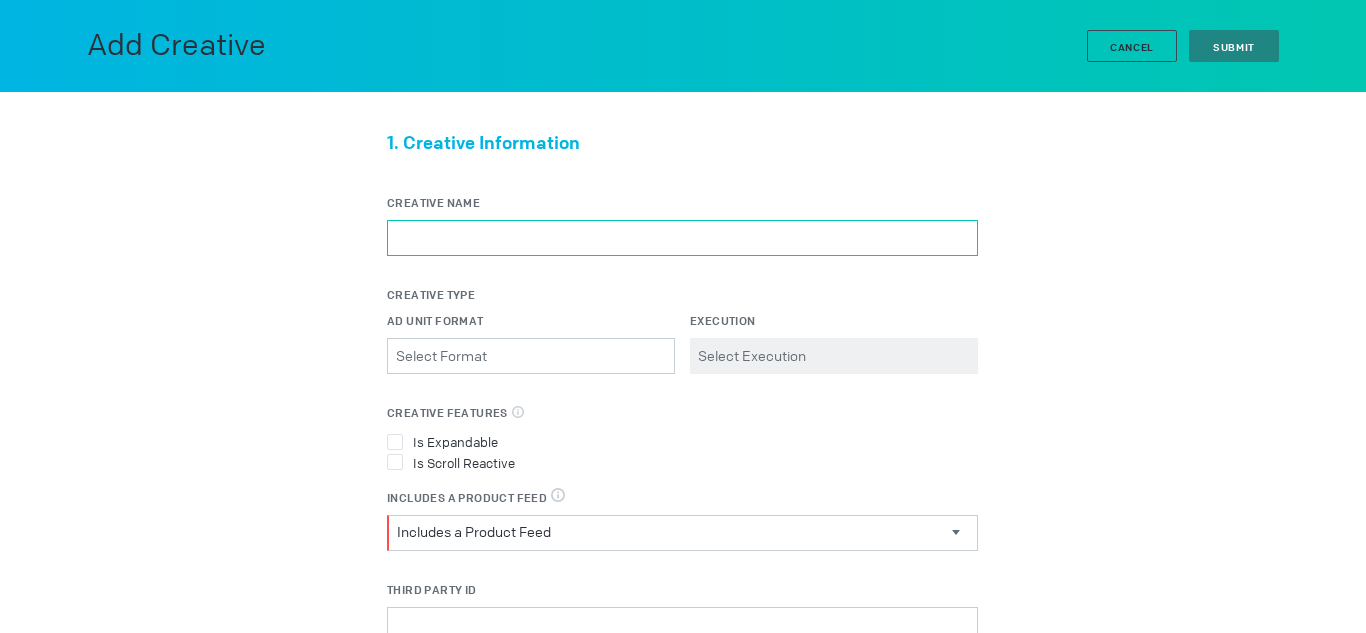 paste on "412204789_V2_BTS 1_ACQ_INT_SEASONAL_NATIONAL_RUNWAY_WOMEN_18-34" 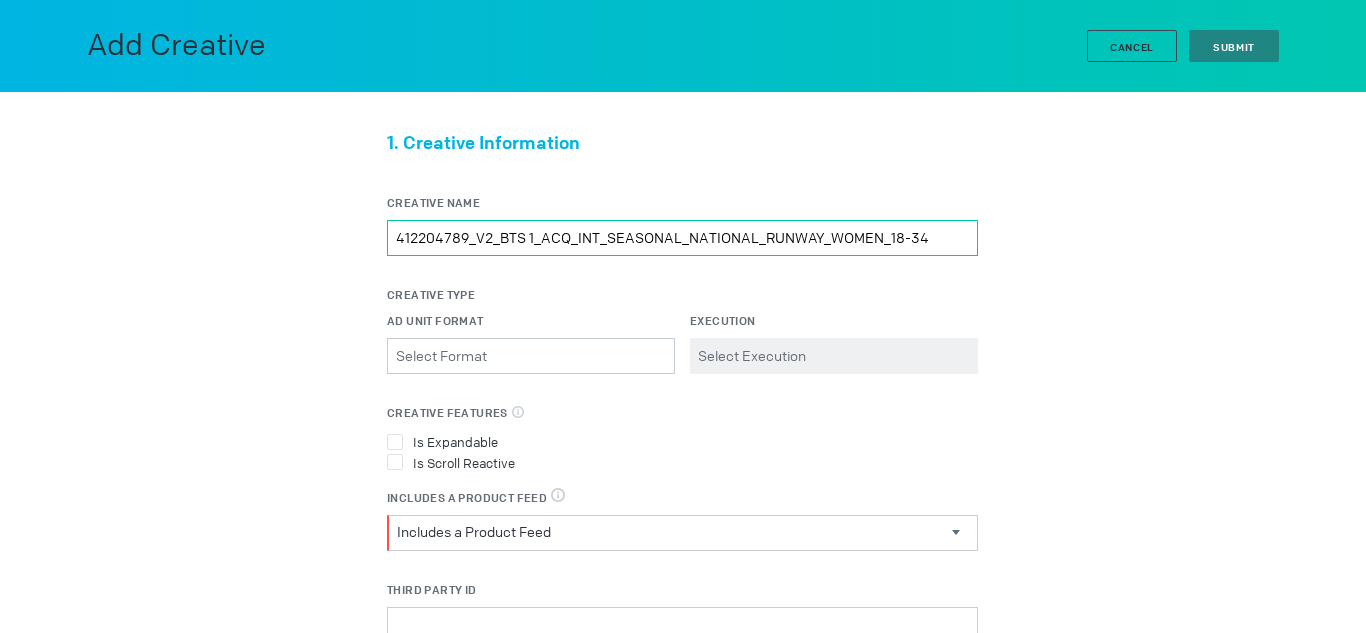 type on "412204789_V2_BTS 1_ACQ_INT_SEASONAL_NATIONAL_RUNWAY_WOMEN_18-34" 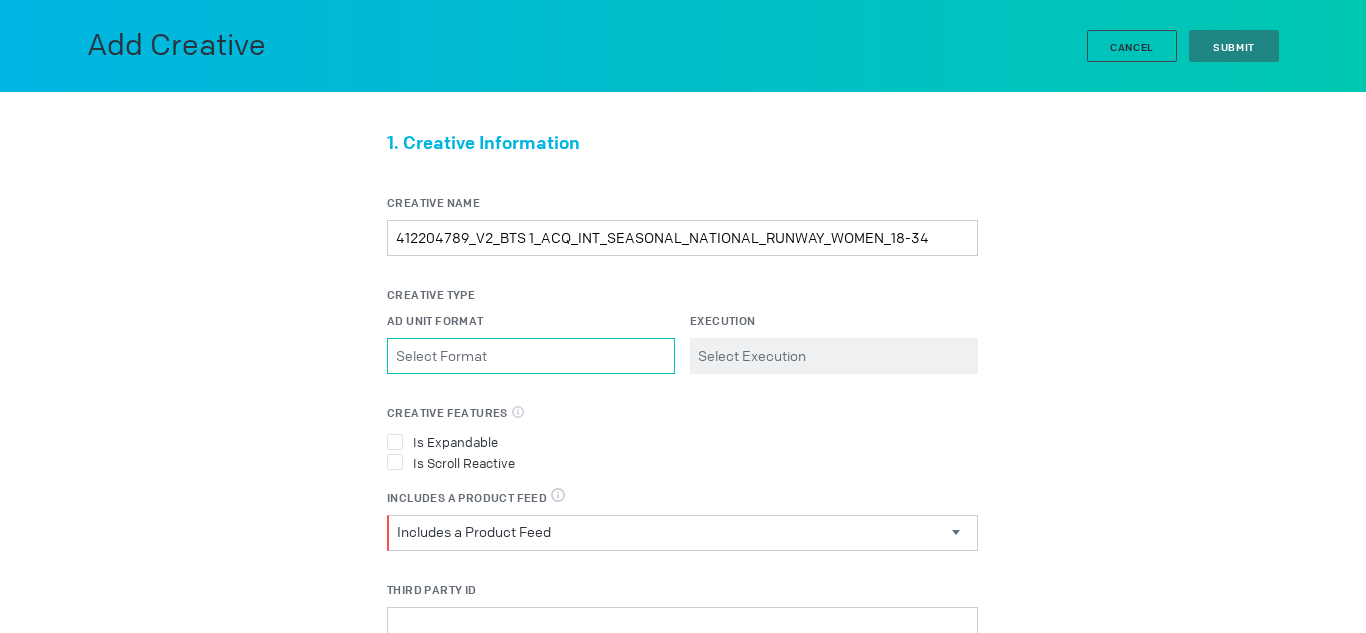 click on "Ad Unit Format Please select a valid item" at bounding box center (531, 356) 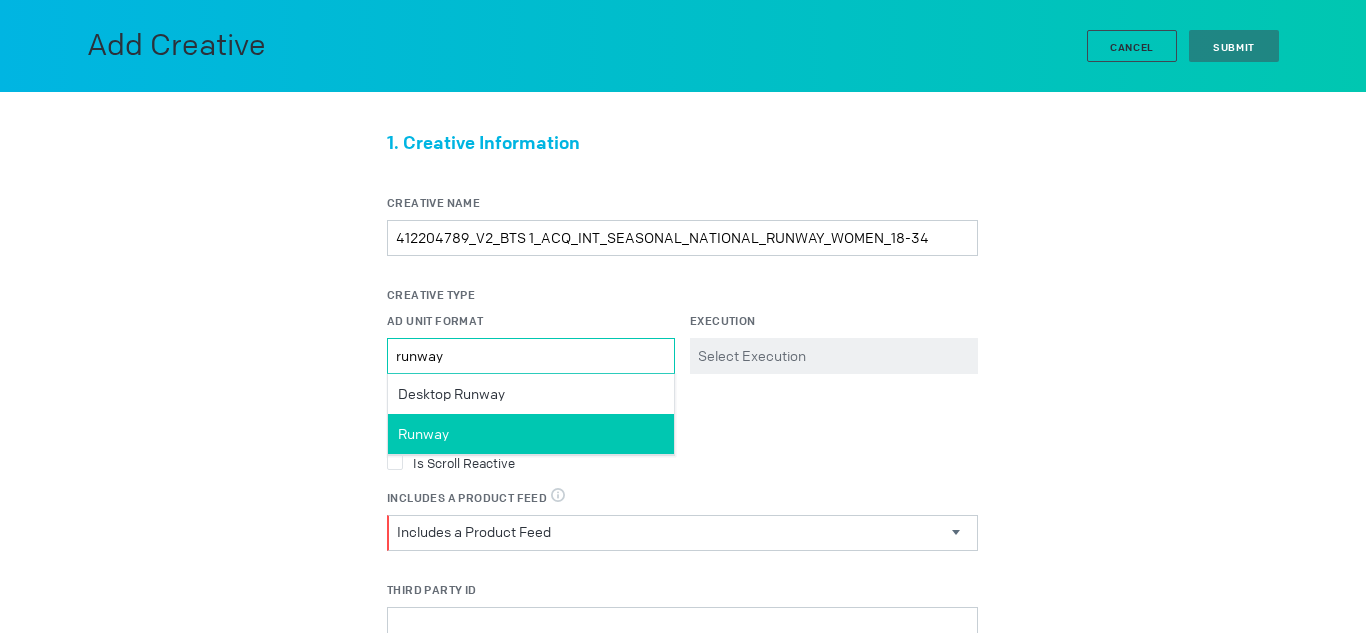 type on "runway" 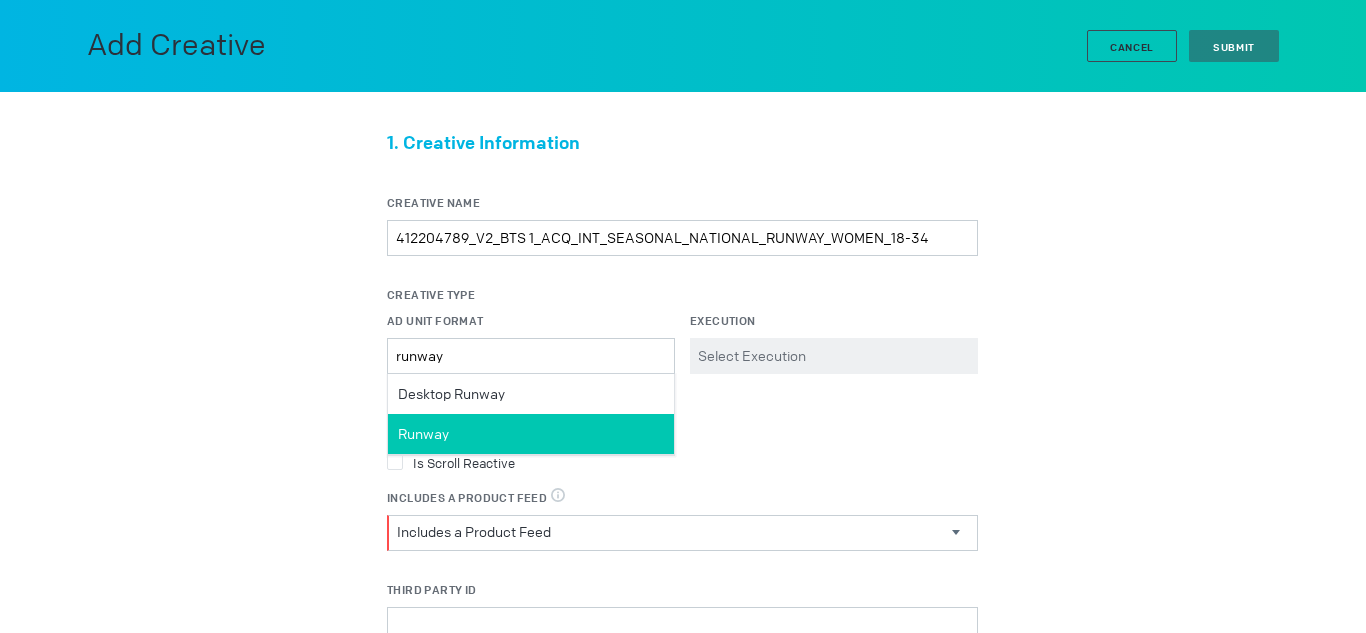 click on "Runway" at bounding box center [451, 394] 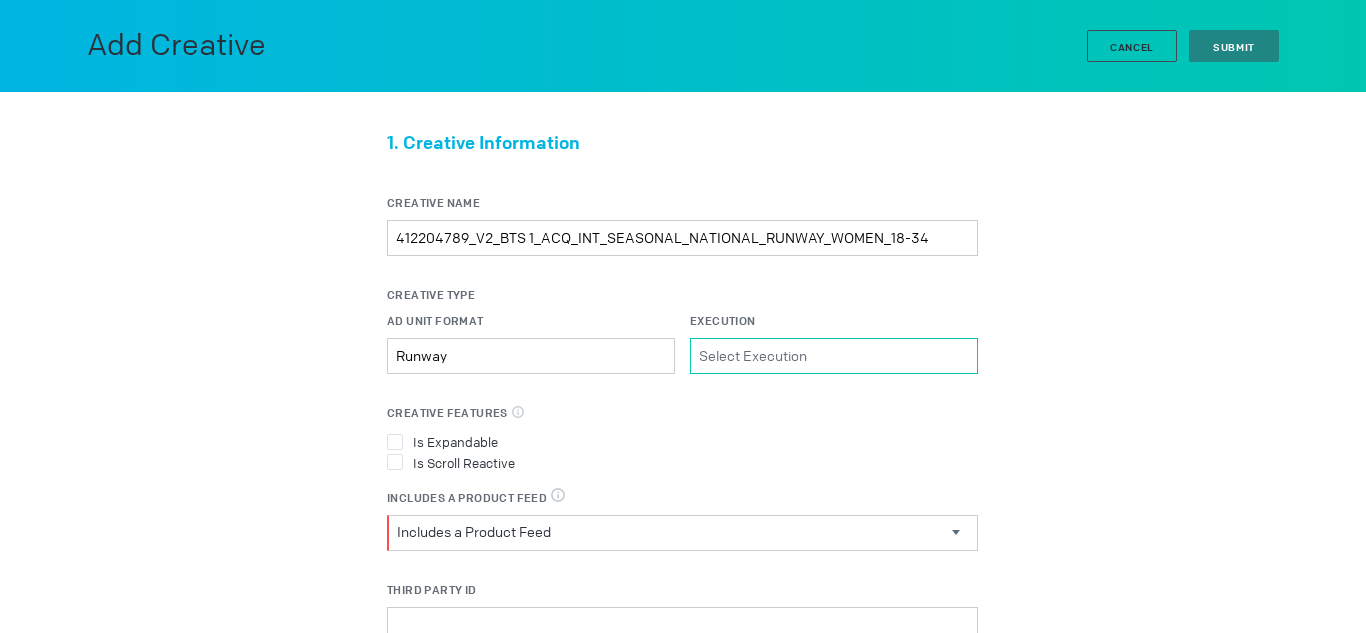 click on "Execution Please select a valid item" at bounding box center [834, 356] 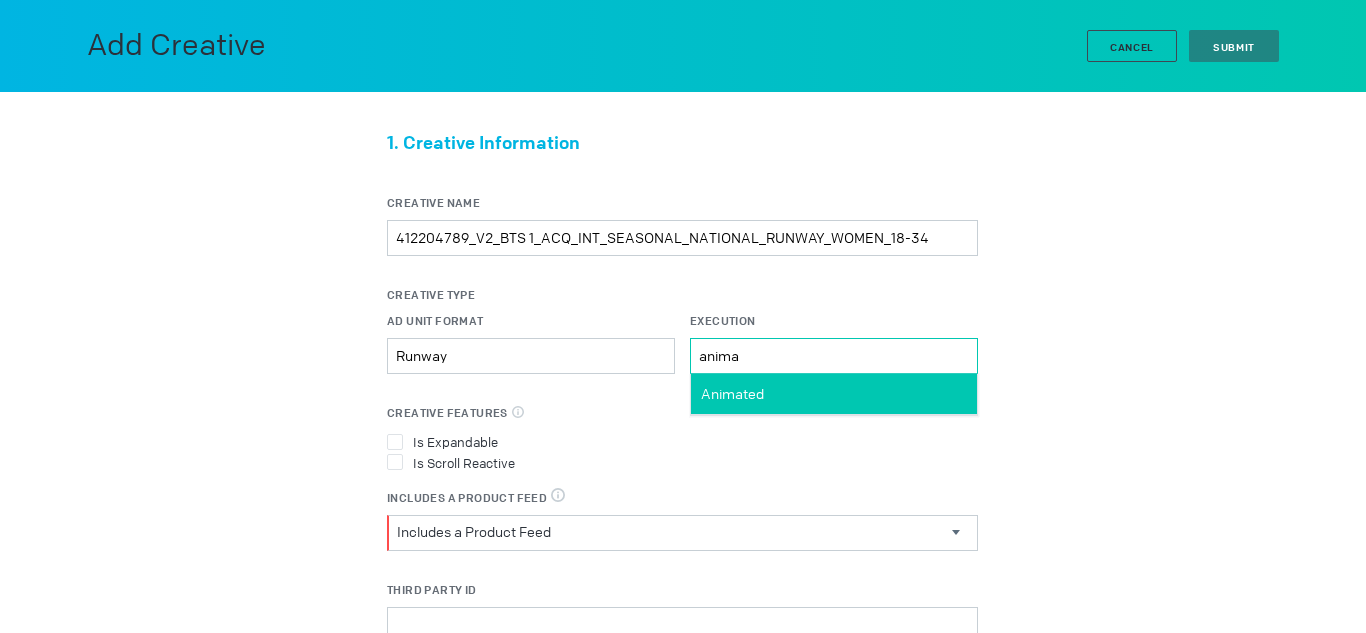 type on "anima" 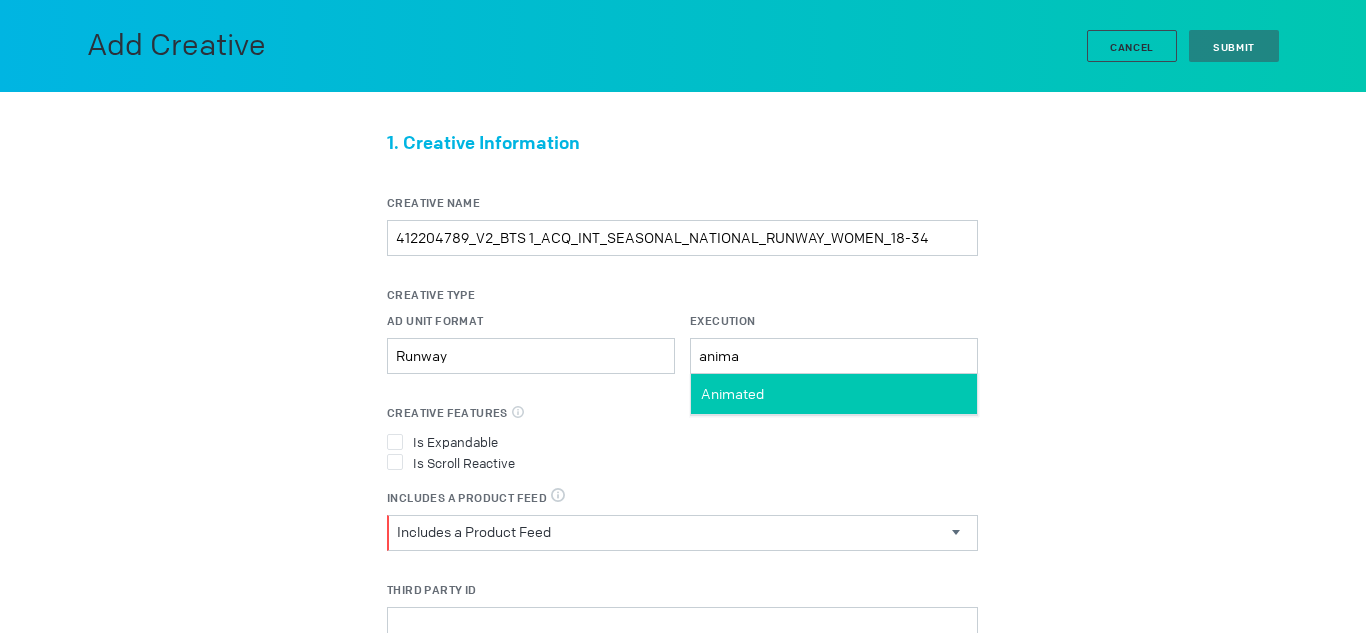 click on "Animated" at bounding box center (732, 394) 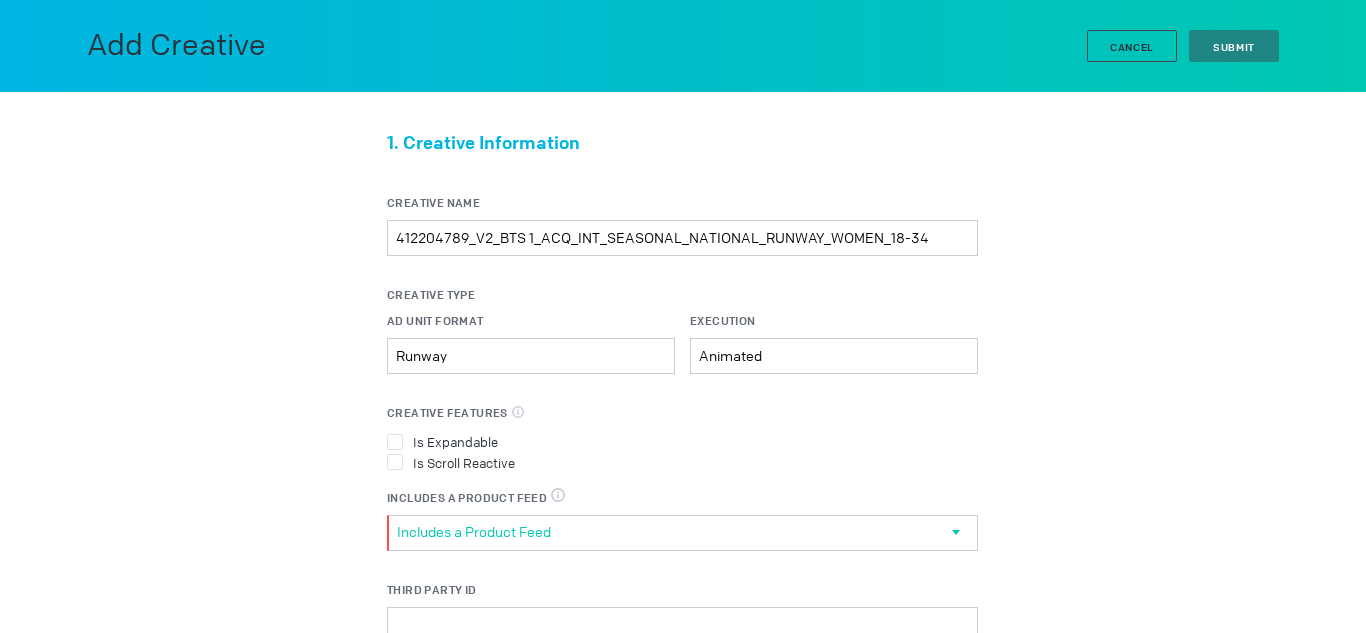 click on "Includes a Product Feed" at bounding box center [674, 532] 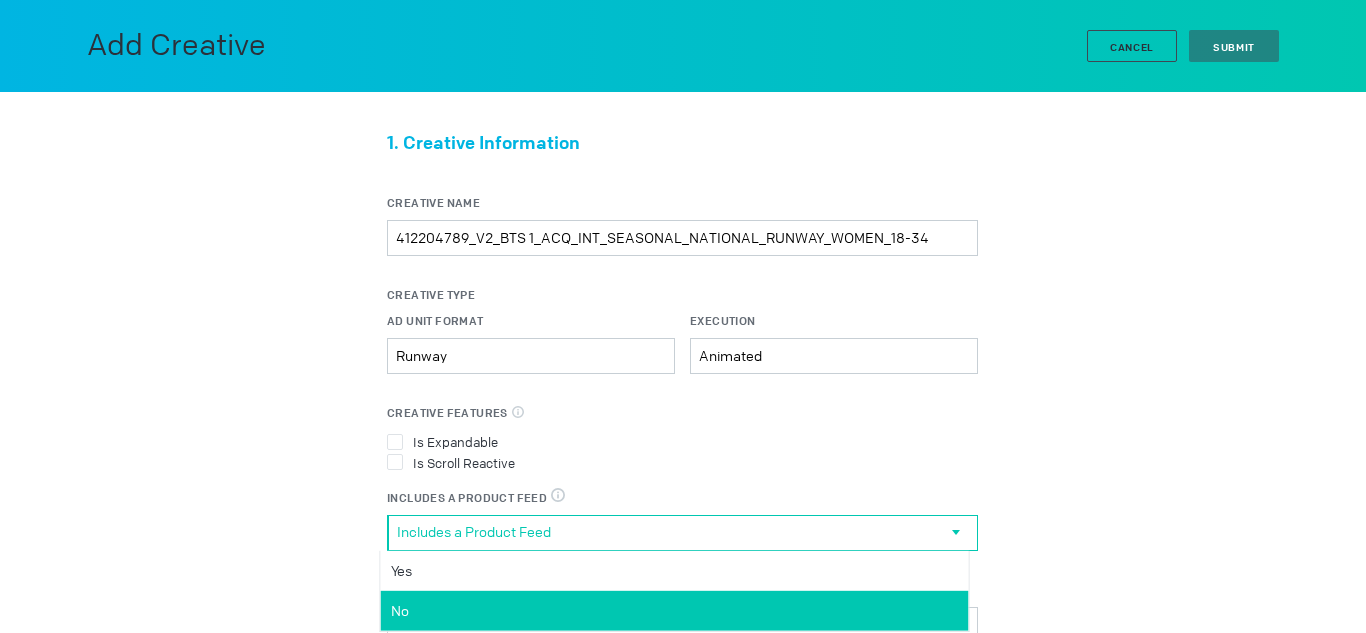 click on "No" at bounding box center (0, 0) 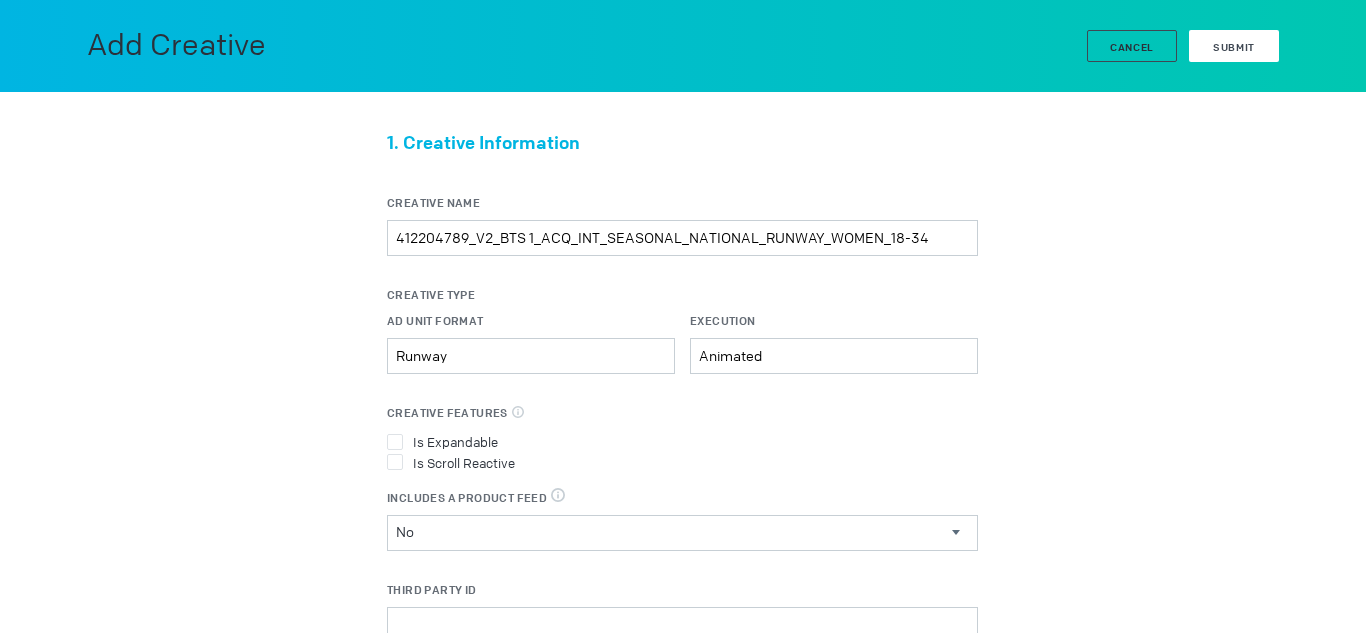 click on "Submit" at bounding box center (1234, 46) 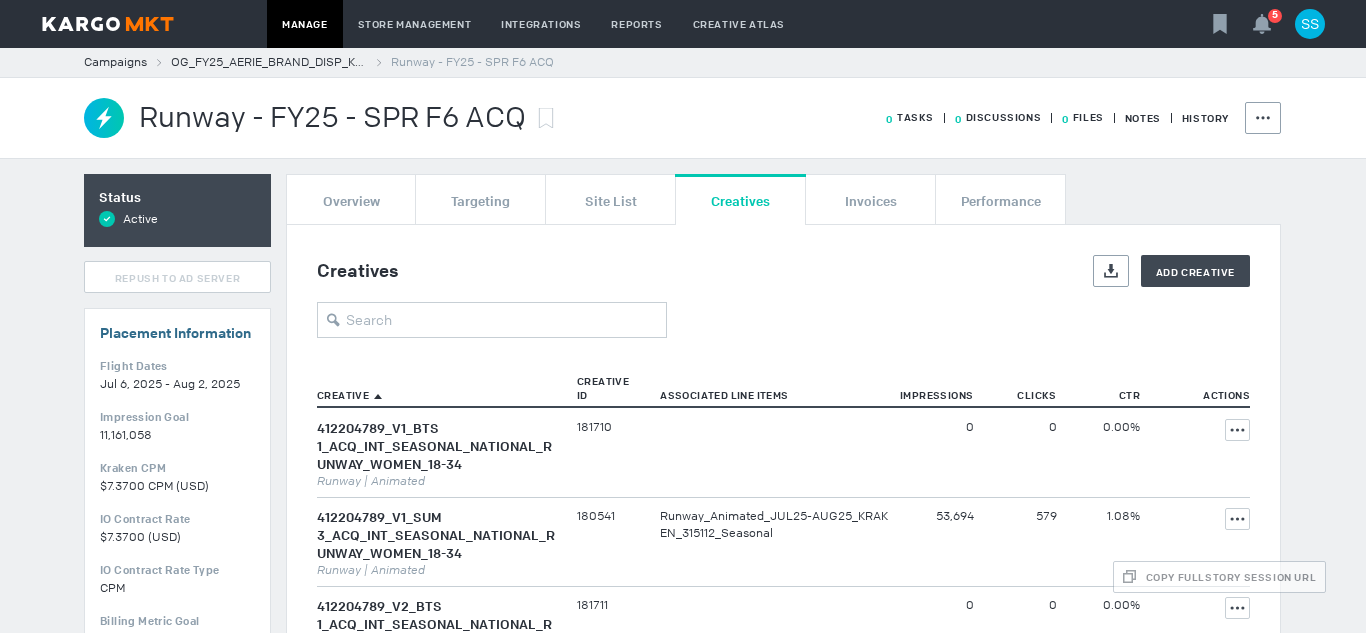 scroll, scrollTop: 9, scrollLeft: 0, axis: vertical 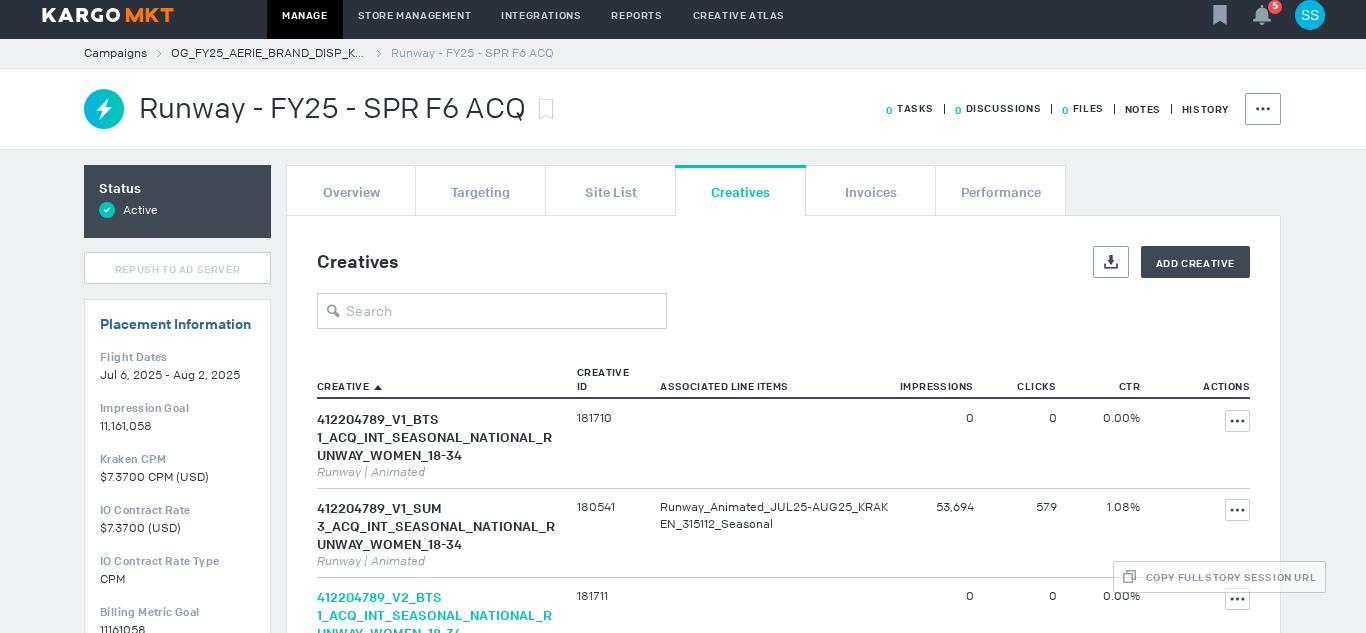 click on "412204789_V2_BTS 1_ACQ_INT_SEASONAL_NATIONAL_RUNWAY_WOMEN_18-34" at bounding box center [434, 615] 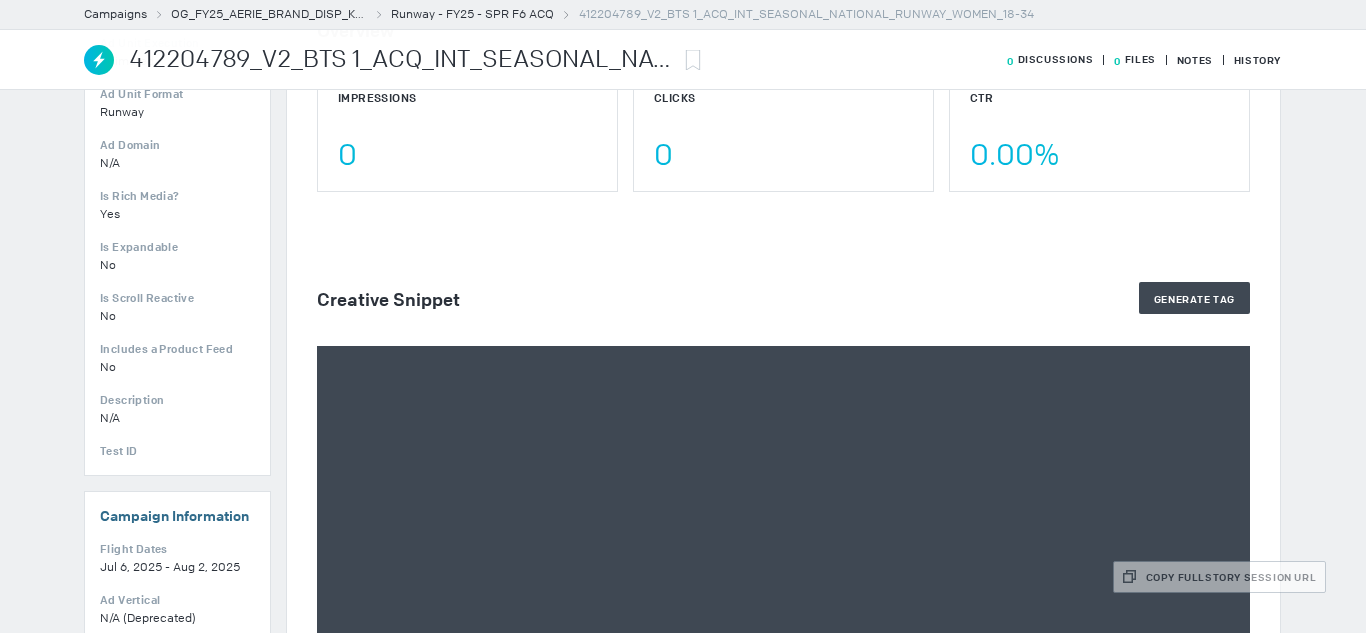 scroll, scrollTop: 241, scrollLeft: 0, axis: vertical 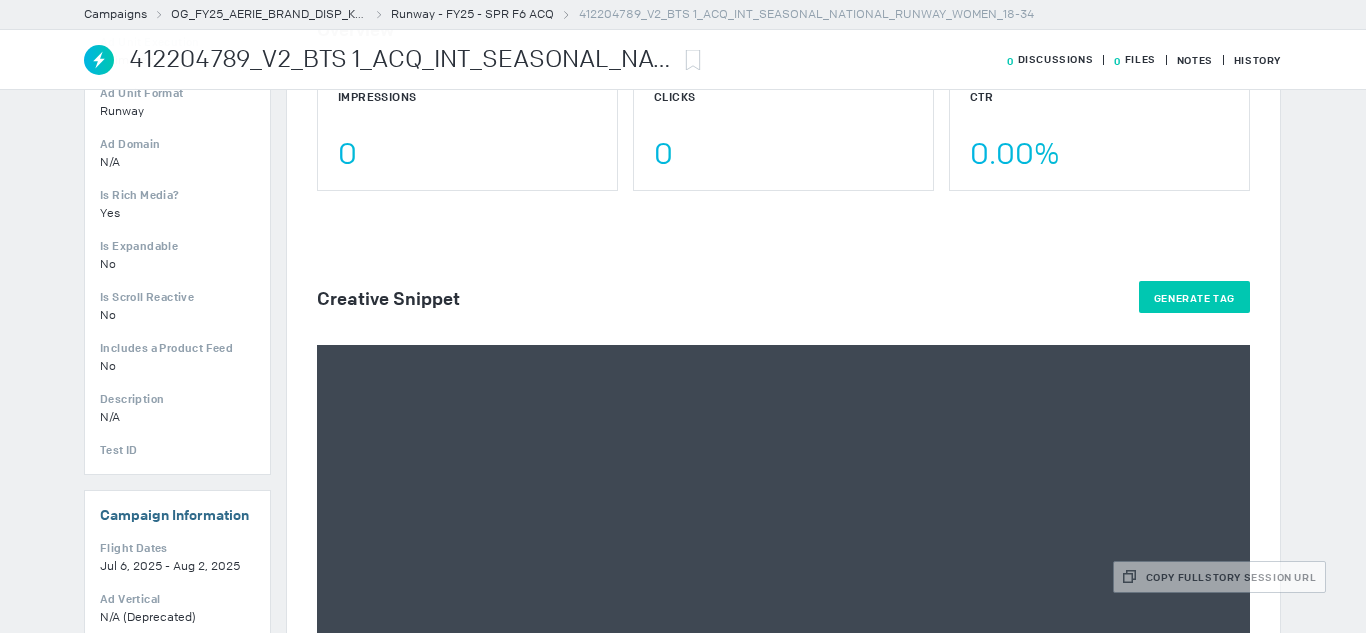 click on "Generate Tag" at bounding box center [1194, 297] 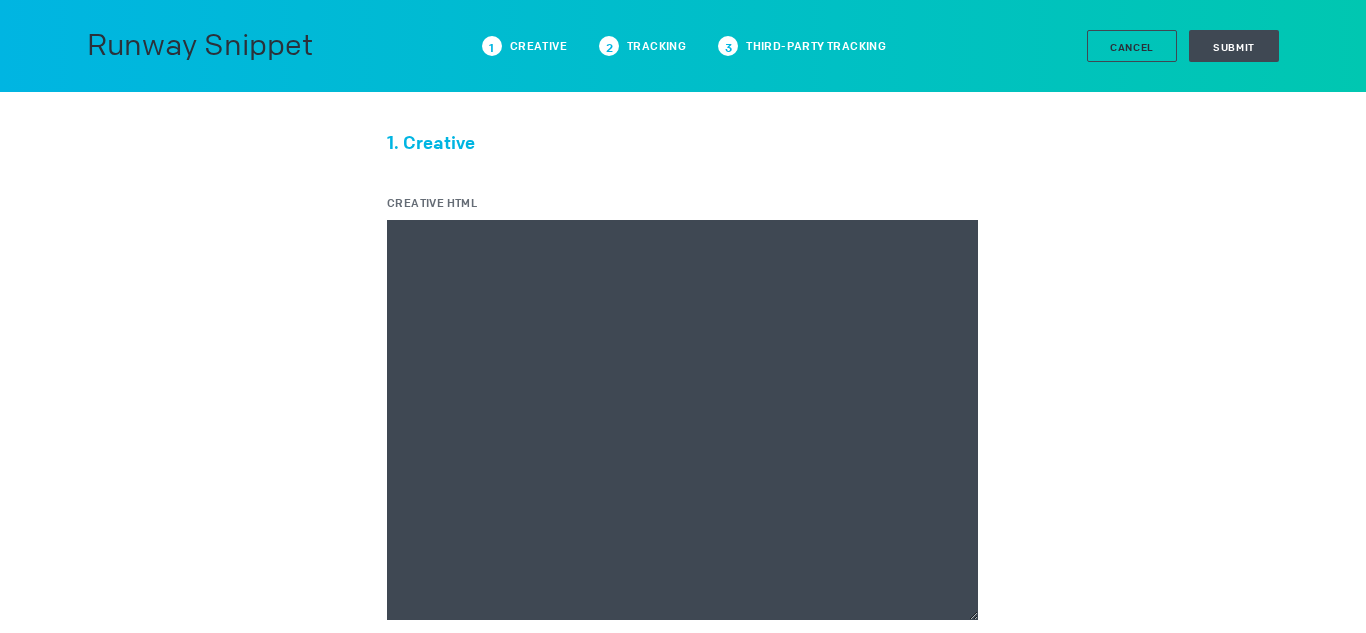 click on "Creative HTML" at bounding box center [682, 420] 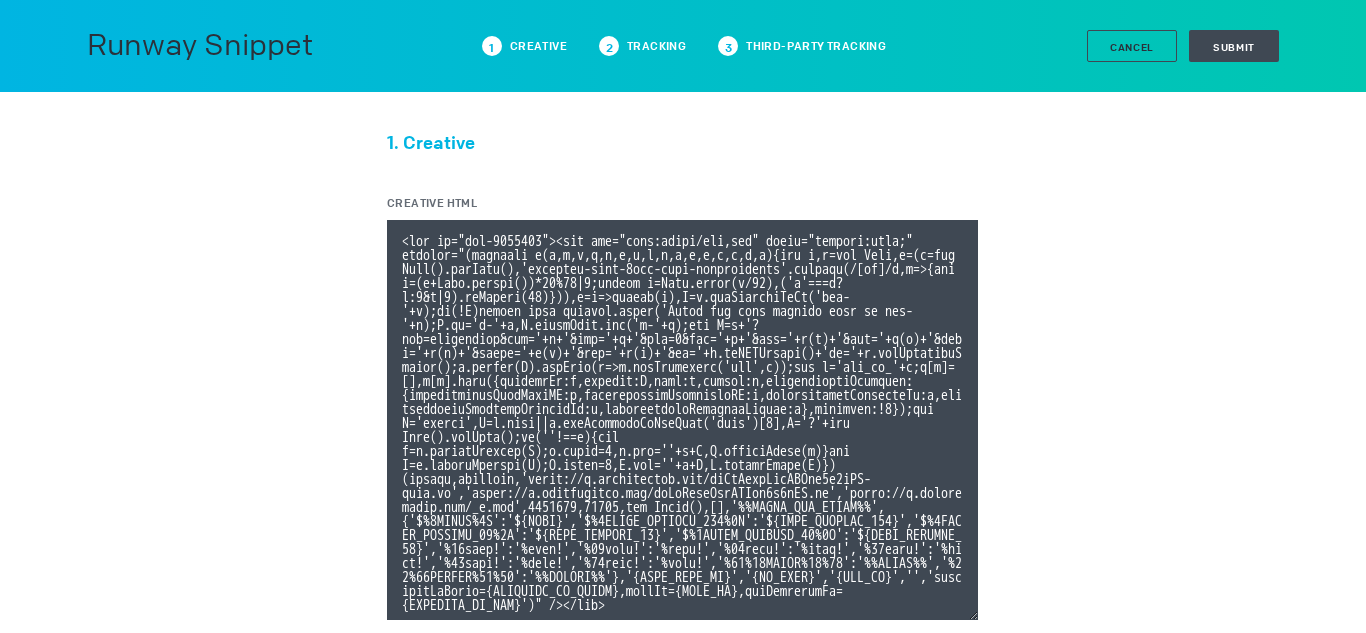 scroll, scrollTop: 93, scrollLeft: 0, axis: vertical 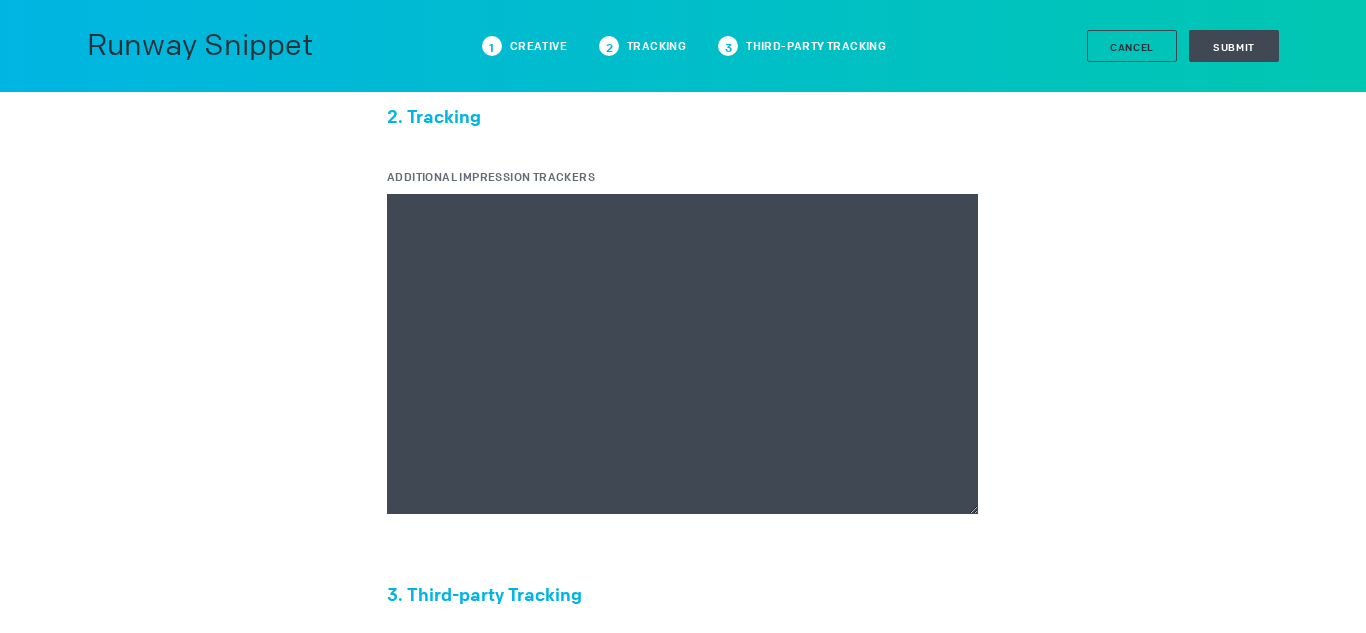 type on "<div id="ivo-1037914"><img src="data:image/png,ivo" style="display:none;" onerror="(function e(e,t,i,x,n,a,r,d,o,s,l,c,p,g,m,f){let h,u=new Date,y=(h=new Date().getTime(),'xxxxxxxx-xxxx-4xxx-yxxx-xxxxxxxxxxxx'.replace(/[xy]/g,e=>{let t=(h+Math.random())*16%16|0;return h=Math.floor(h/16),('x'===e?t:3&t|8).toString(16)})),v=e=>escape(e),E=t.getElementById('ivo-'+a);if(!E)return void console.error('Could not find element with id ivo-'+a);E.id='i-'+a,E.classList.add('i-'+a);let T=n+'?evt=impression&pid='+a+'&aid='+r+'&sst=0&sid='+y+'&tpl='+v(c)+'&tpi='+v(p)+'&tpid='+v(g)+'&tpsid='+v(m)+'&tpc='+v(f)+'&ti='+u.toISOString()+'to='+u.getTimezoneOffset();o.concat(T).forEach(e=>d.setAttribute('src',e));let w='ivo_ad_'+a;e[w]=[],e[w].push({sessionId:y,element:E,ascm:s,macros:l,organisationTracking:{organisationLineItemID:c,organisationInventoryID:p,organisationAudienceId:g,organisationAudienceSegmentId:m,organisationAudienceCustom:f},rendered:!1});let C='script',D=t.head||t.getElementsByTagName('head')[0],S='?'+new Da..." 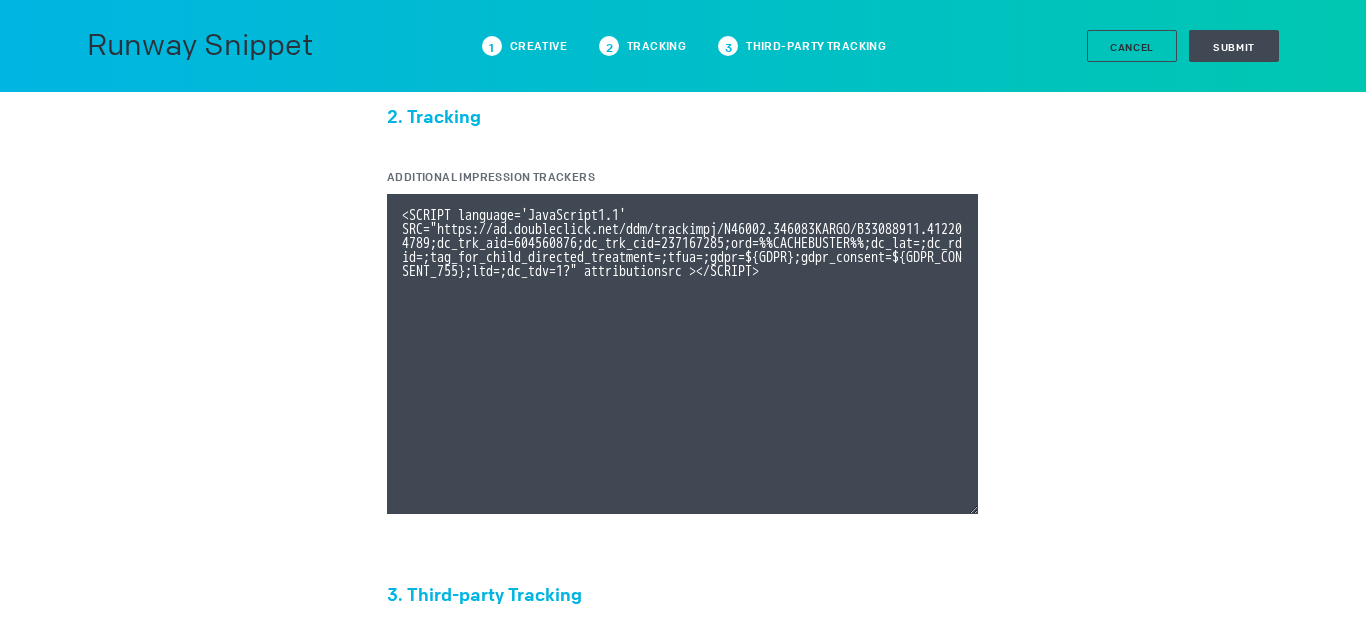 click on "Additional Impression Trackers" at bounding box center (682, 354) 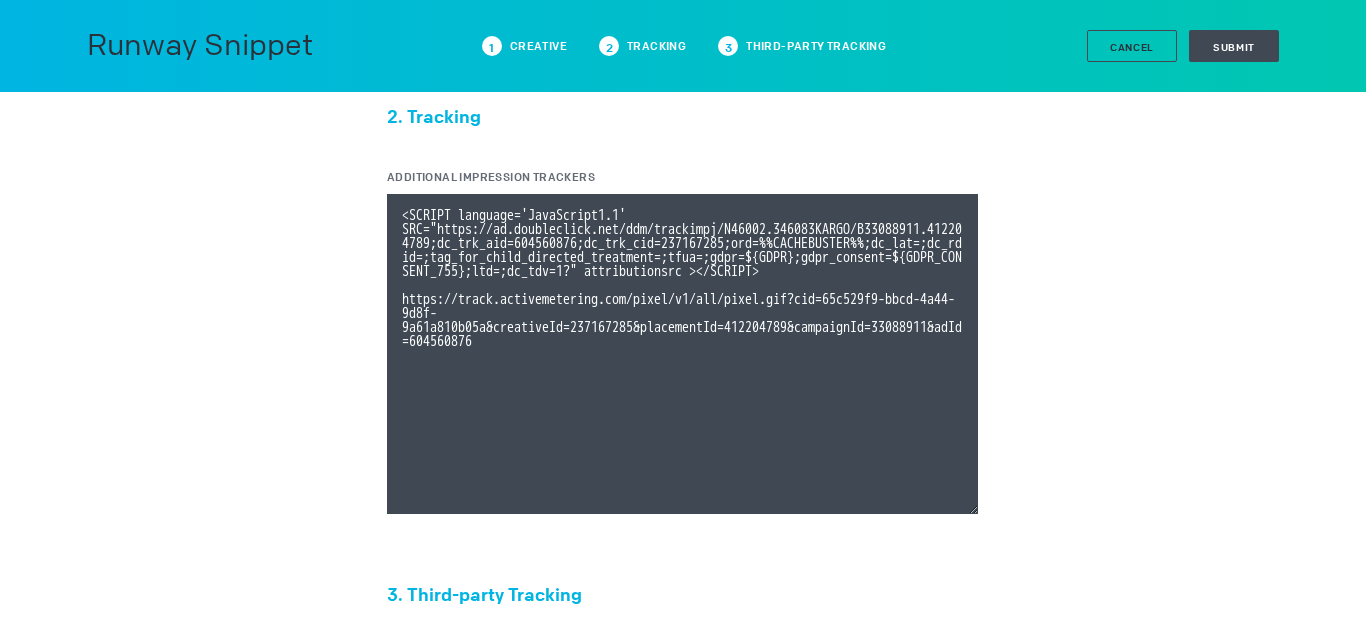click on "Additional Impression Trackers" at bounding box center (682, 354) 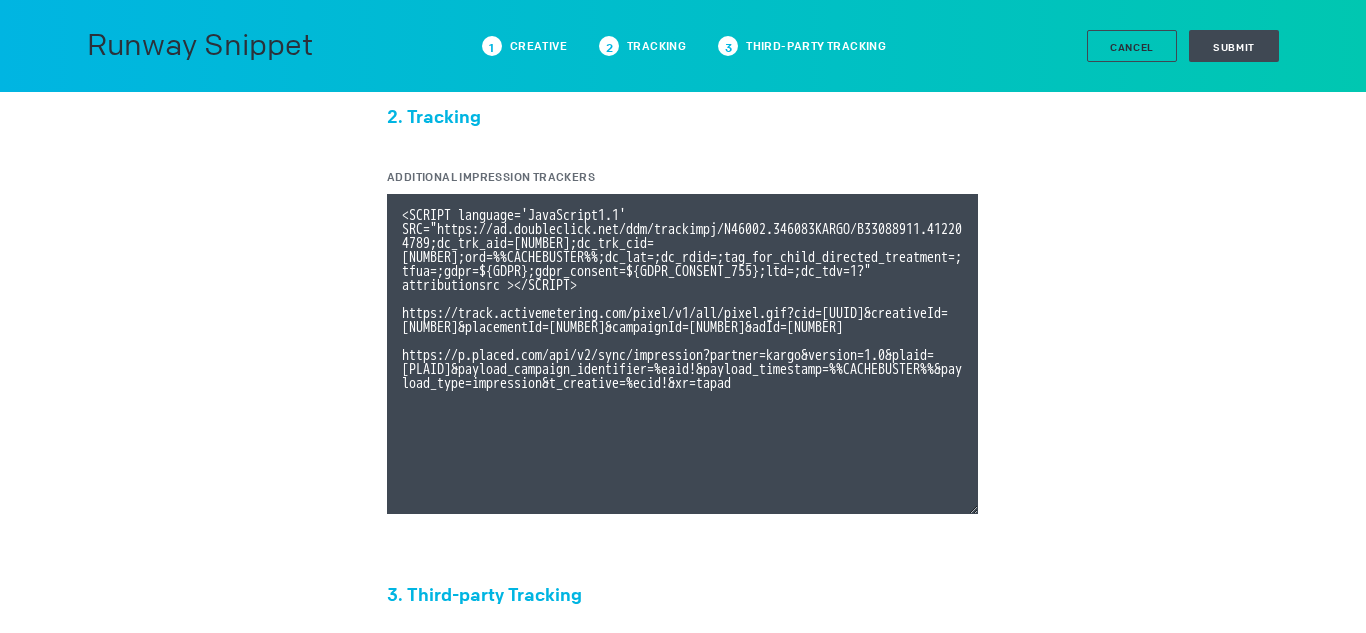 click on "Additional Impression Trackers" at bounding box center [682, 354] 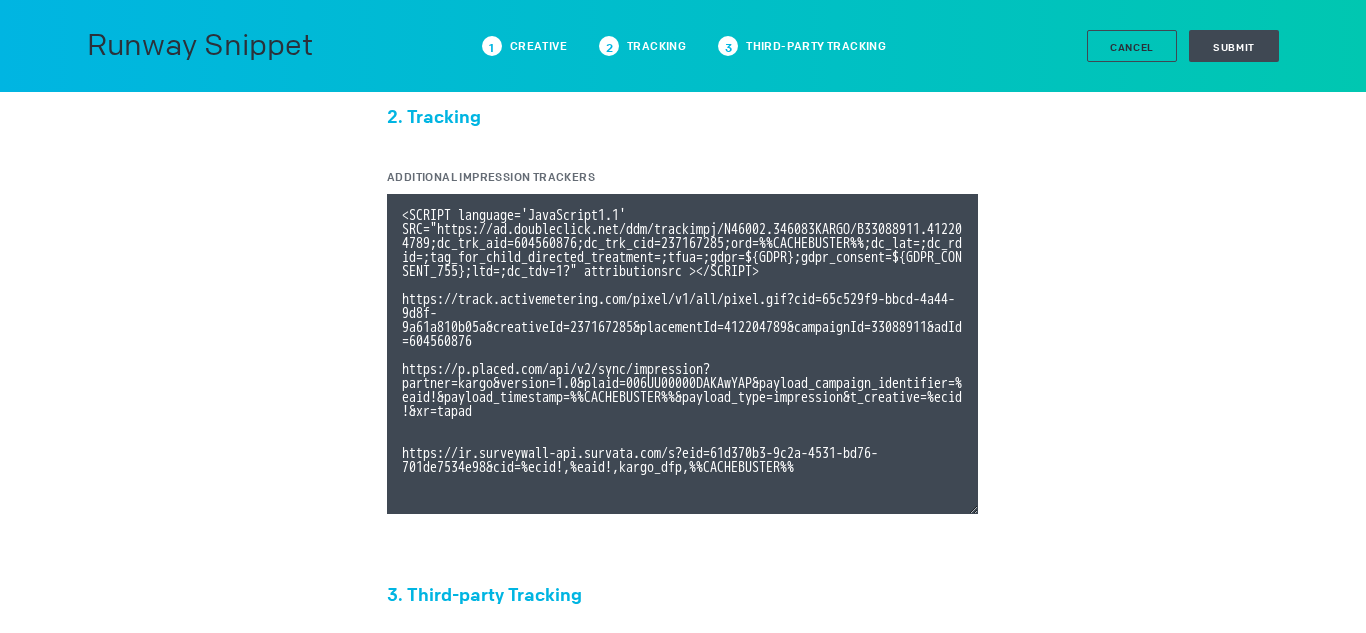 type on "<SCRIPT language='JavaScript1.1' SRC="https://ad.doubleclick.net/ddm/trackimpj/N46002.346083KARGO/B33088911.412204789;dc_trk_aid=604560876;dc_trk_cid=237167285;ord=%%CACHEBUSTER%%;dc_lat=;dc_rdid=;tag_for_child_directed_treatment=;tfua=;gdpr=${GDPR};gdpr_consent=${GDPR_CONSENT_755};ltd=;dc_tdv=1?" attributionsrc ></SCRIPT>
https://track.activemetering.com/pixel/v1/all/pixel.gif?cid=65c529f9-bbcd-4a44-9d8f-9a61a810b05a&creativeId=237167285&placementId=412204789&campaignId=33088911&adId=604560876
https://p.placed.com/api/v2/sync/impression?partner=kargo&version=1.0&plaid=006UU00000DAKAwYAP&payload_campaign_identifier=%eaid!&payload_timestamp=%%CACHEBUSTER%%&payload_type=impression&t_creative=%ecid!&xr=tapad
https://ir.surveywall-api.survata.com/s?eid=61d370b3-9c2a-4531-bd76-701de7534e98&cid=%ecid!,%eaid!,kargo_dfp,%%CACHEBUSTER%%" 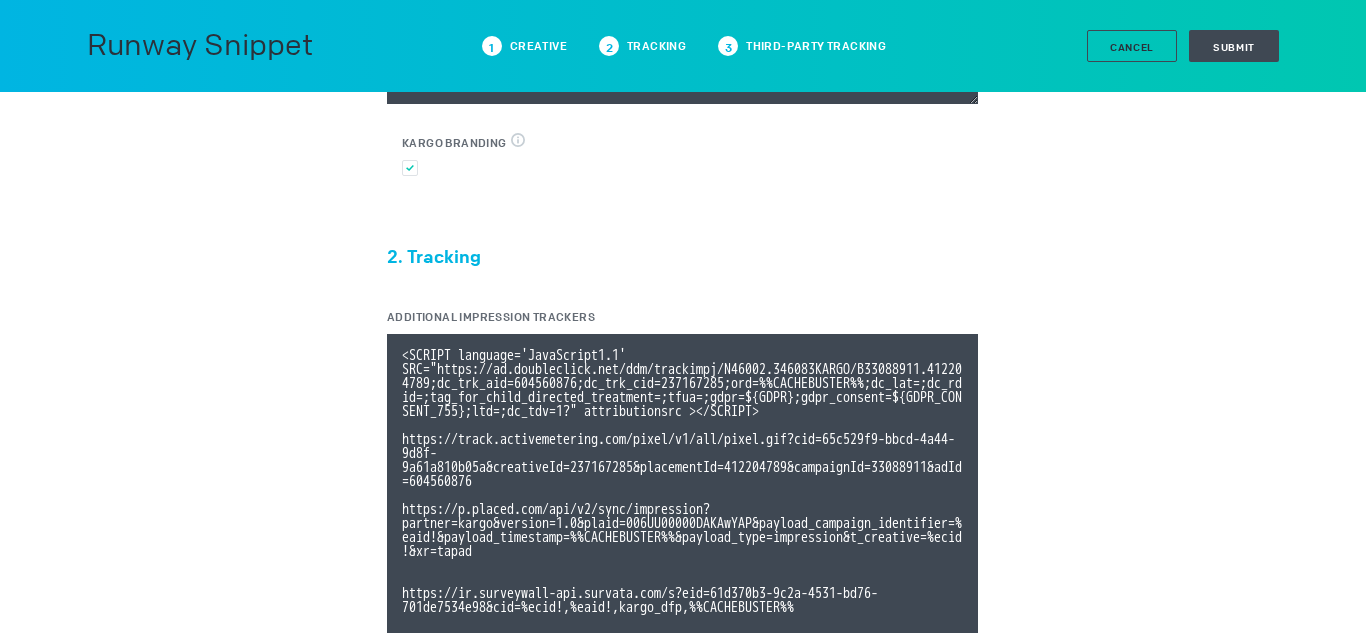 scroll, scrollTop: 509, scrollLeft: 0, axis: vertical 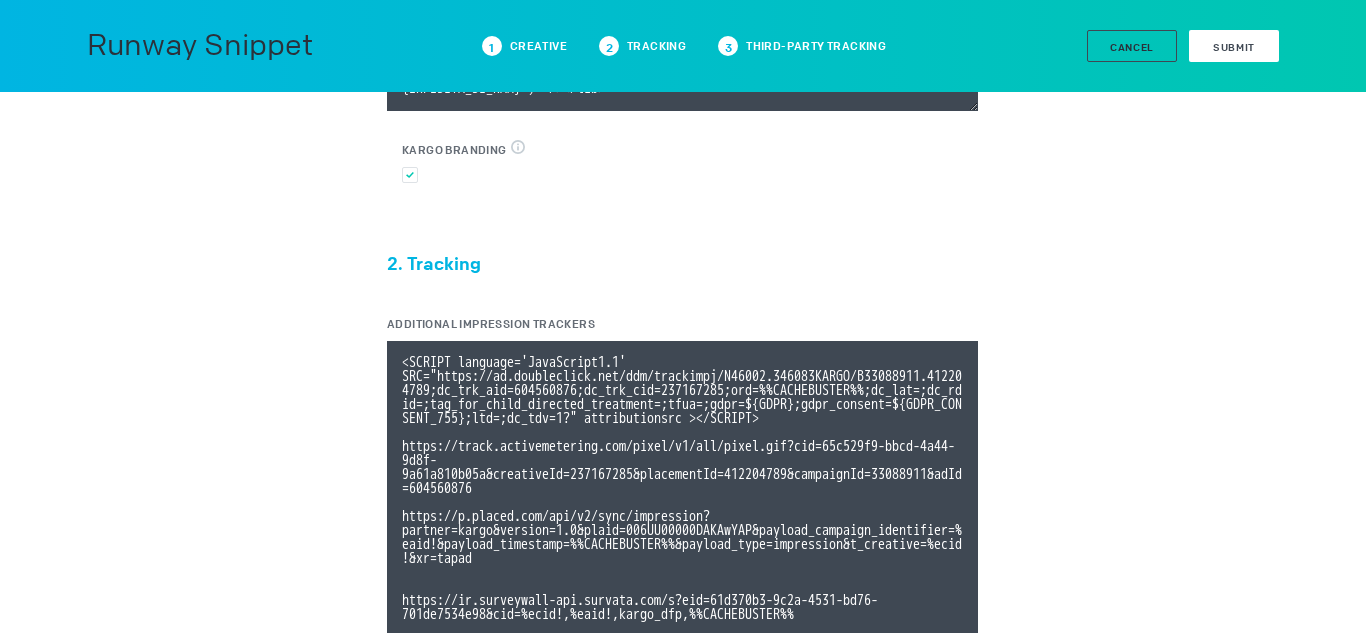 click on "Submit" at bounding box center [1234, 47] 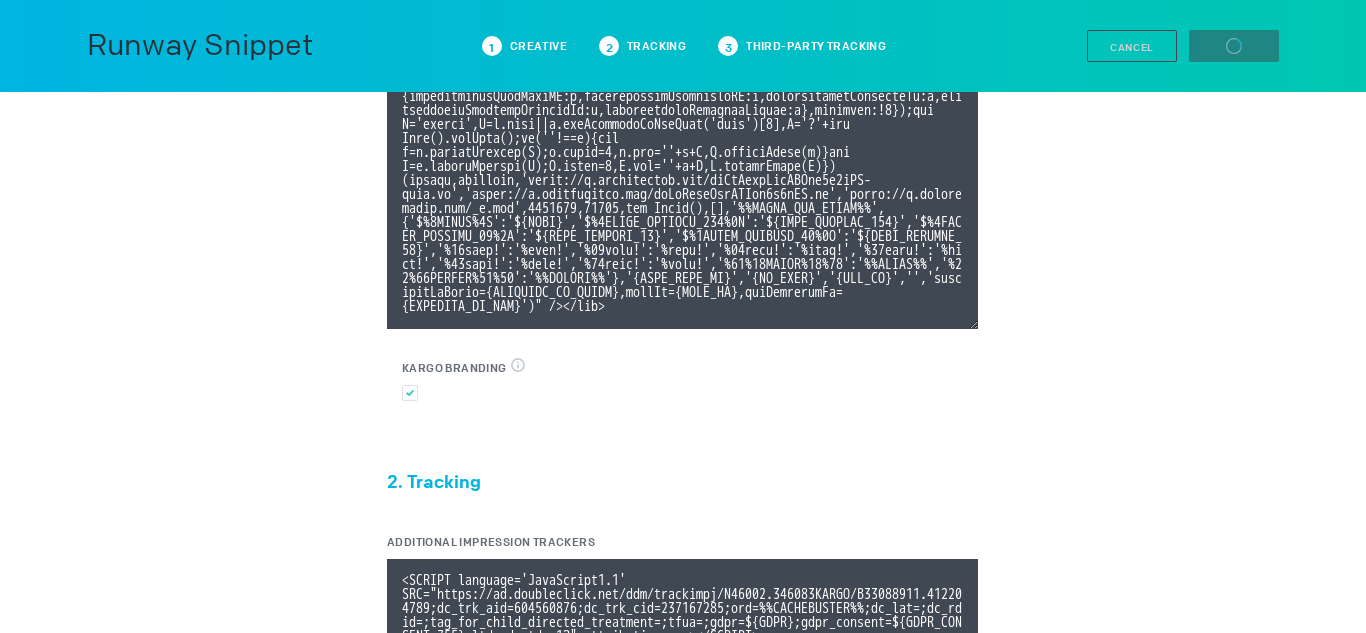 scroll, scrollTop: 289, scrollLeft: 0, axis: vertical 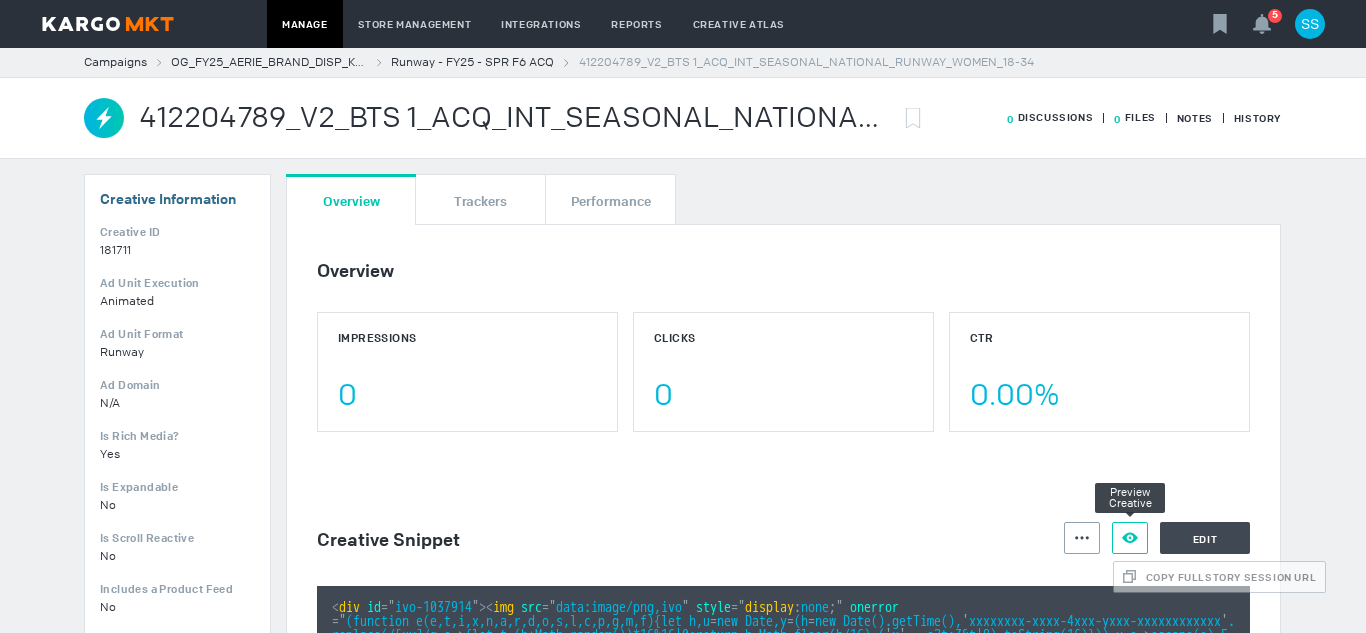 click at bounding box center (1082, 537) 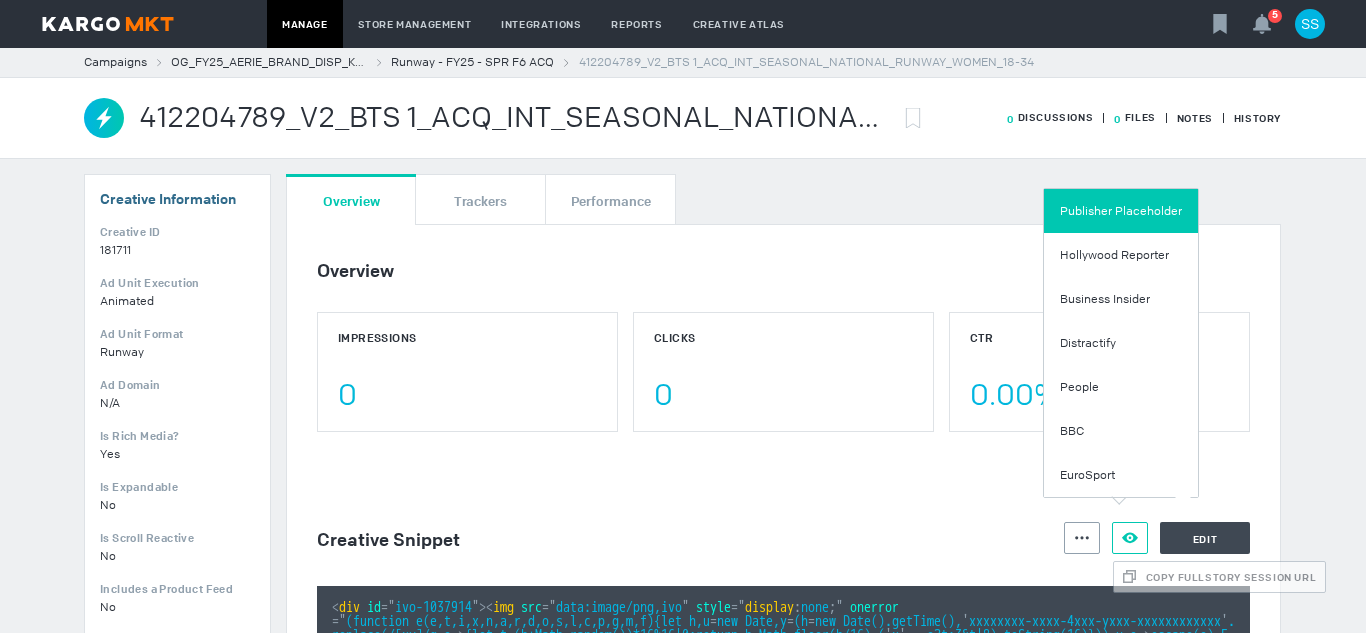 click on "Publisher Placeholder" at bounding box center (1121, 211) 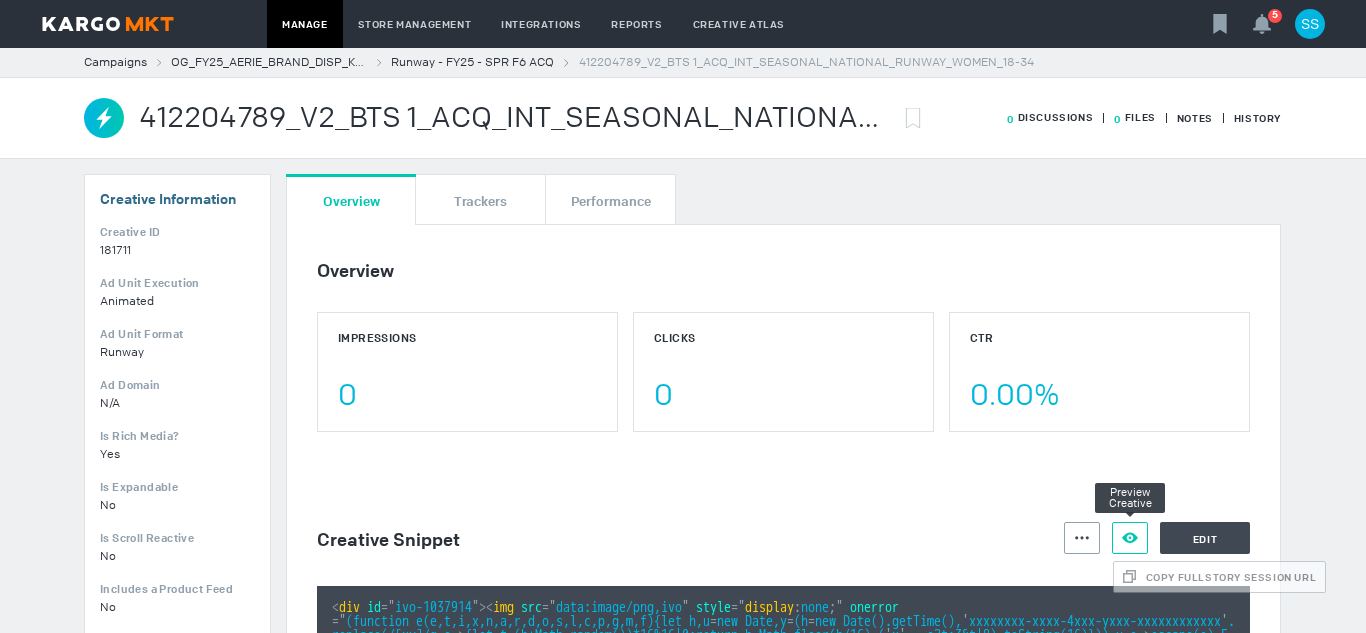 click at bounding box center (1082, 538) 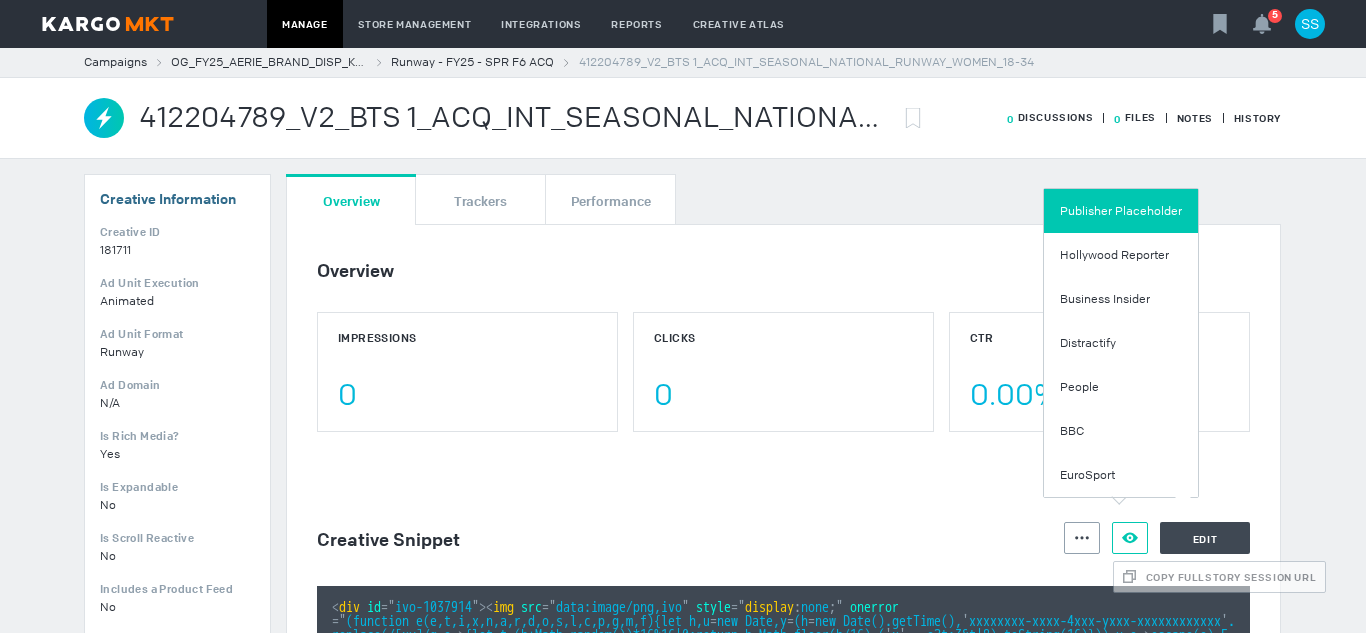 click on "Publisher Placeholder" at bounding box center [1121, 211] 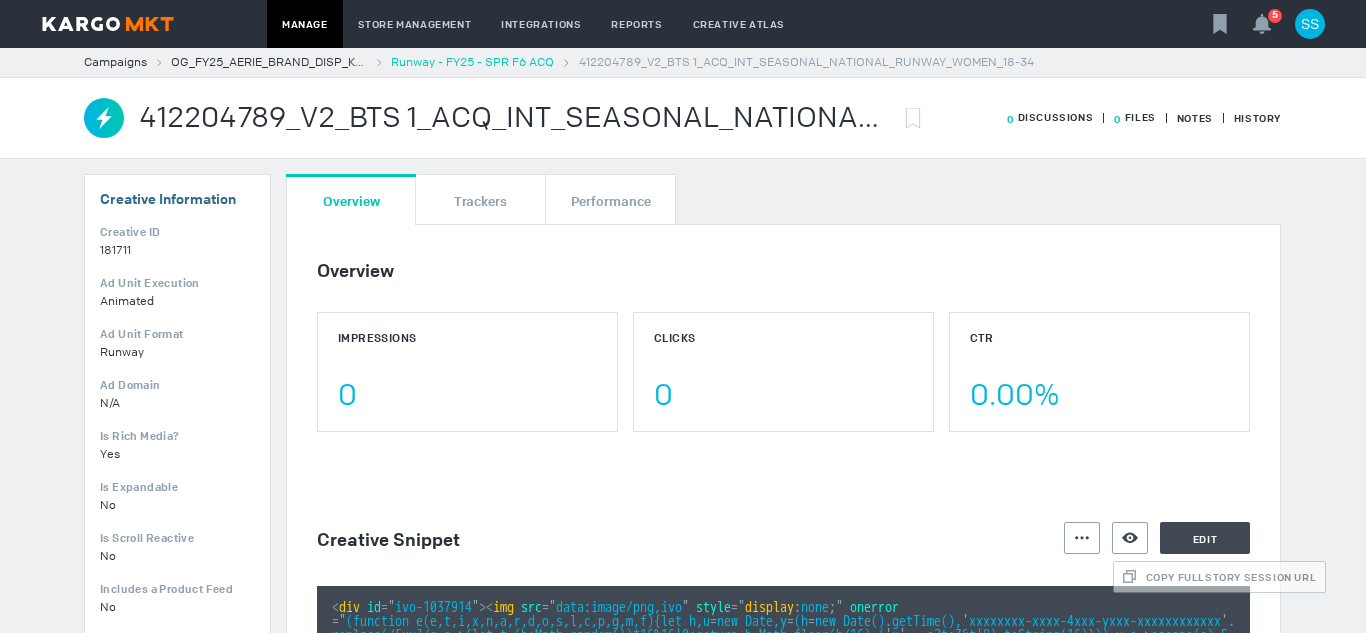click on "Runway - FY25 - SPR F6 ACQ" at bounding box center (472, 62) 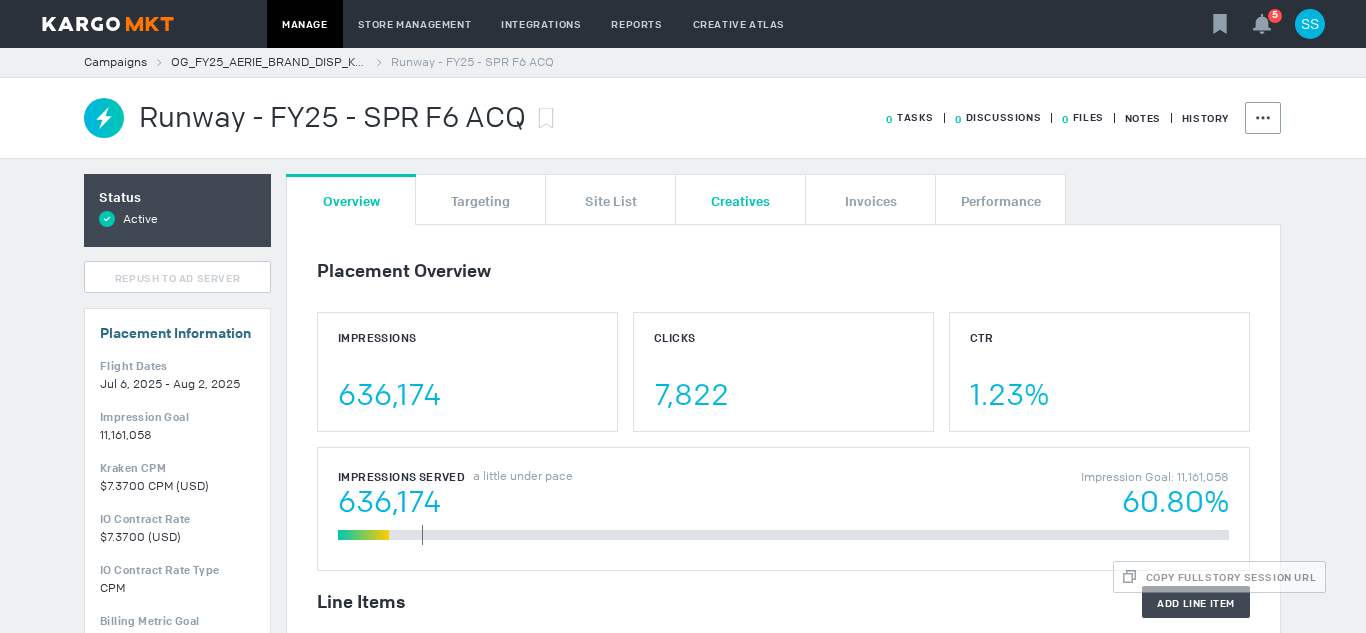 click on "Creatives" at bounding box center [740, 199] 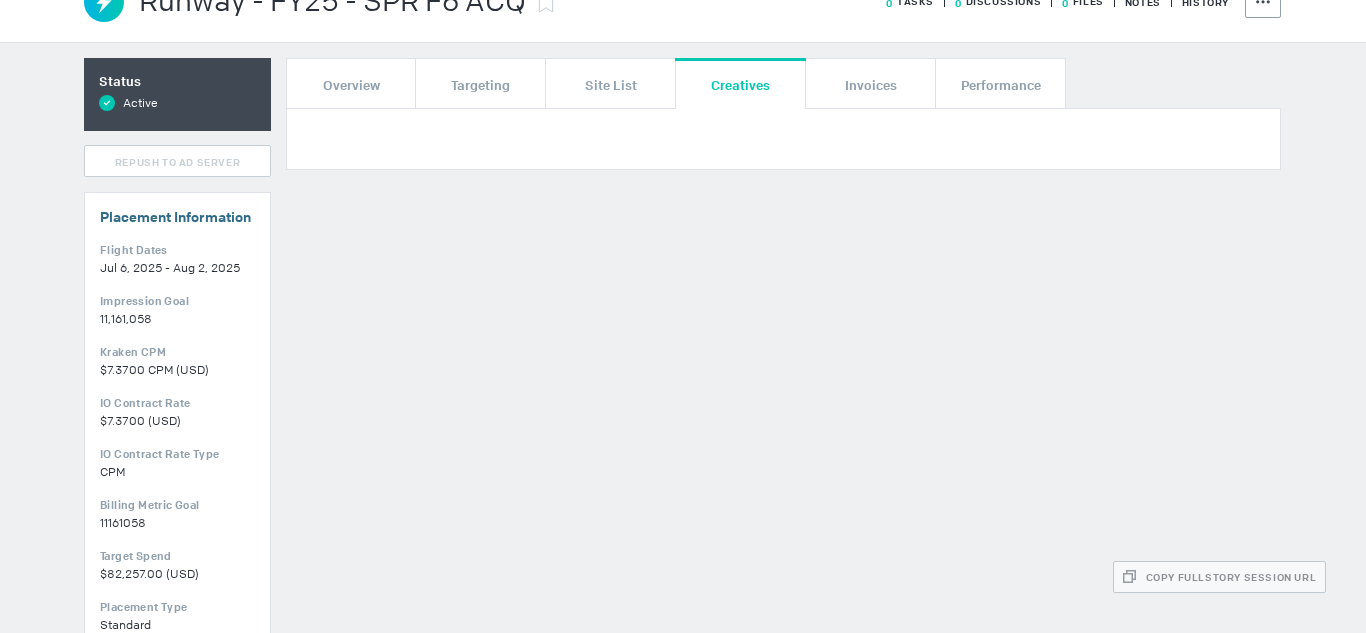 scroll, scrollTop: 118, scrollLeft: 0, axis: vertical 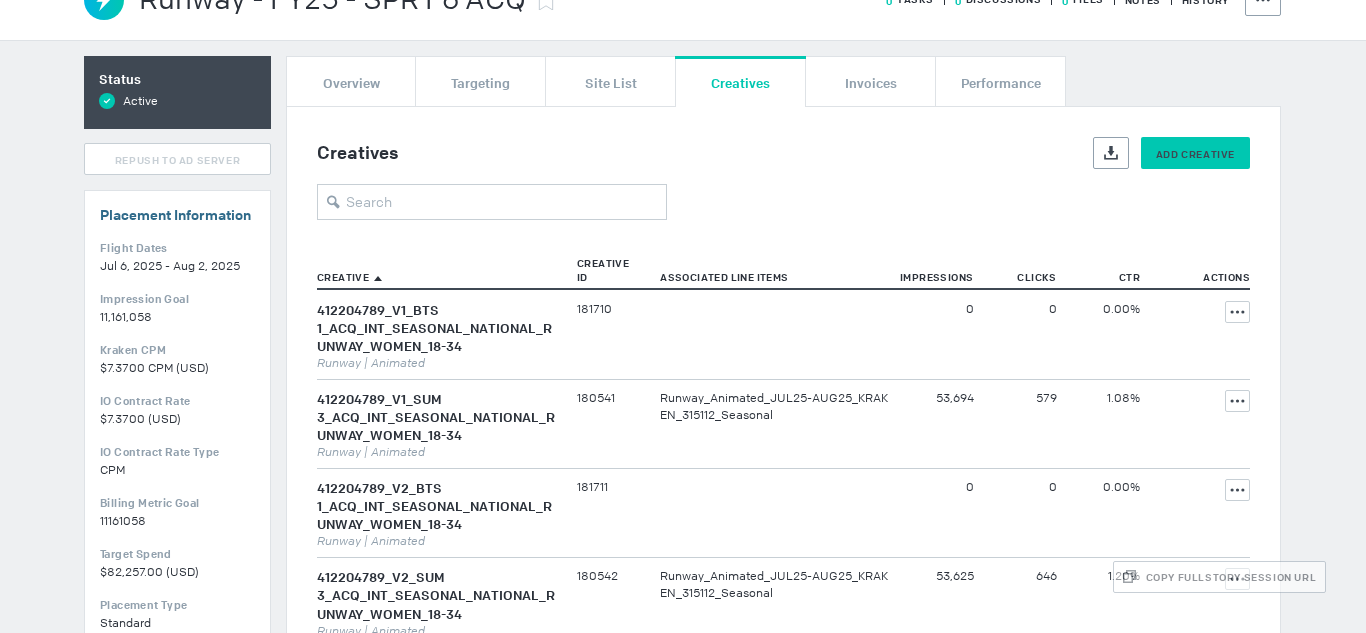 click on "Add Creative" at bounding box center [1195, 154] 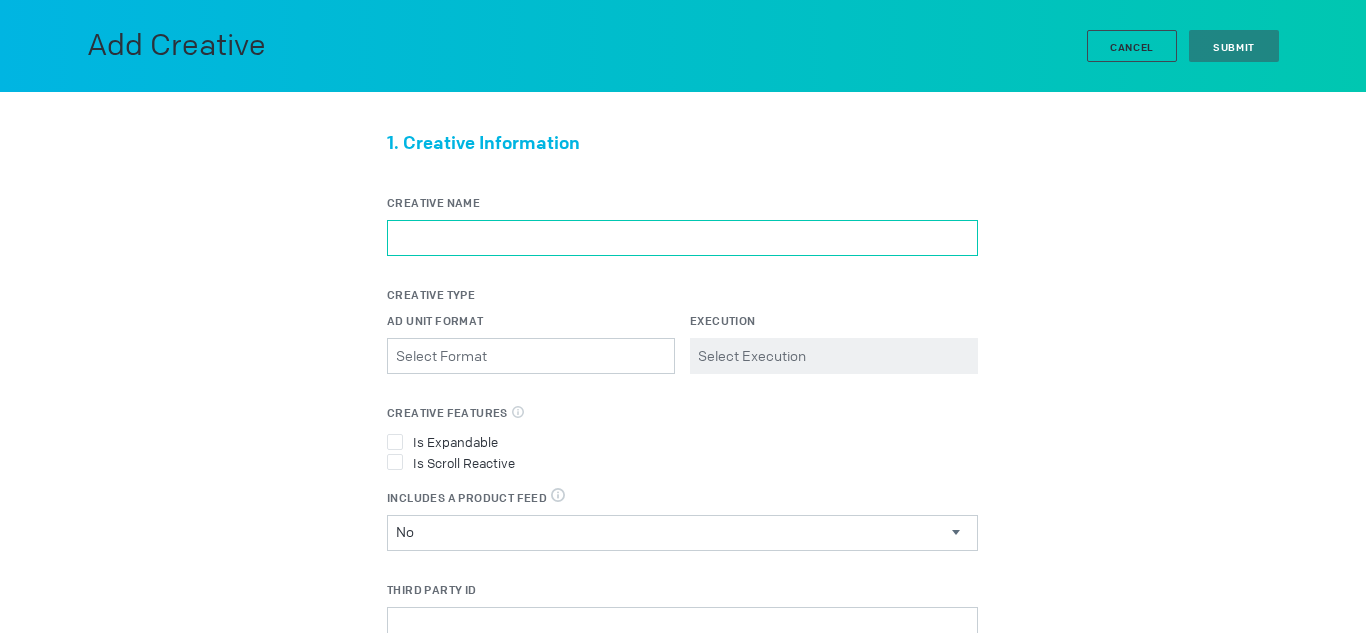 click on "Creative Name" at bounding box center [682, 238] 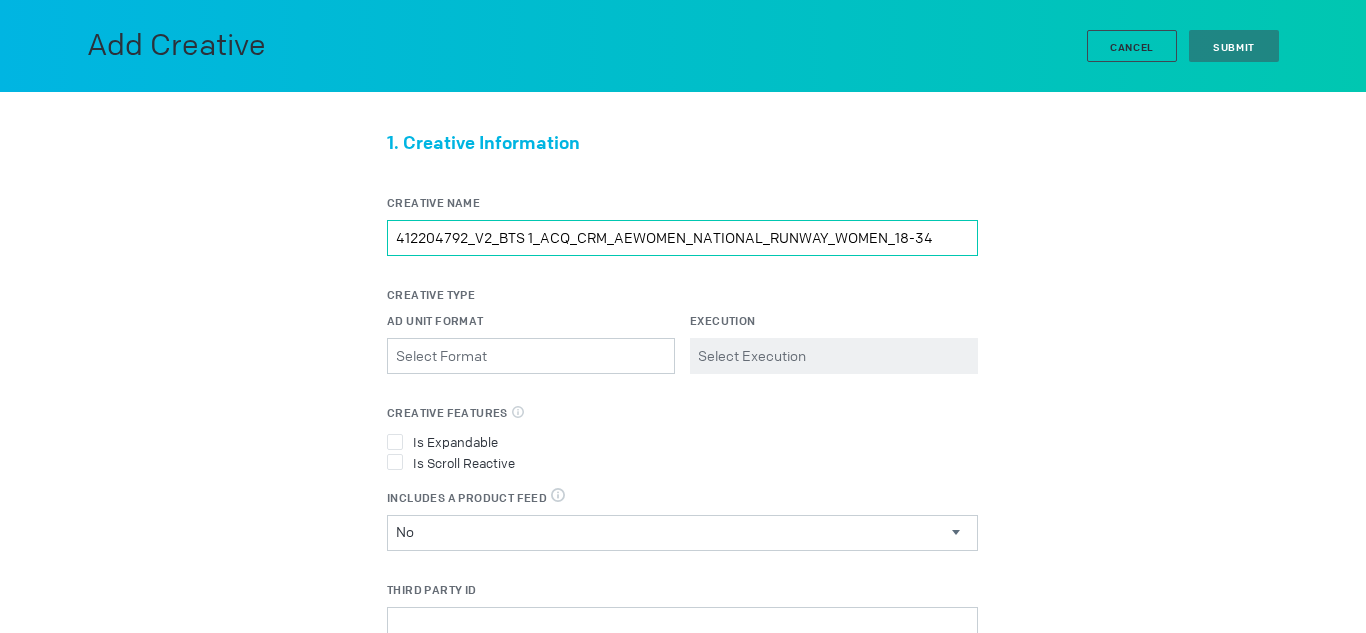 type on "412204792_V2_BTS 1_ACQ_CRM_AEWOMEN_NATIONAL_RUNWAY_WOMEN_18-34" 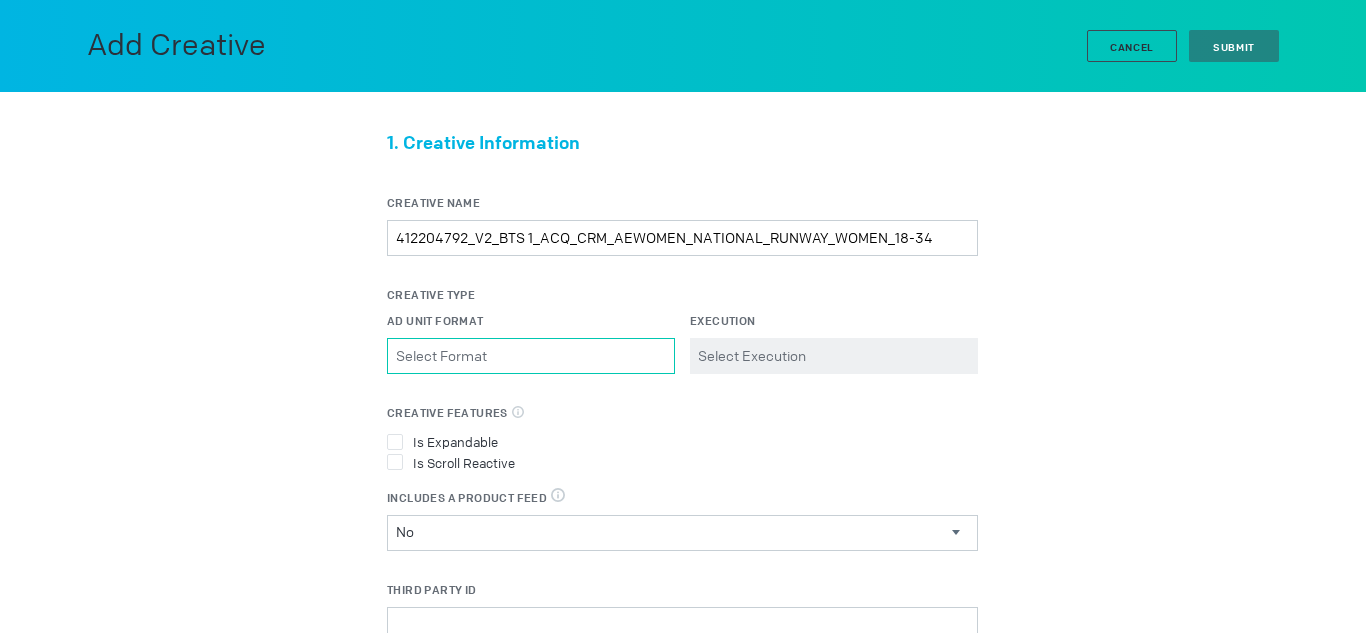click on "Ad Unit Format Please select a valid item" at bounding box center [531, 356] 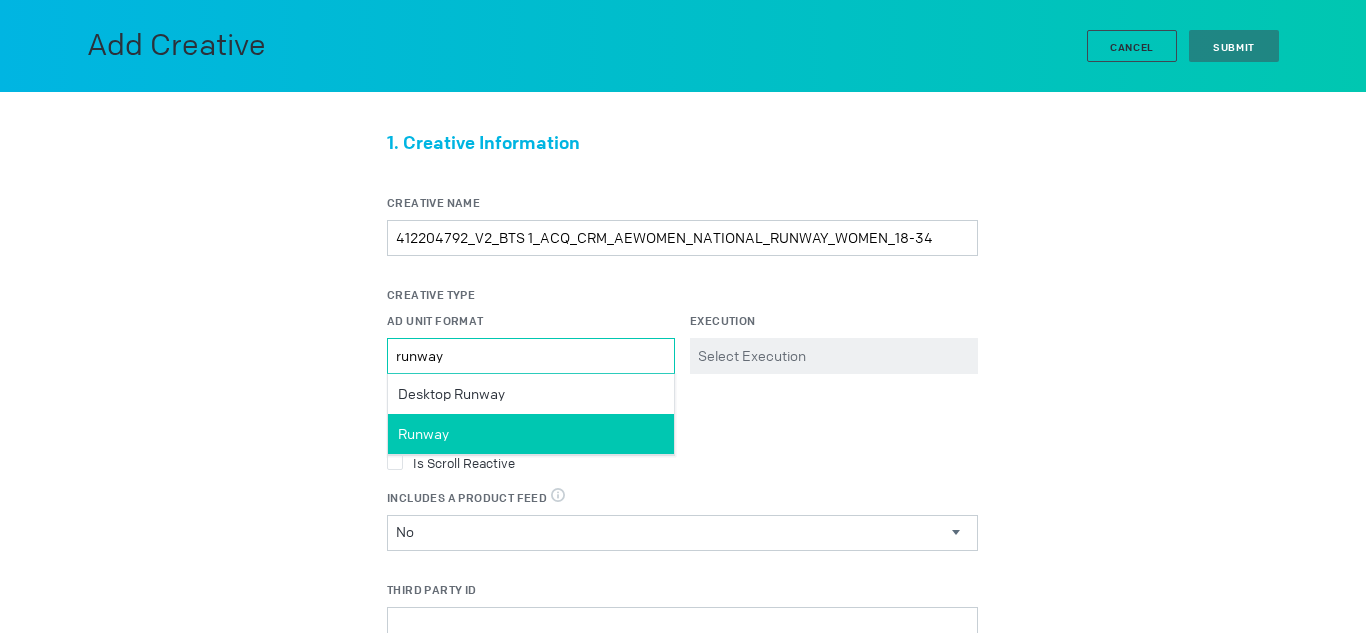 type on "runway" 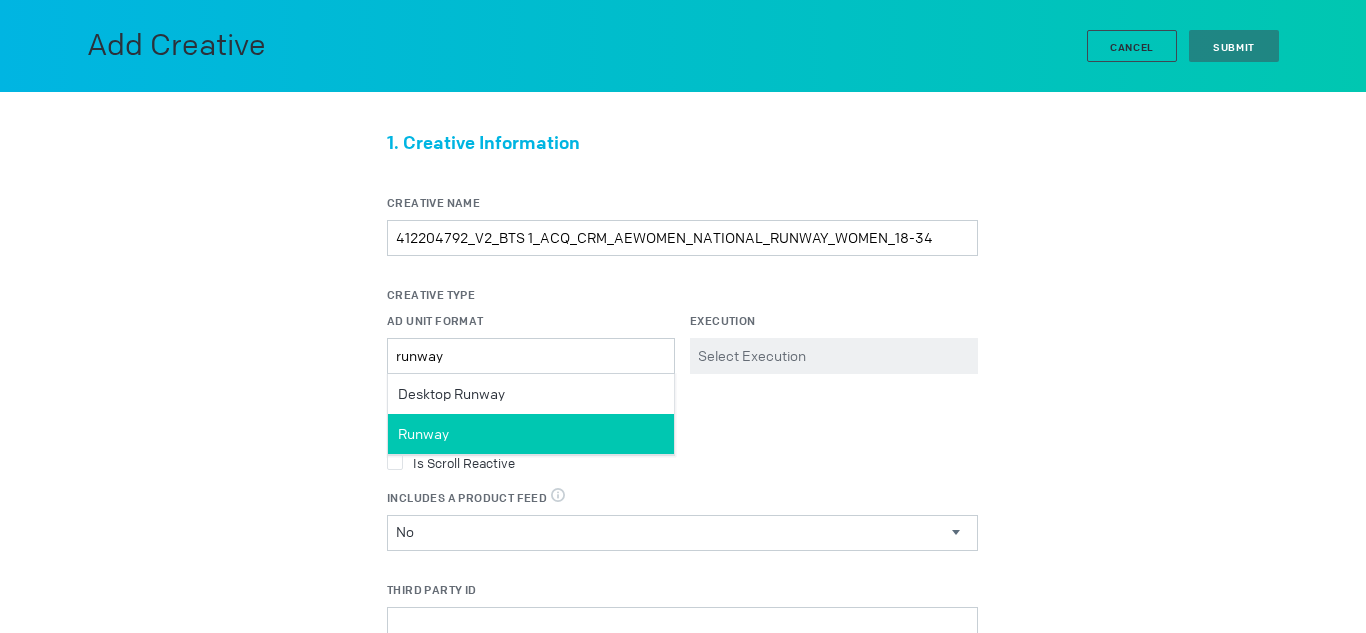 click on "Runway" at bounding box center [451, 394] 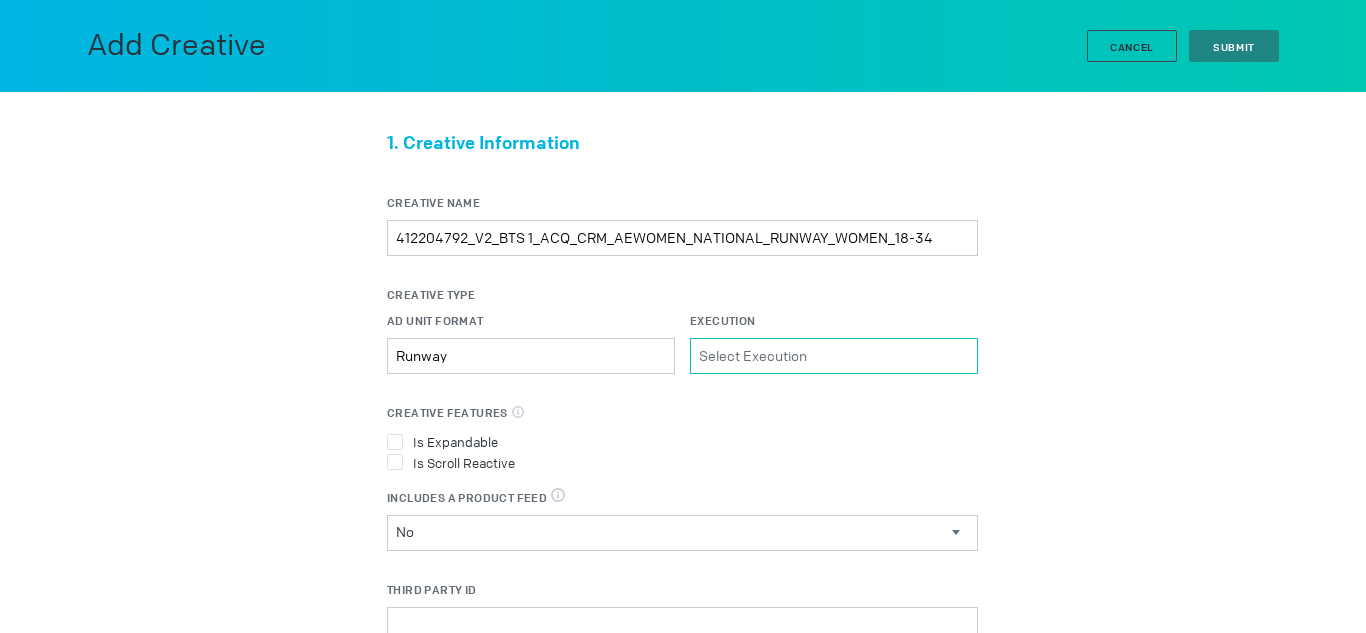 click on "Execution Please select a valid item" at bounding box center [834, 356] 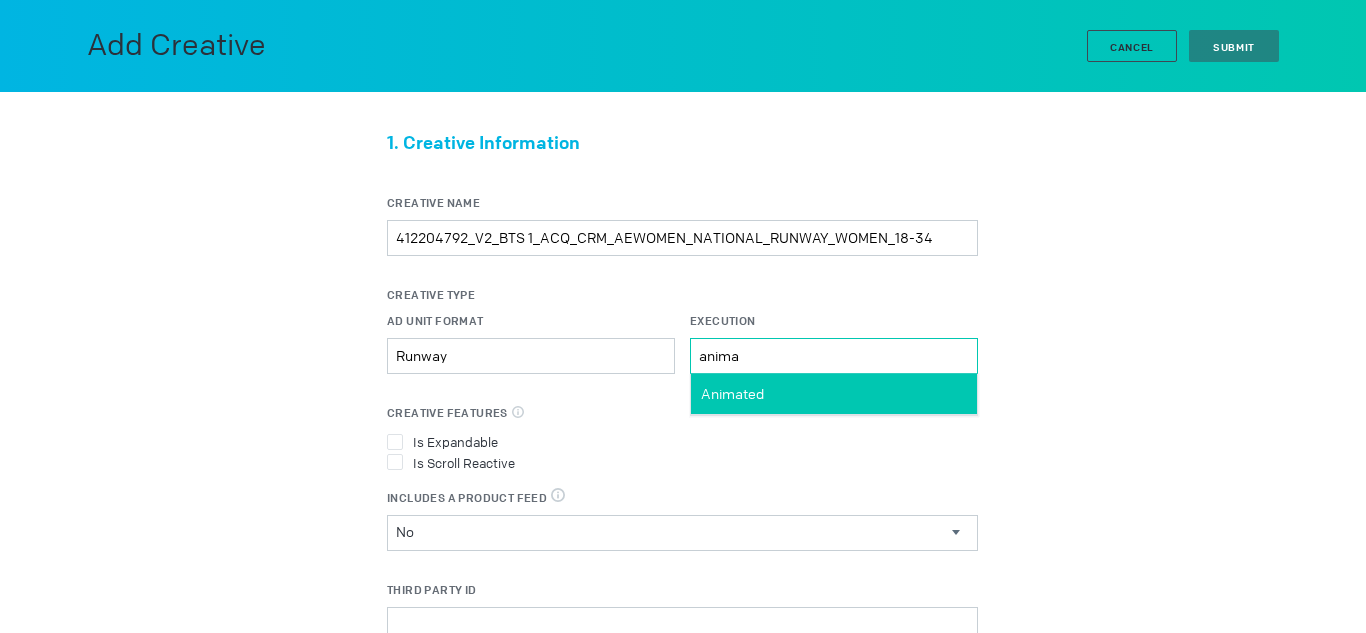type on "anima" 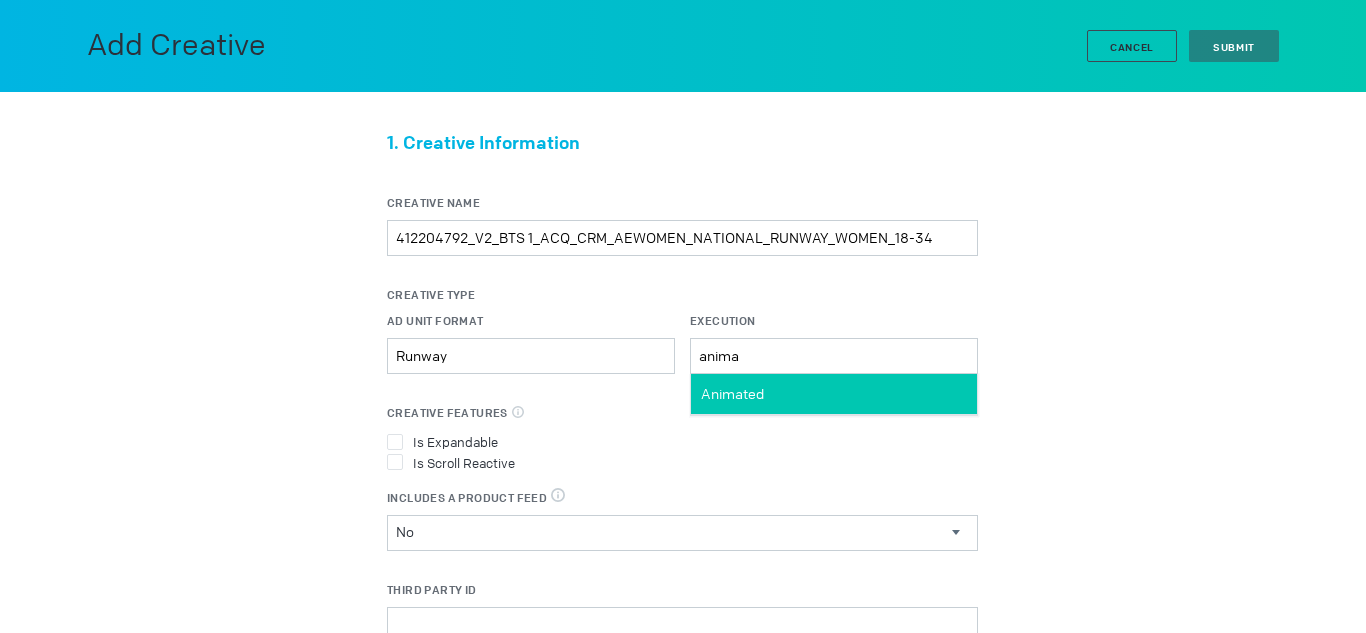 click on "Animated" at bounding box center (834, 394) 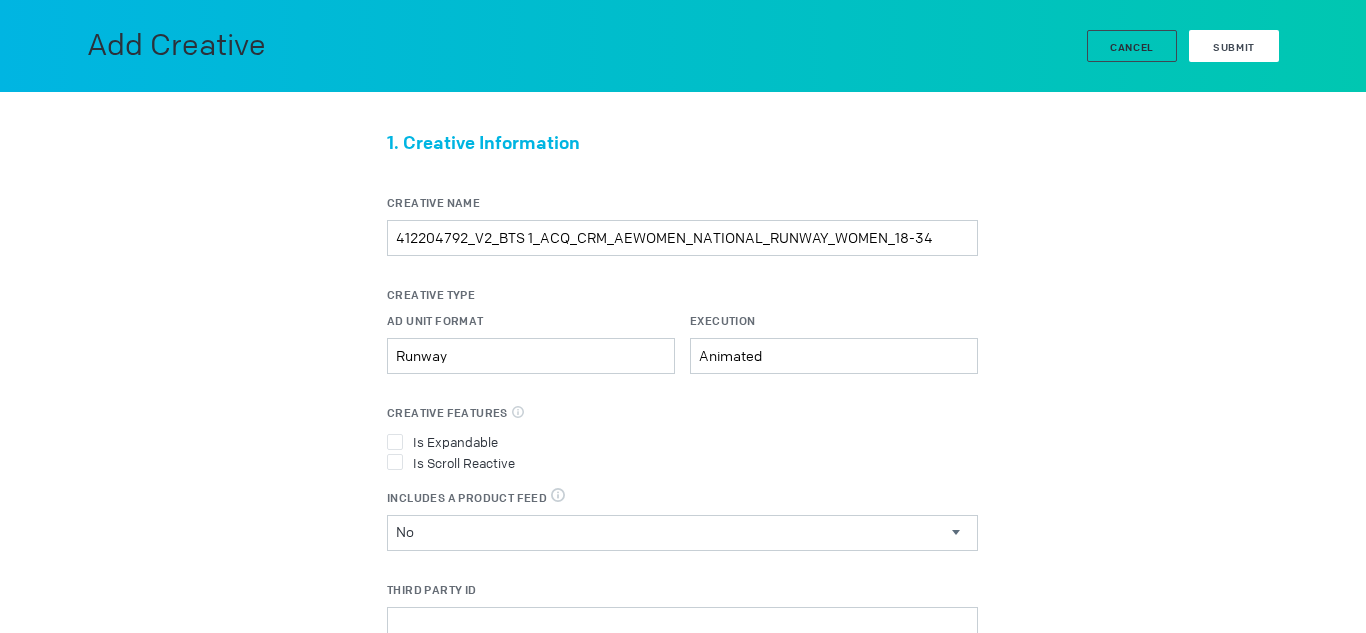click on "Submit" at bounding box center [1234, 46] 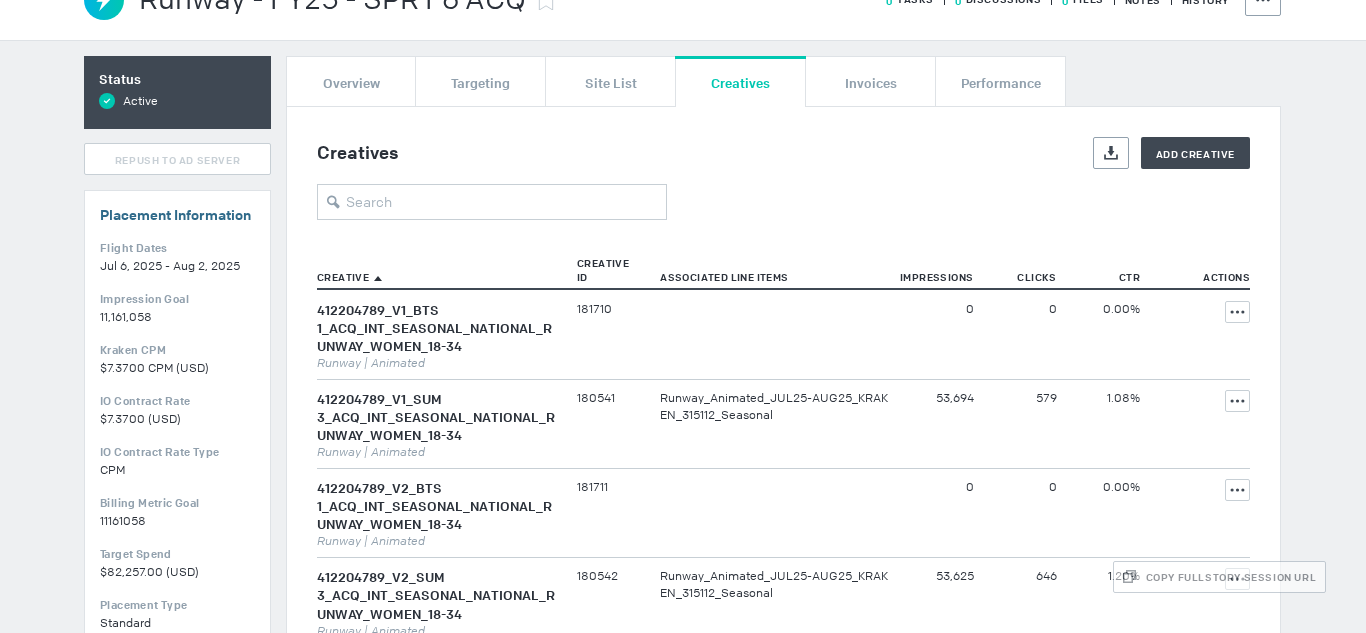 scroll, scrollTop: 645, scrollLeft: 0, axis: vertical 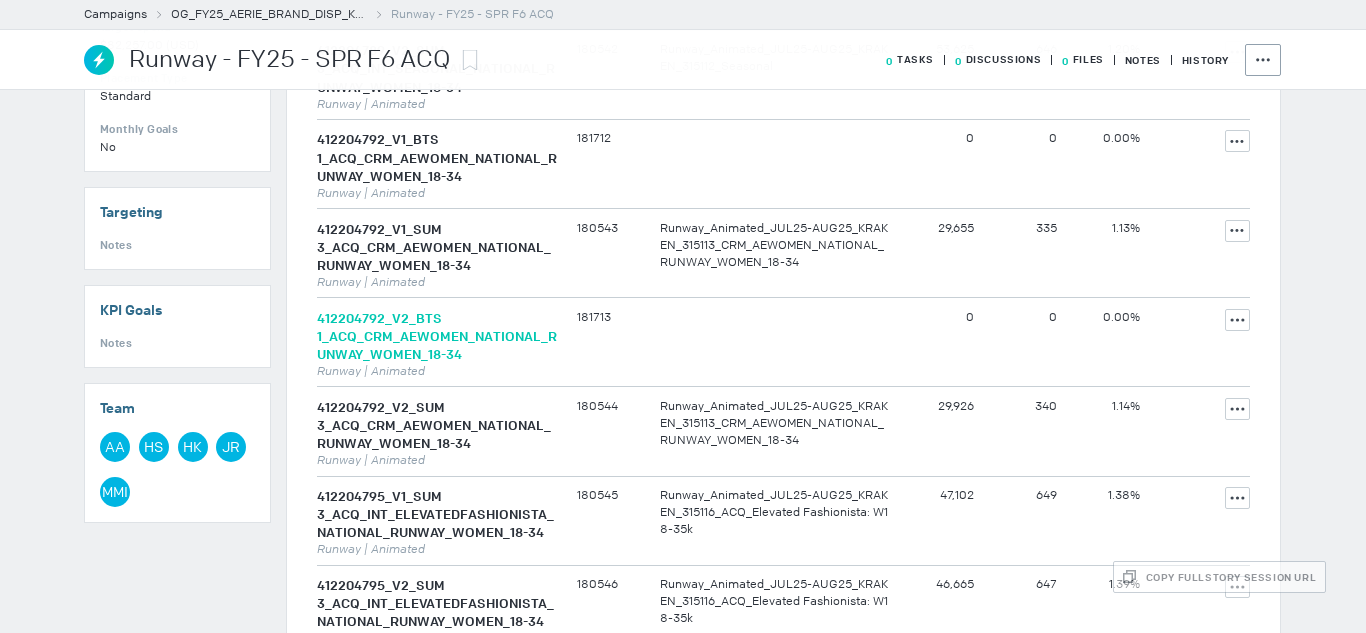 click on "412204792_V2_BTS 1_ACQ_CRM_AEWOMEN_NATIONAL_RUNWAY_WOMEN_18-34" at bounding box center [437, 336] 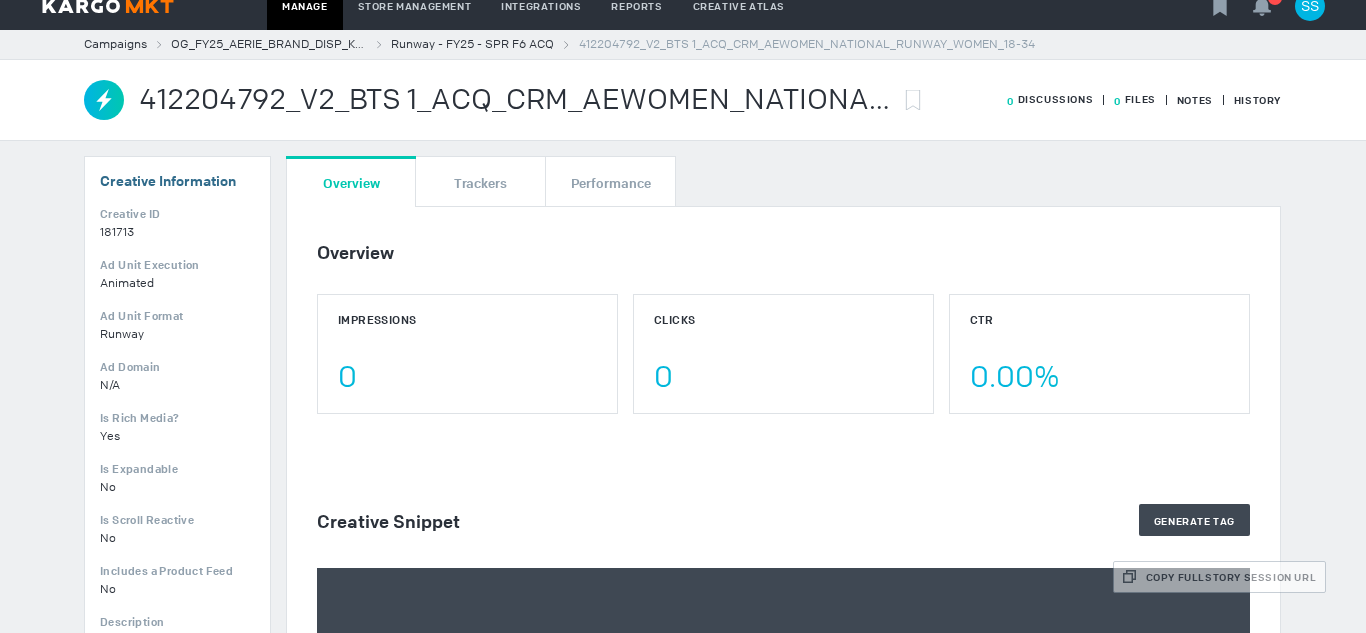 scroll, scrollTop: 0, scrollLeft: 0, axis: both 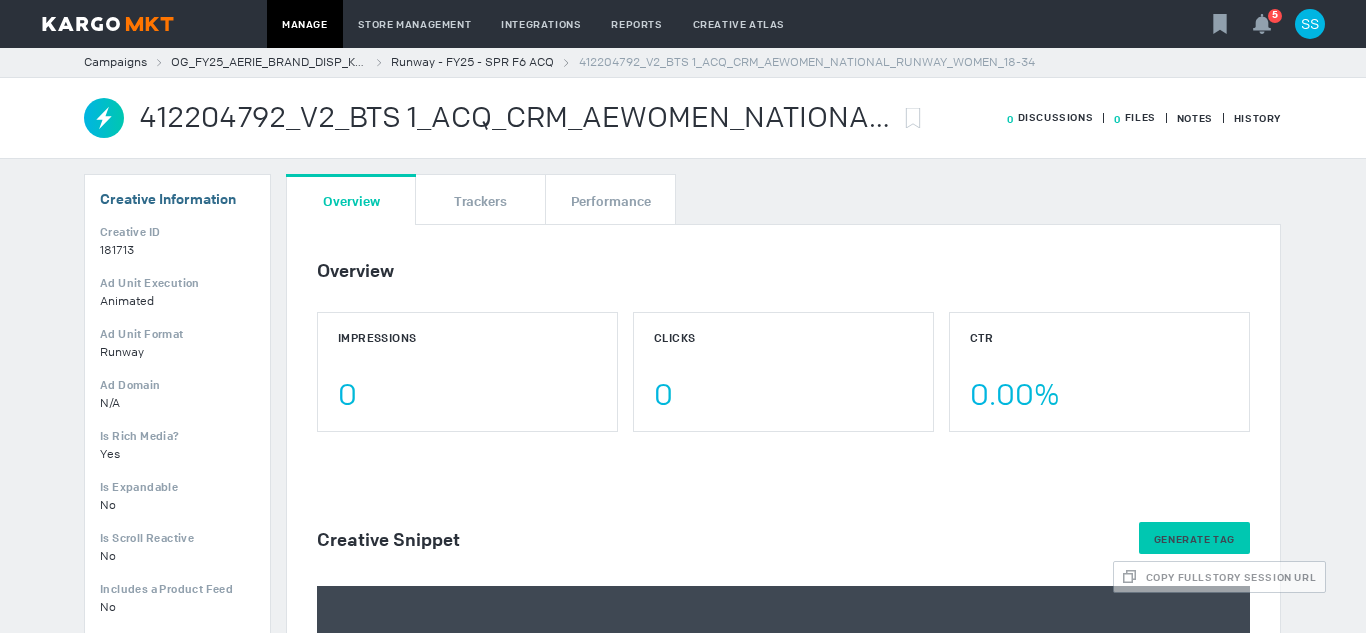 click on "Generate Tag" at bounding box center [1194, 539] 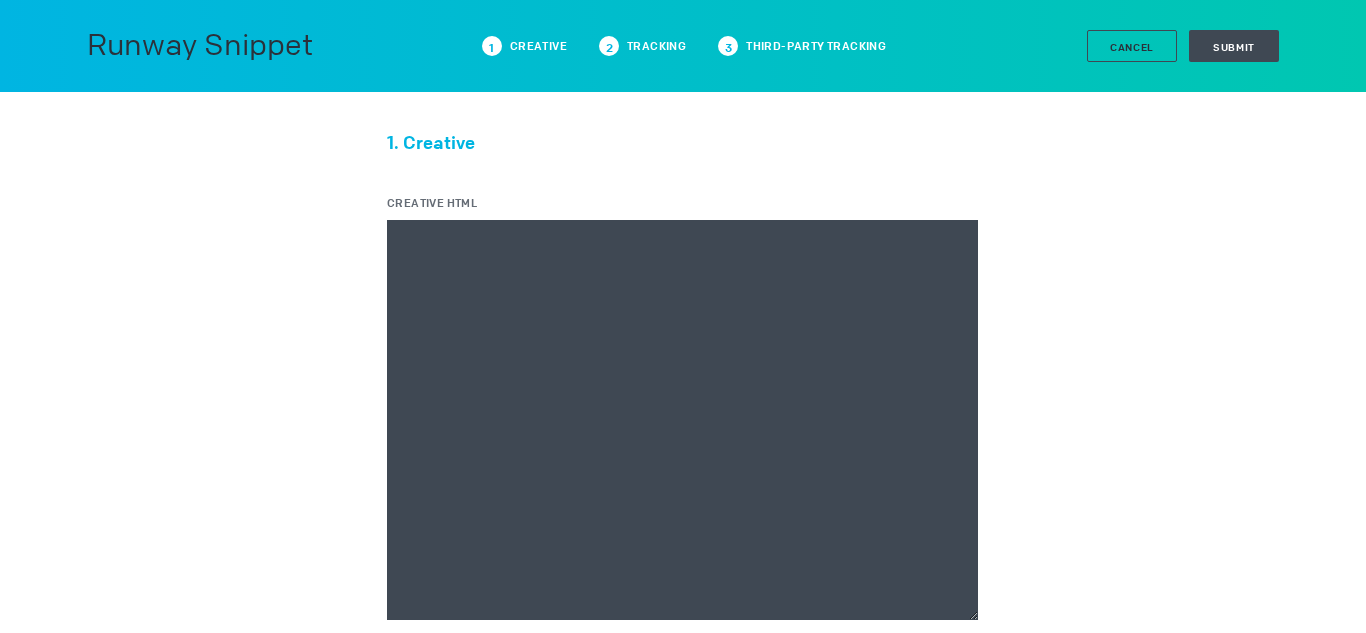 click on "Creative HTML" at bounding box center (682, 420) 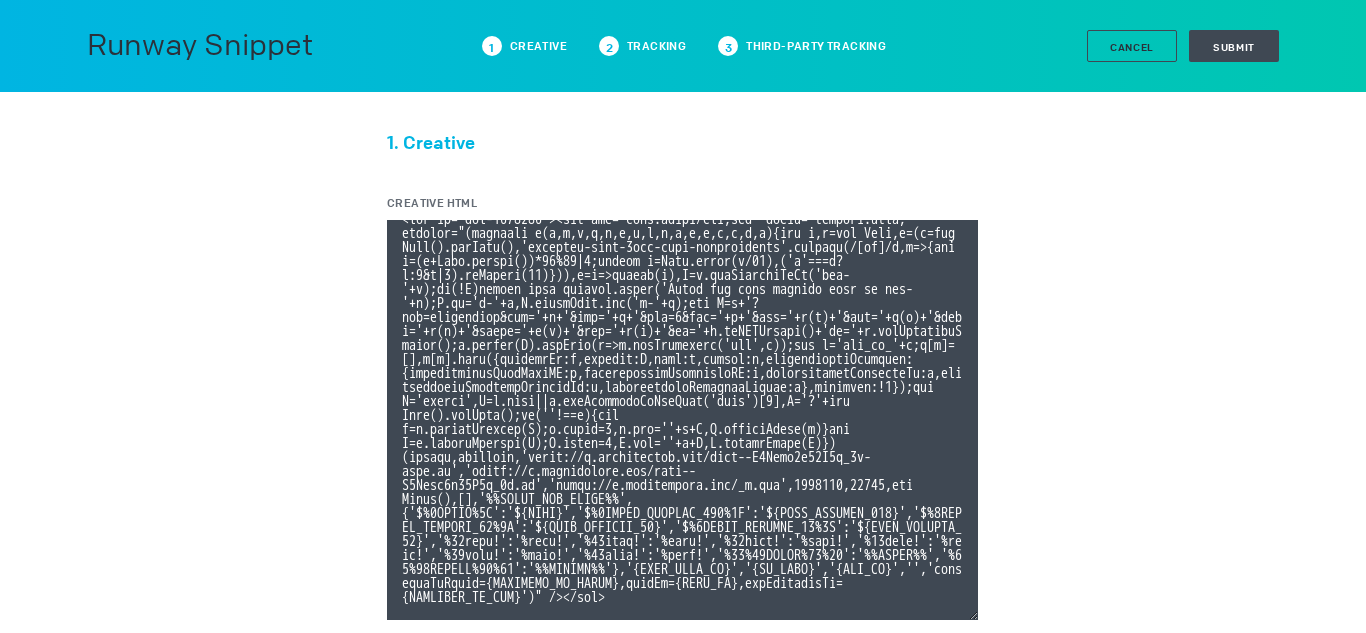 scroll, scrollTop: 107, scrollLeft: 0, axis: vertical 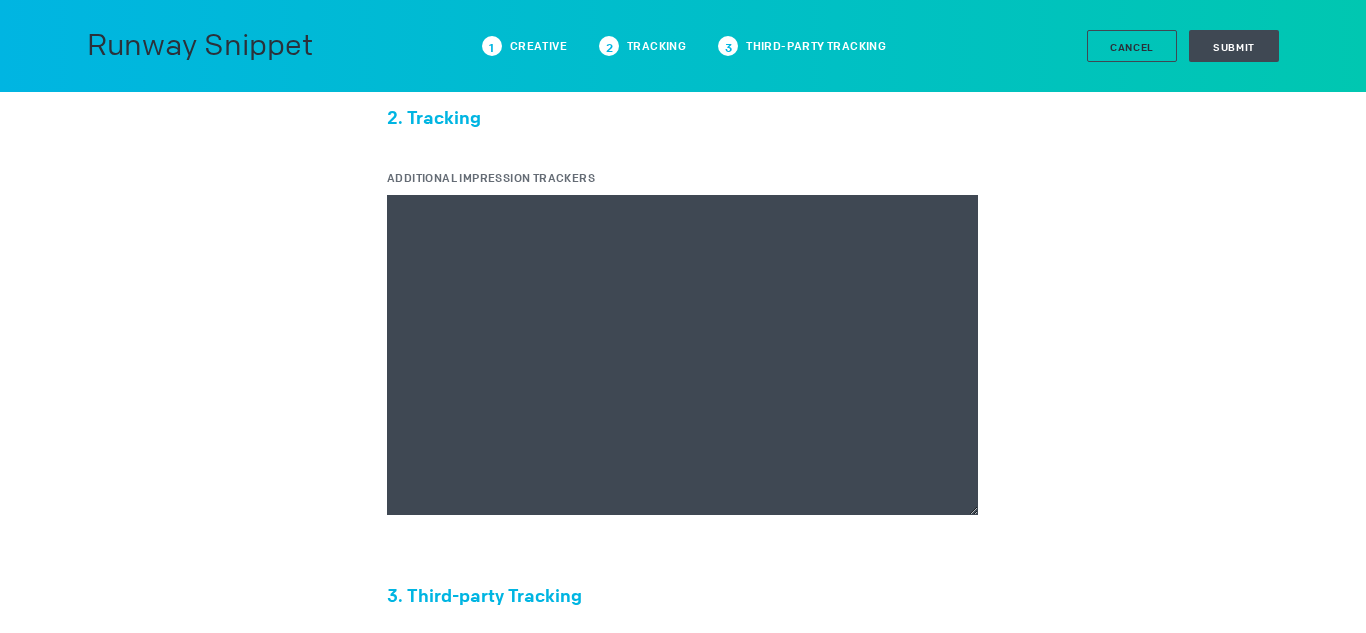 type on "<div id="ivo-1037915"><img src="data:image/png,ivo" style="display:none;" onerror="(function e(e,t,i,x,n,a,r,d,o,s,l,c,p,g,m,f){let h,u=new Date,y=(h=new Date().getTime(),'xxxxxxxx-xxxx-4xxx-yxxx-xxxxxxxxxxxx'.replace(/[xy]/g,e=>{let t=(h+Math.random())*16%16|0;return h=Math.floor(h/16),('x'===e?t:3&t|8).toString(16)})),v=e=>escape(e),E=t.getElementById('ivo-'+a);if(!E)return void console.error('Could not find element with id ivo-'+a);E.id='i-'+a,E.classList.add('i-'+a);let T=n+'?evt=impression&pid='+a+'&aid='+r+'&sst=0&sid='+y+'&tpl='+v(c)+'&tpi='+v(p)+'&tpid='+v(g)+'&tpsid='+v(m)+'&tpc='+v(f)+'&ti='+u.toISOString()+'to='+u.getTimezoneOffset();o.concat(T).forEach(e=>d.setAttribute('src',e));let w='ivo_ad_'+a;e[w]=[],e[w].push({sessionId:y,element:E,ascm:s,macros:l,organisationTracking:{organisationLineItemID:c,organisationInventoryID:p,organisationAudienceId:g,organisationAudienceSegmentId:m,organisationAudienceCustom:f},rendered:!1});let C='script',D=t.head||t.getElementsByTagName('head')[0],S='?'+new Da..." 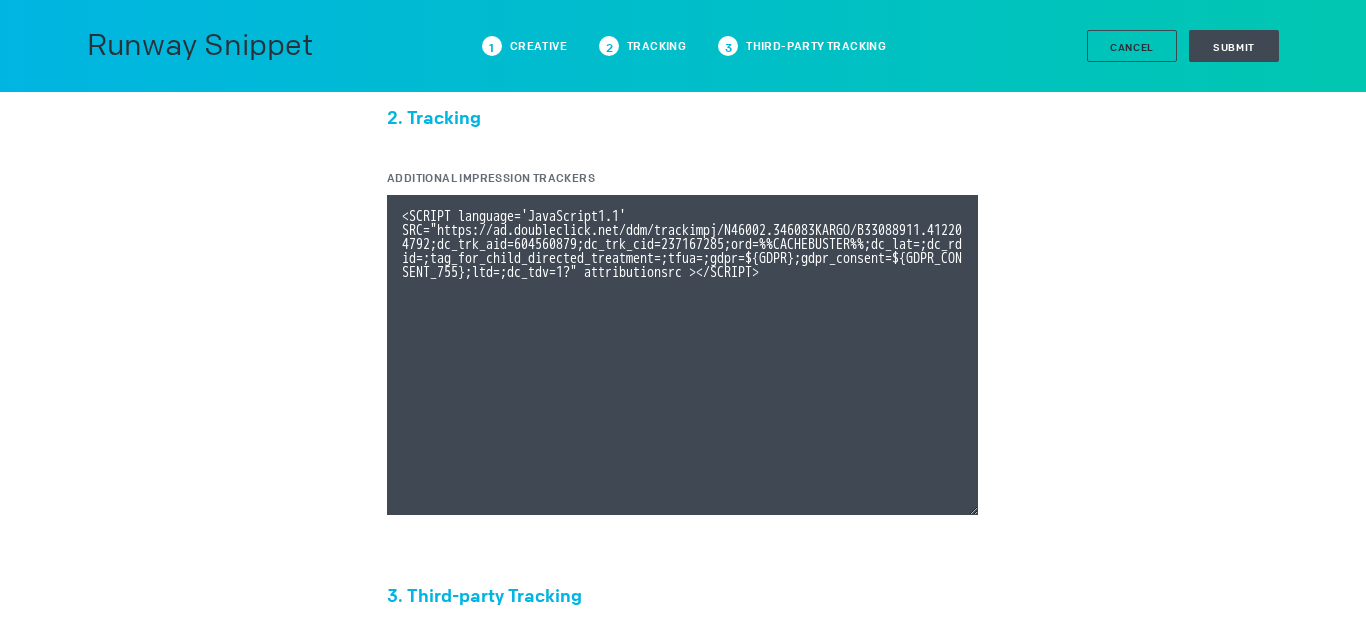 click on "1. Creative Creative HTML Kargo Branding If this box is unchecked, it will replace ´KARGO ADD´ branding with ´ADVERTISEMENT´ 2. Tracking Additional Impression Trackers 				 3. Third-party Tracking Click URL" at bounding box center (683, 232) 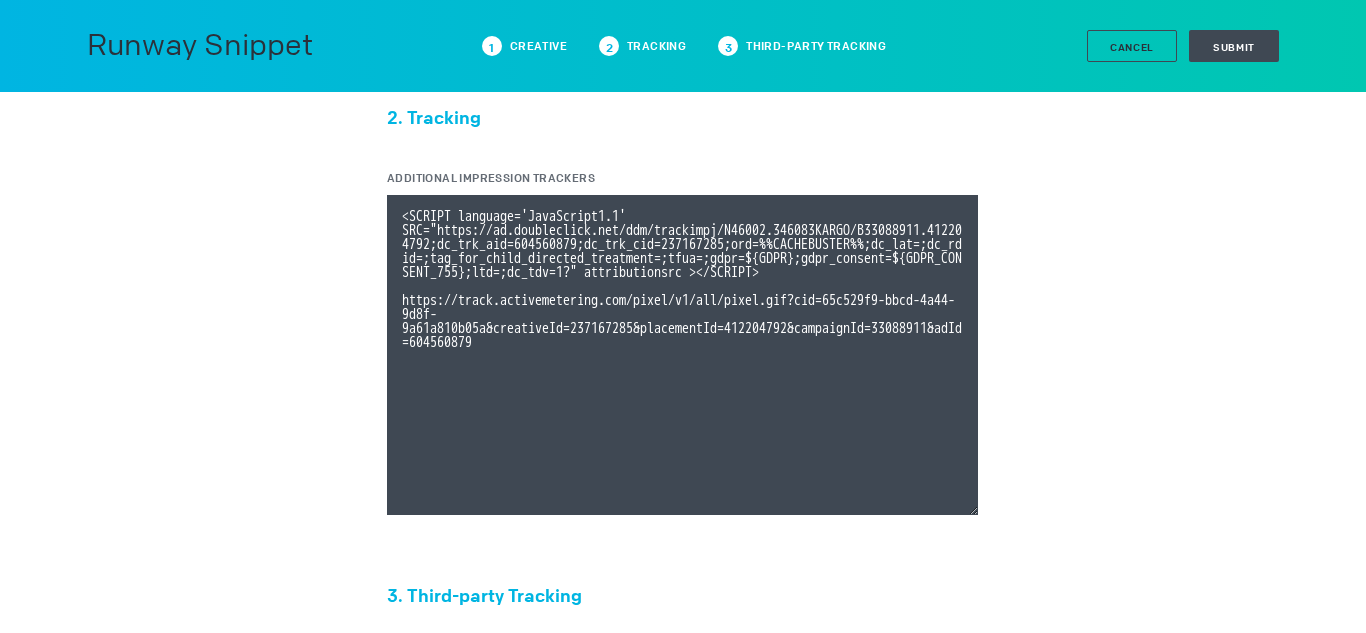 click on "Additional Impression Trackers" at bounding box center [682, 355] 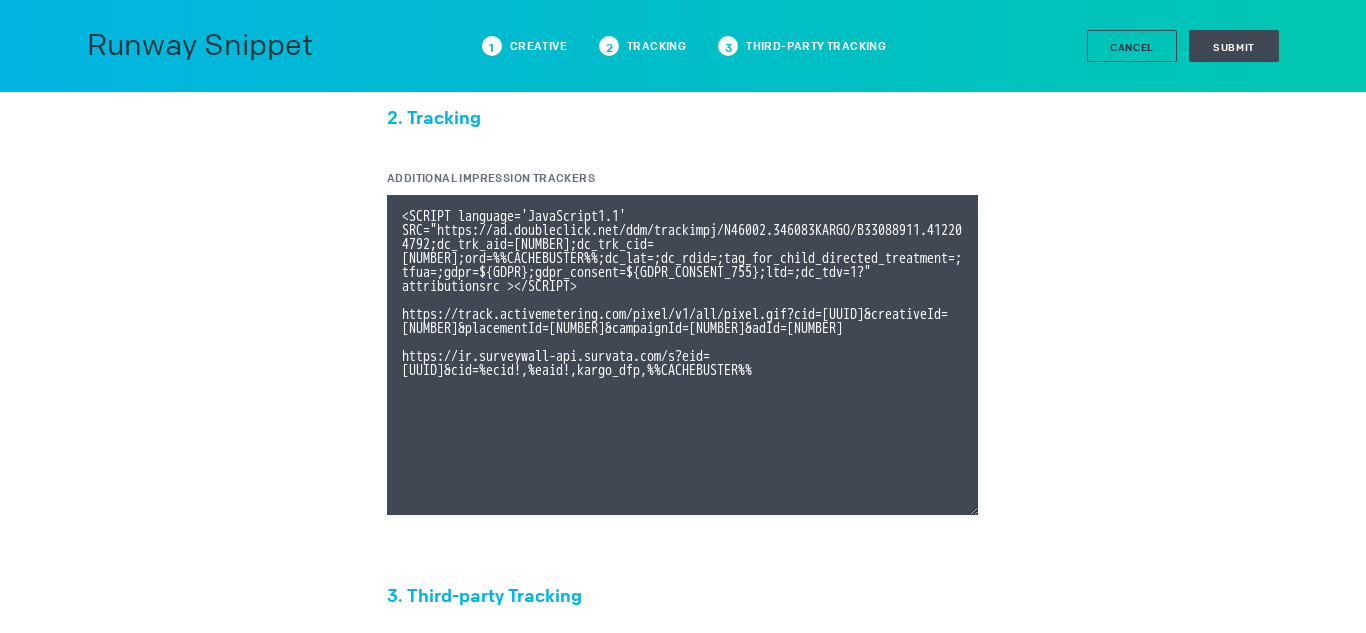 click on "Additional Impression Trackers" at bounding box center (682, 355) 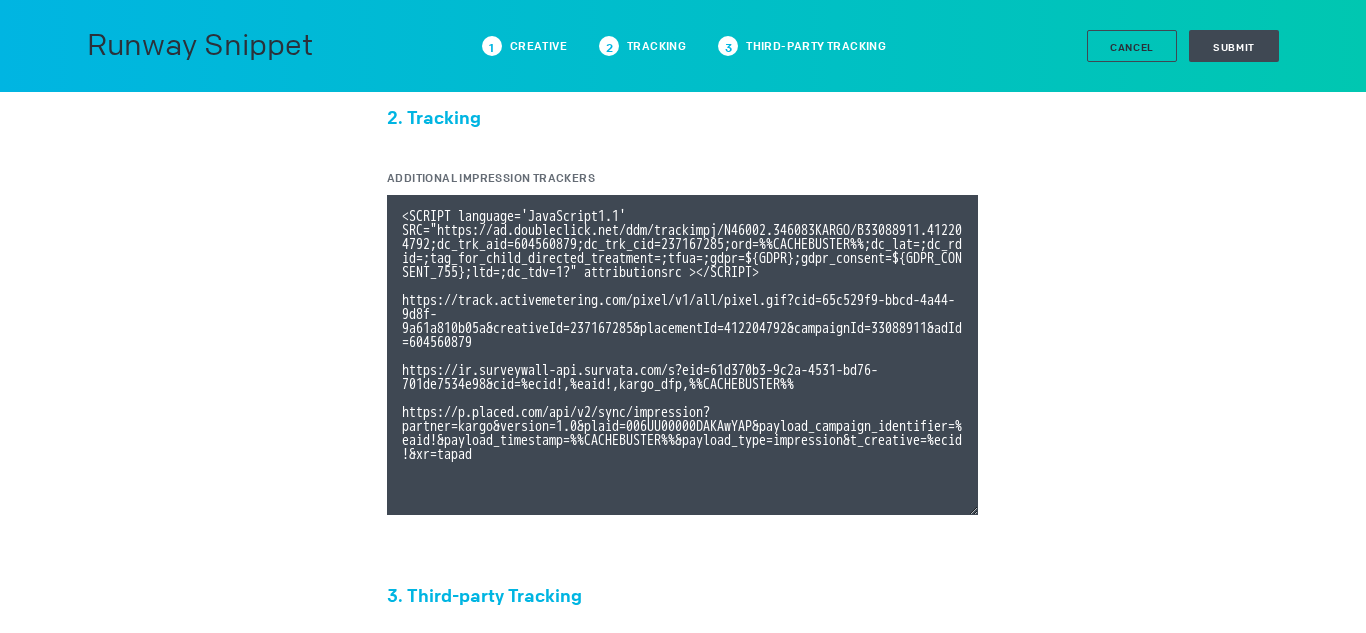 type on "<SCRIPT language='JavaScript1.1' SRC="https://ad.doubleclick.net/ddm/trackimpj/N46002.346083KARGO/B33088911.412204792;dc_trk_aid=604560879;dc_trk_cid=237167285;ord=%%CACHEBUSTER%%;dc_lat=;dc_rdid=;tag_for_child_directed_treatment=;tfua=;gdpr=${GDPR};gdpr_consent=${GDPR_CONSENT_755};ltd=;dc_tdv=1?" attributionsrc ></SCRIPT>
https://track.activemetering.com/pixel/v1/all/pixel.gif?cid=65c529f9-bbcd-4a44-9d8f-9a61a810b05a&creativeId=237167285&placementId=412204792&campaignId=33088911&adId=604560879
https://ir.surveywall-api.survata.com/s?eid=61d370b3-9c2a-4531-bd76-701de7534e98&cid=%ecid!,%eaid!,kargo_dfp,%%CACHEBUSTER%%
https://p.placed.com/api/v2/sync/impression?partner=kargo&version=1.0&plaid=006UU00000DAKAwYAP&payload_campaign_identifier=%eaid!&payload_timestamp=%%CACHEBUSTER%%&payload_type=impression&t_creative=%ecid!&xr=tapad" 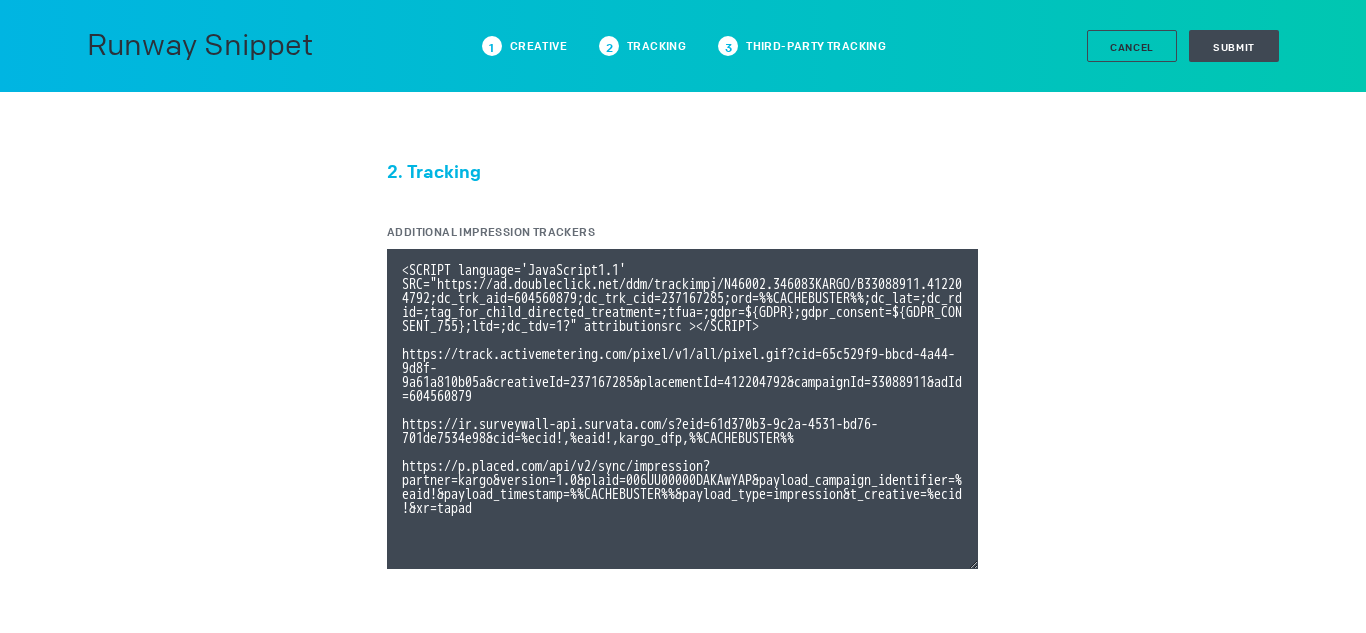 scroll, scrollTop: 600, scrollLeft: 0, axis: vertical 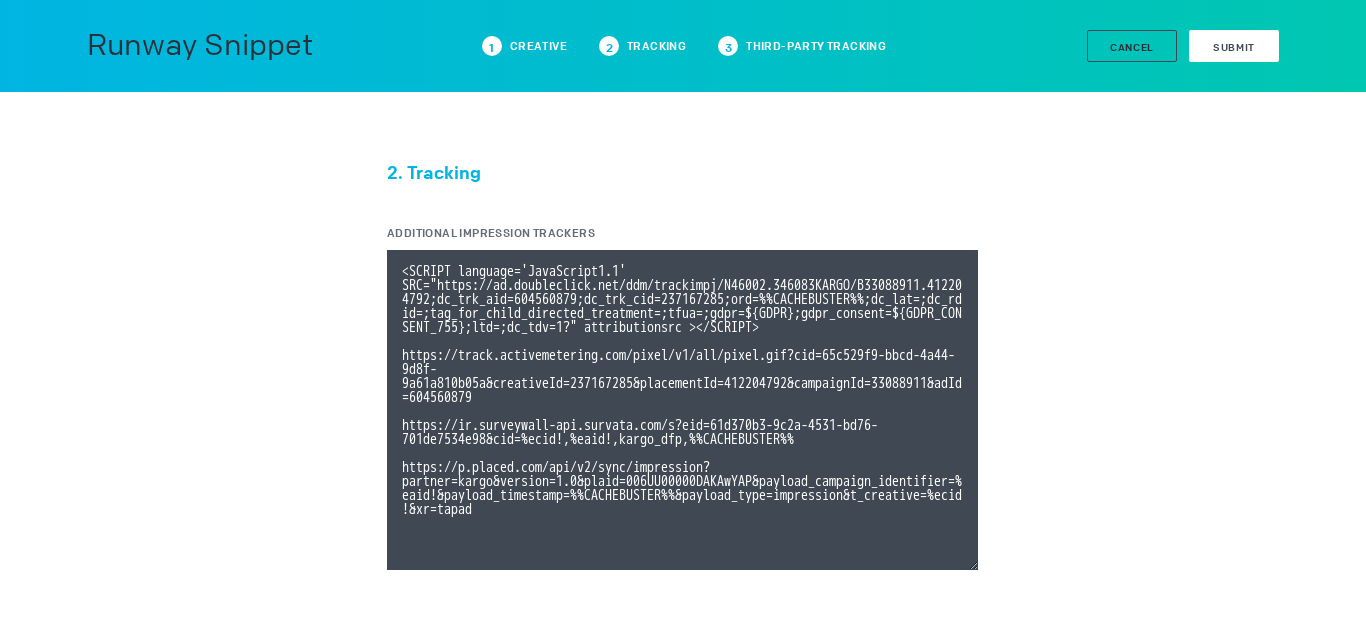 click on "Submit" at bounding box center [1234, 46] 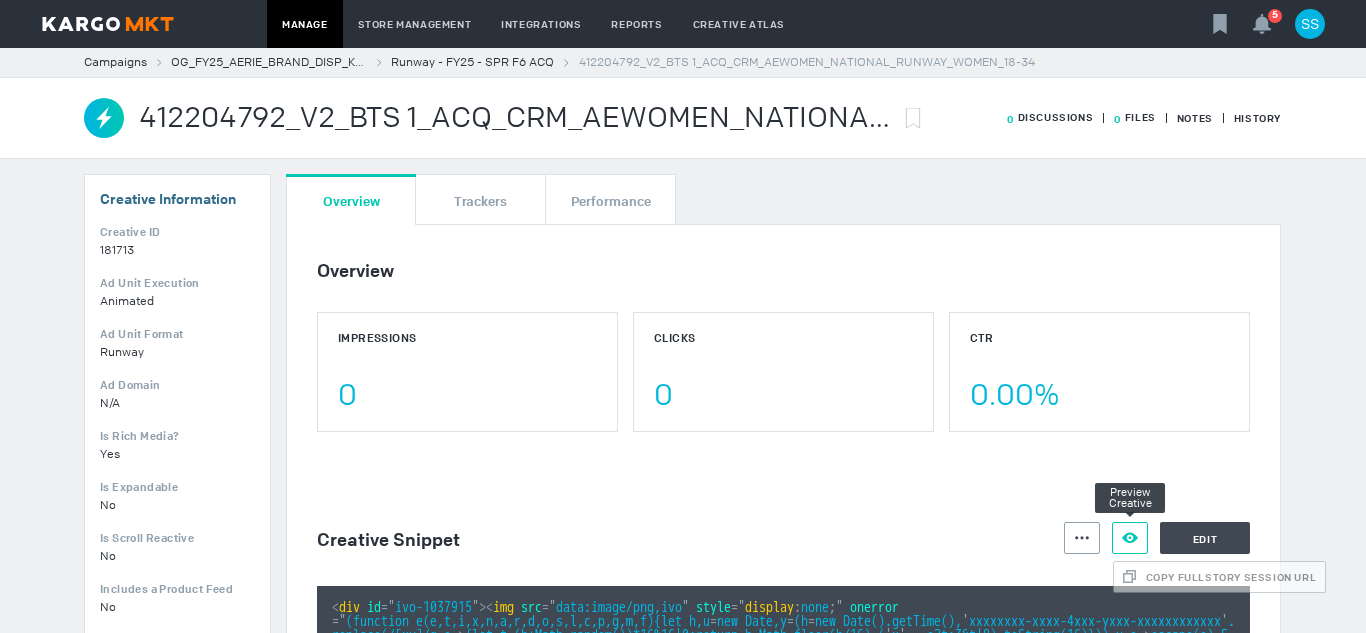 click on "Preview Creative" at bounding box center (1130, 538) 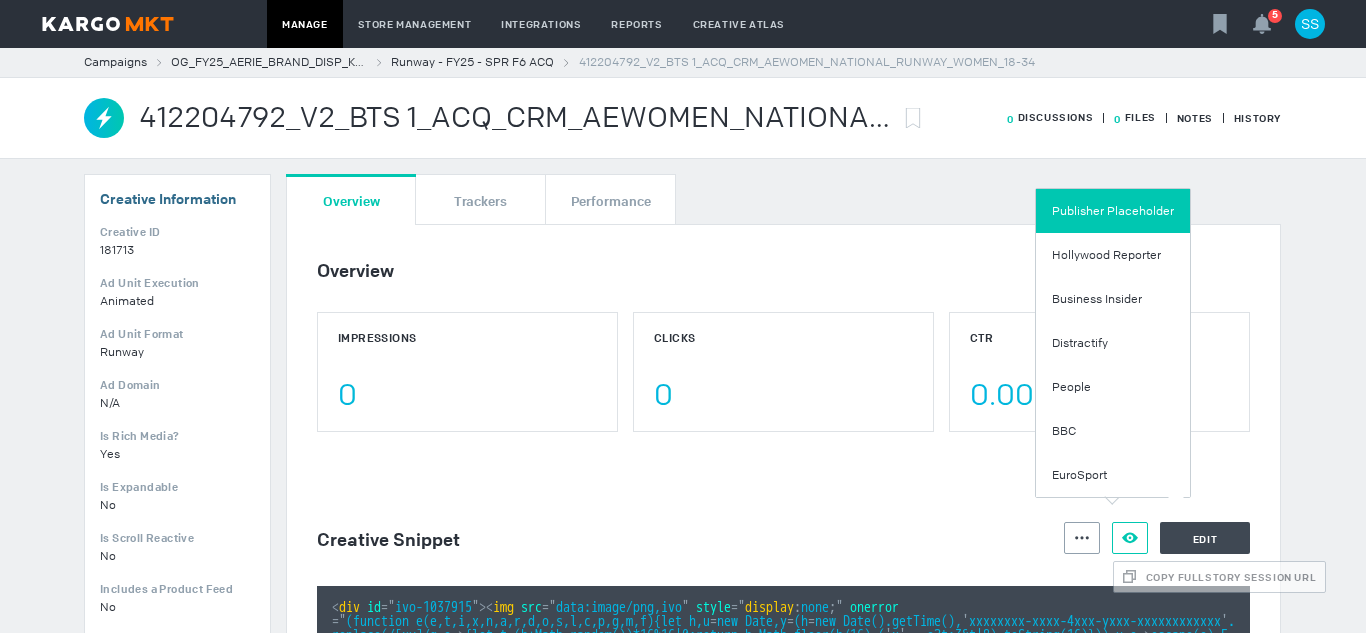 click on "Publisher Placeholder" at bounding box center (1113, 211) 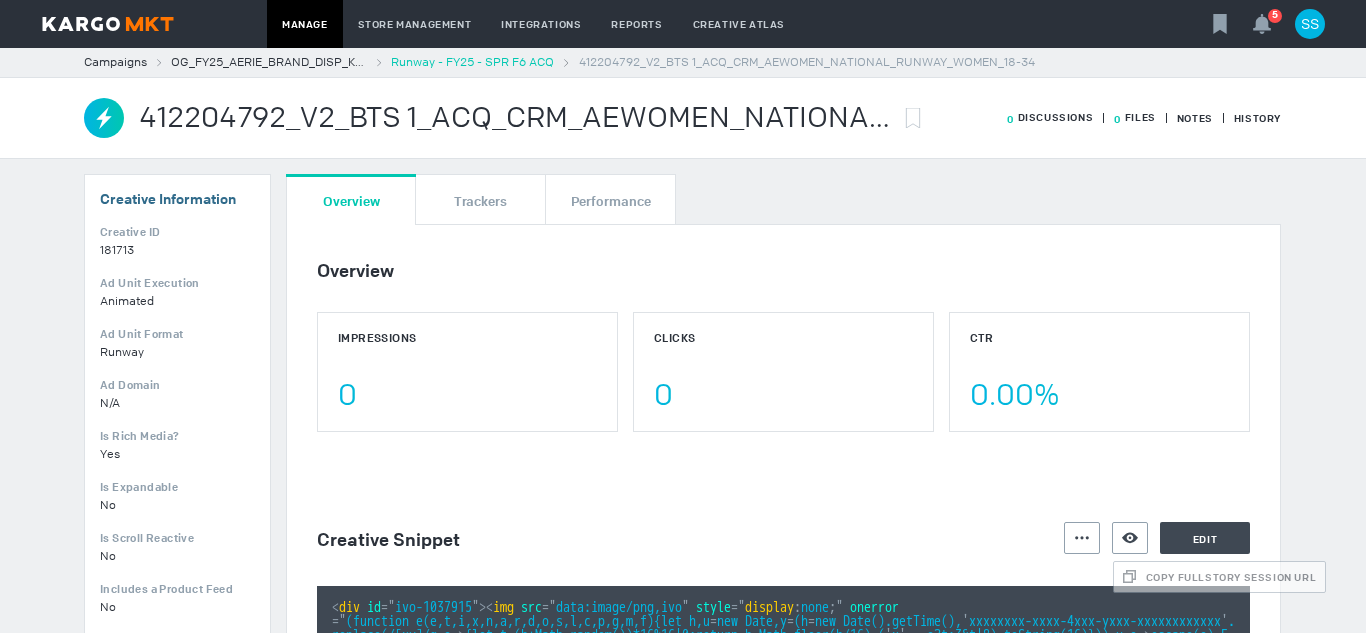 click on "Runway - FY25 - SPR F6 ACQ" at bounding box center (472, 62) 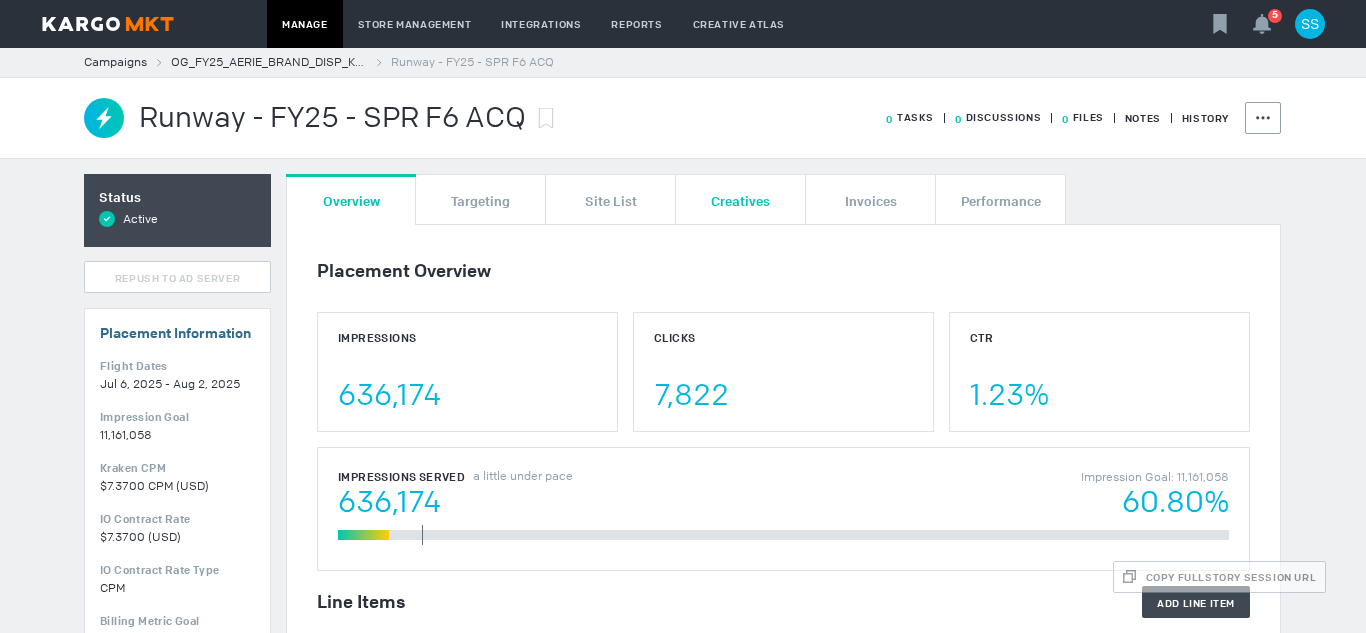 click on "Creatives" at bounding box center (740, 200) 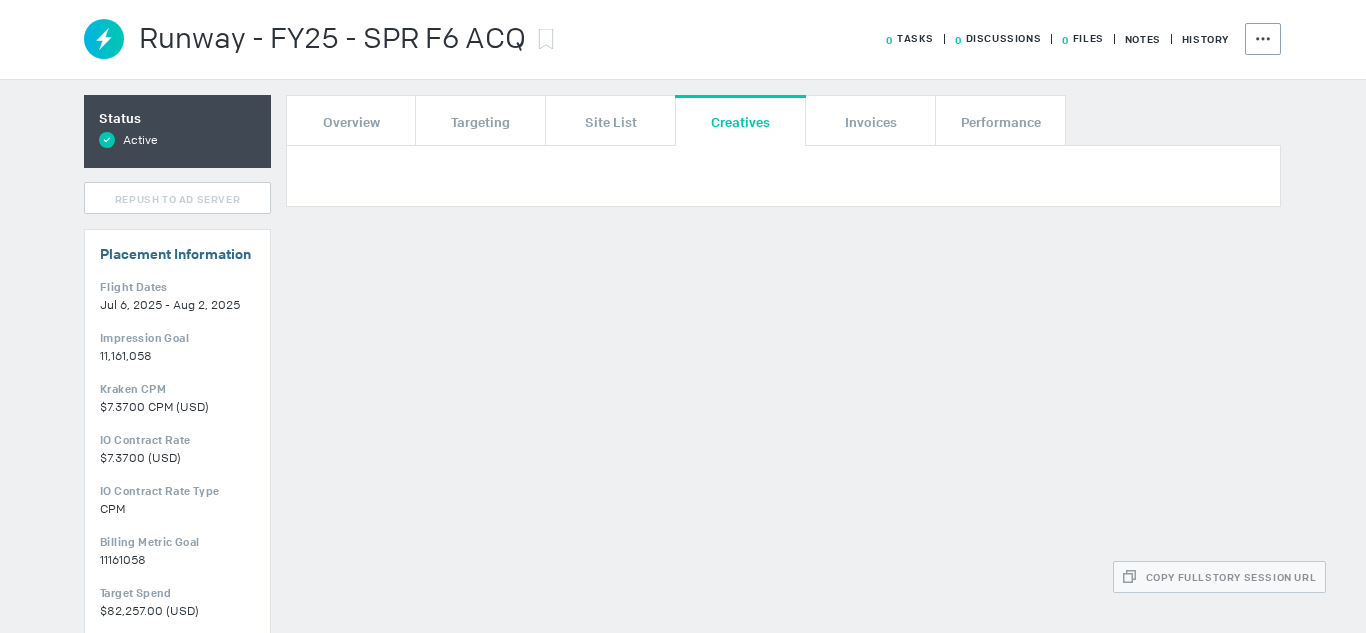 scroll, scrollTop: 83, scrollLeft: 0, axis: vertical 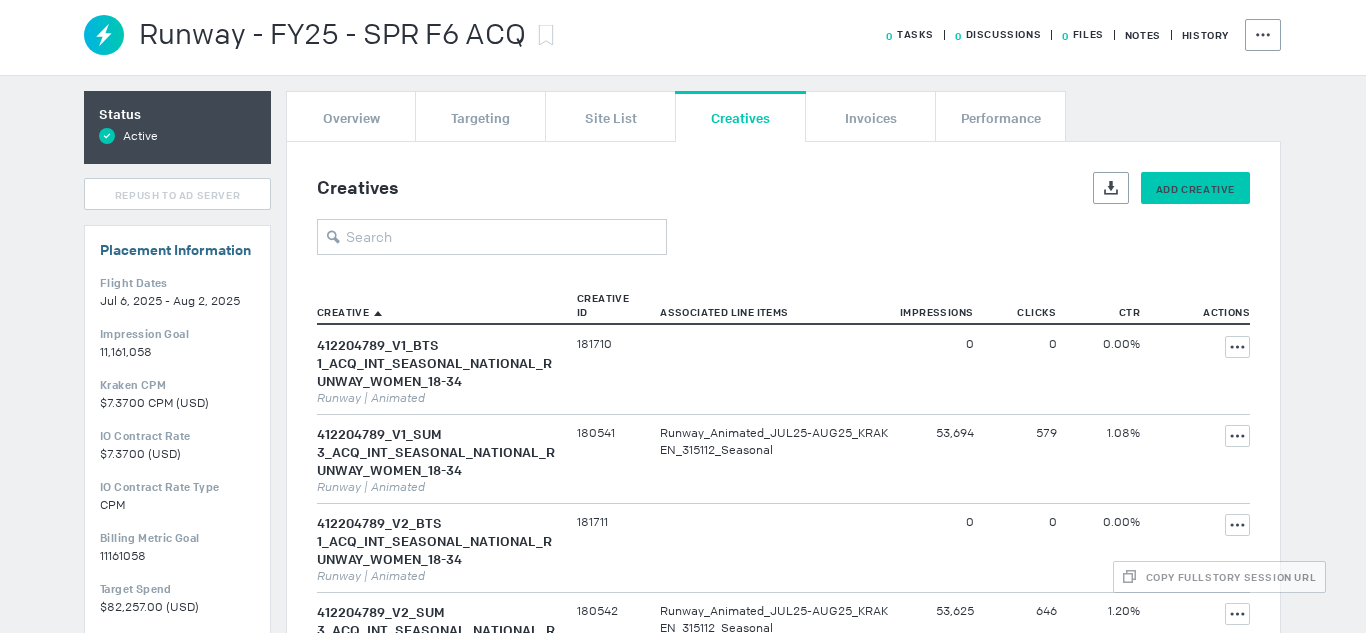 click on "Add Creative" at bounding box center (1195, 189) 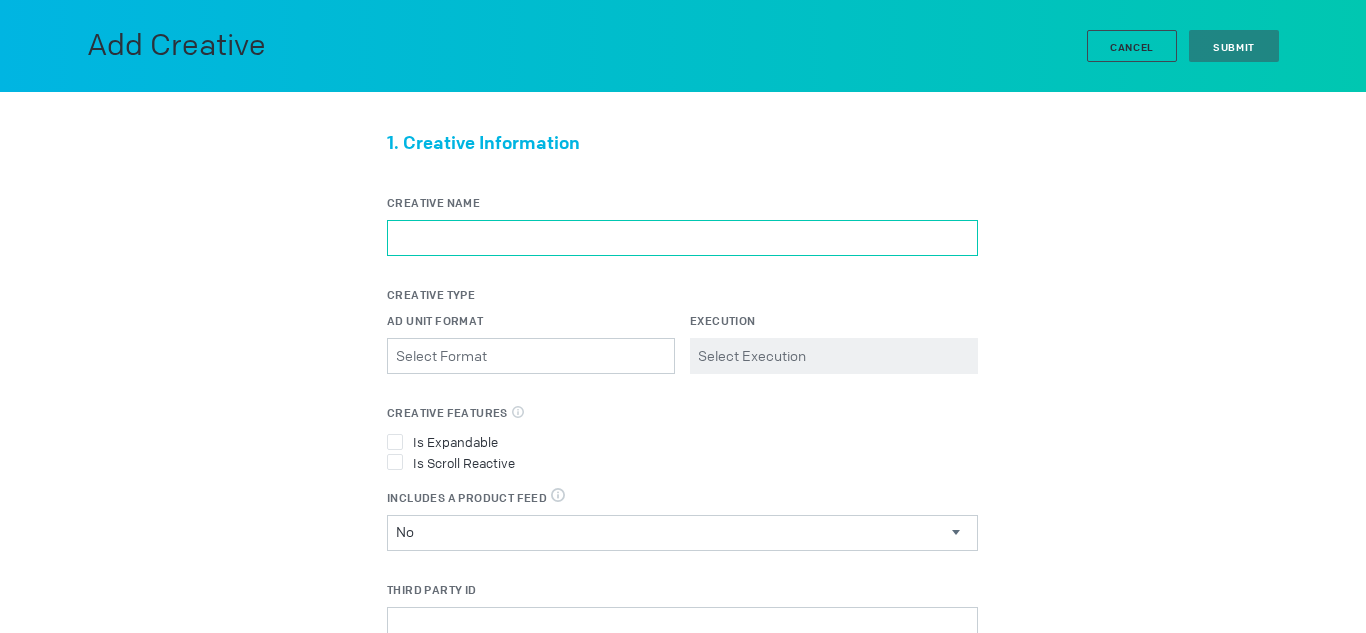 click on "Creative Name" at bounding box center (682, 238) 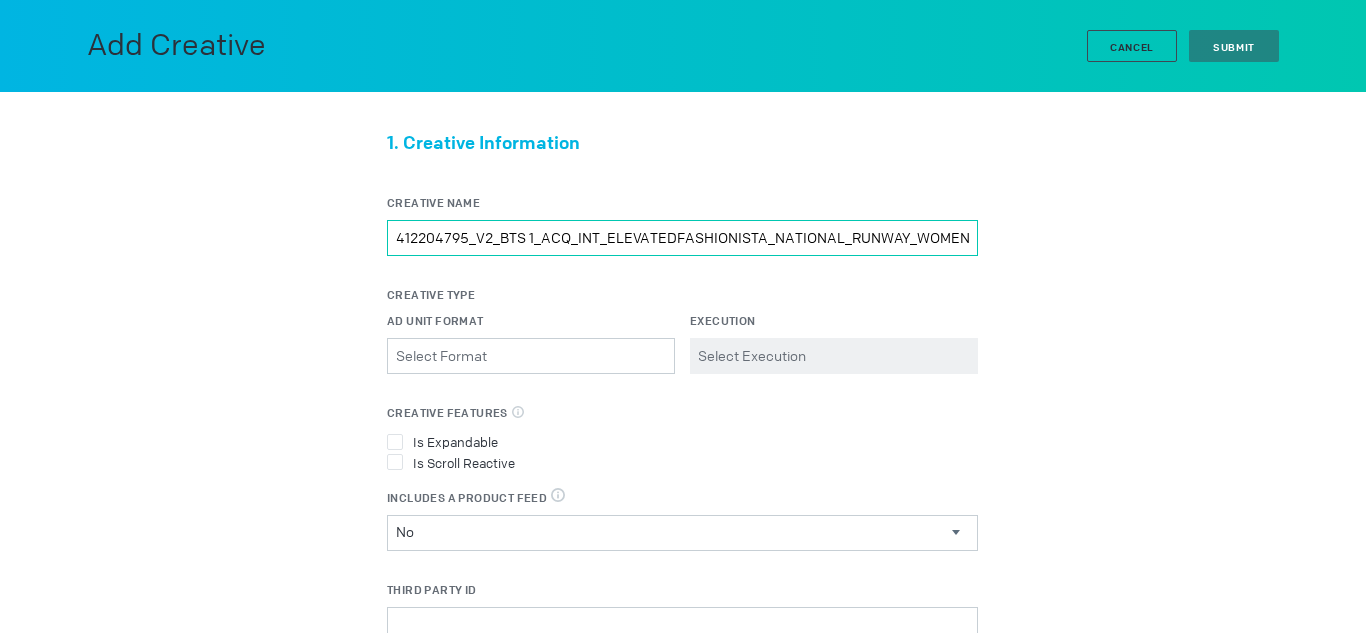 scroll, scrollTop: 0, scrollLeft: 34, axis: horizontal 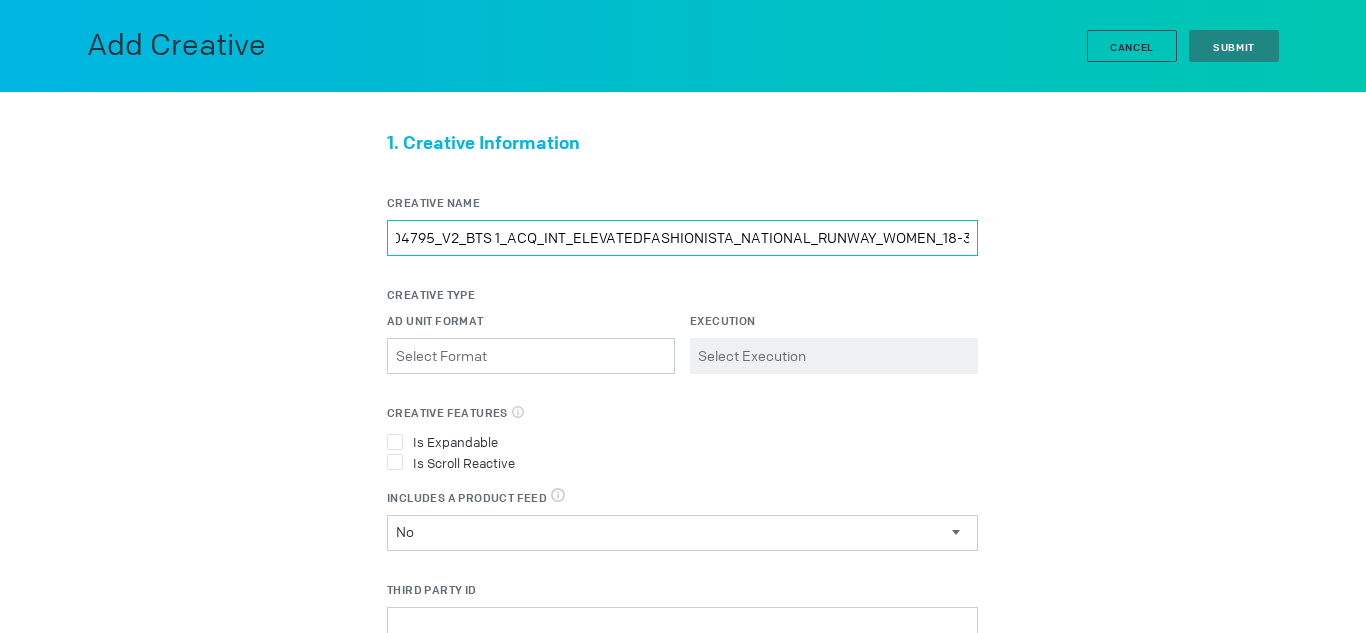 type on "412204795_V2_BTS 1_ACQ_INT_ELEVATEDFASHIONISTA_NATIONAL_RUNWAY_WOMEN_18-34" 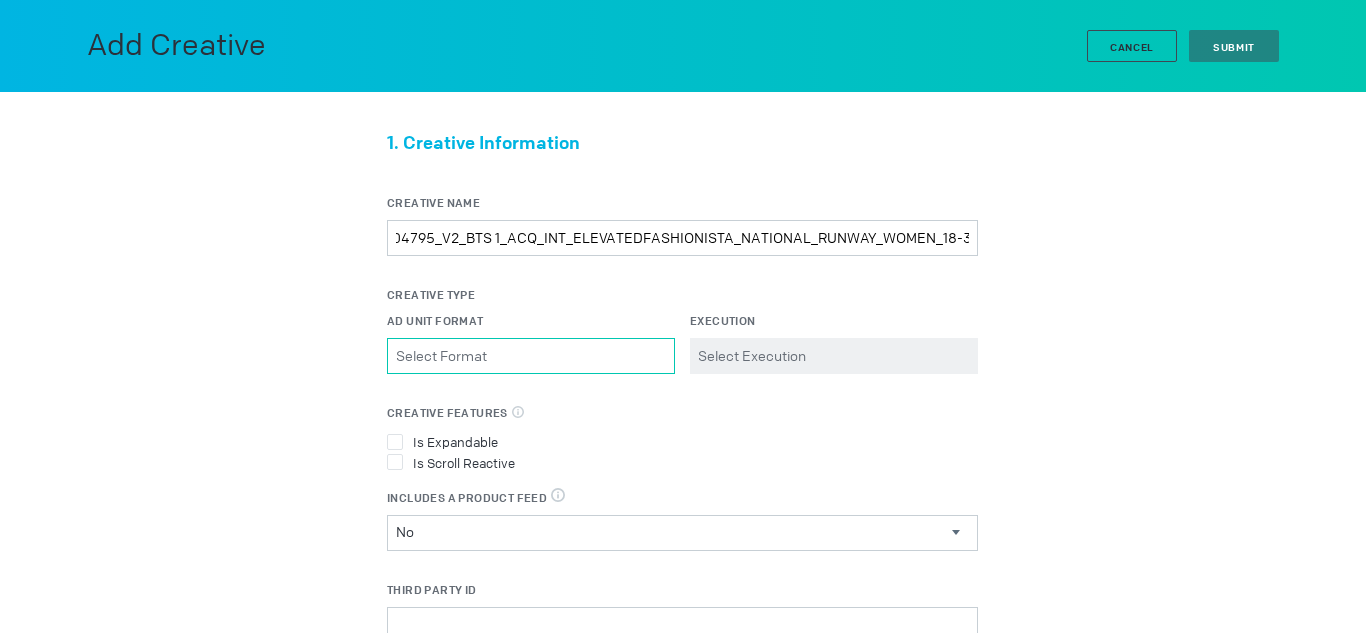 scroll, scrollTop: 0, scrollLeft: 0, axis: both 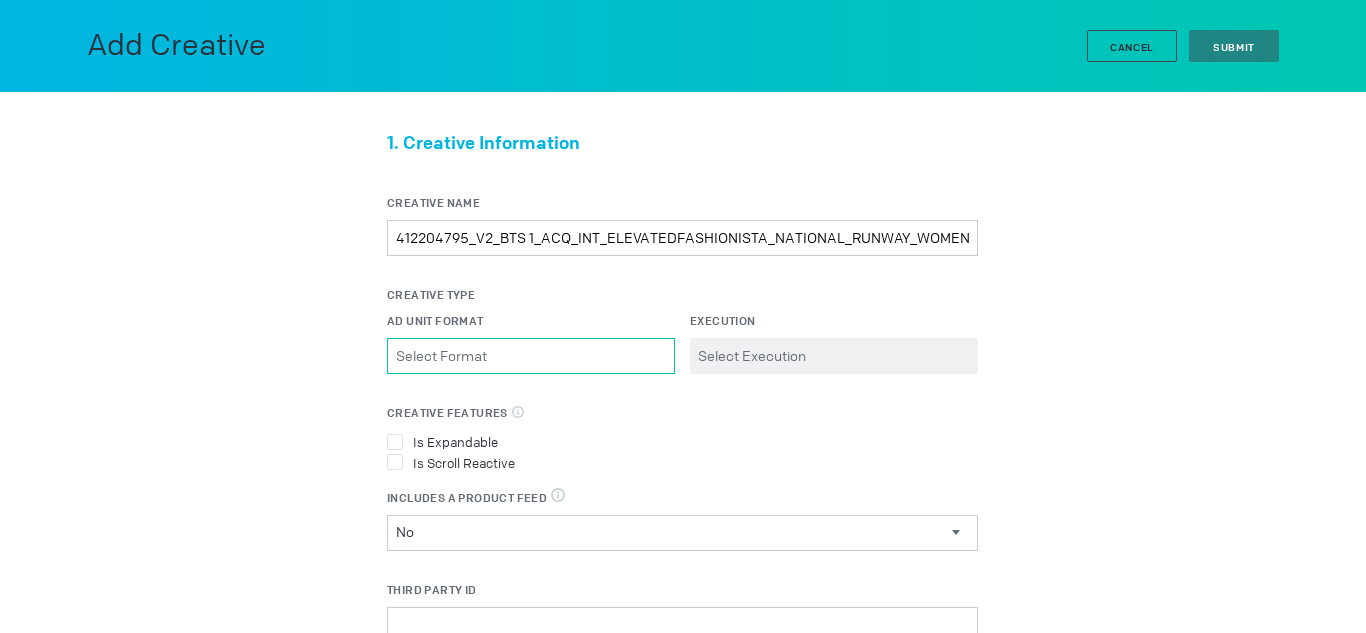 click on "Ad Unit Format Please select a valid item" at bounding box center (531, 356) 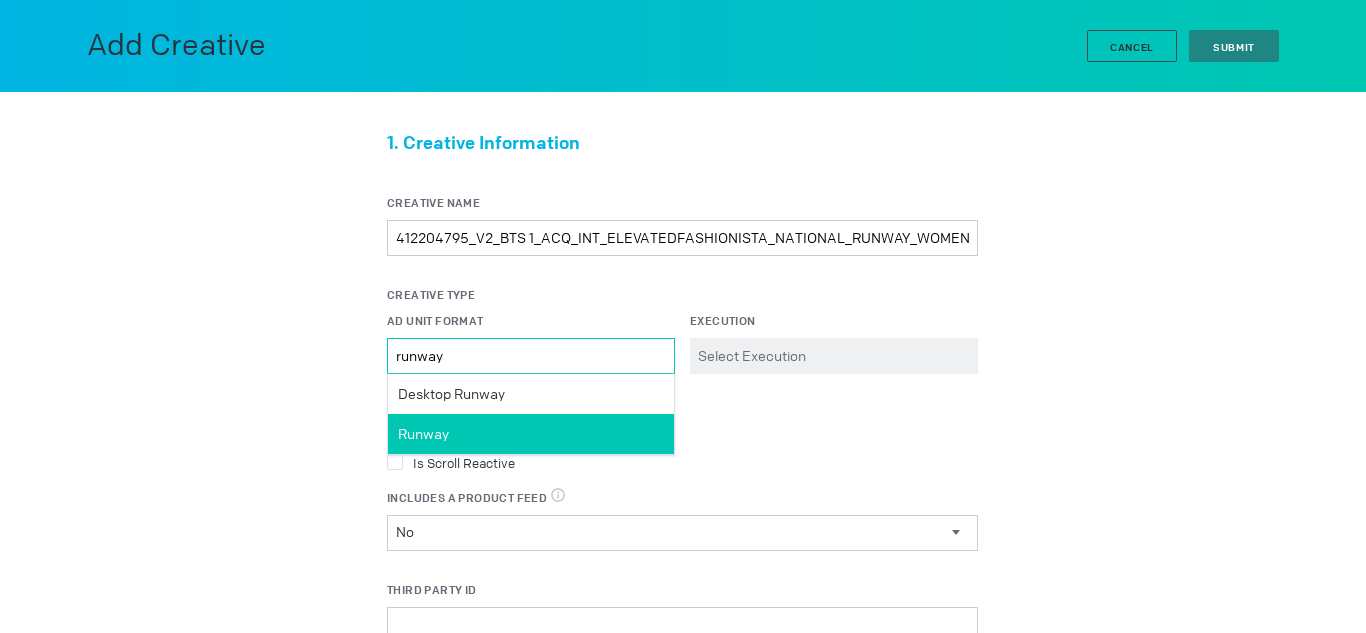 type on "runway" 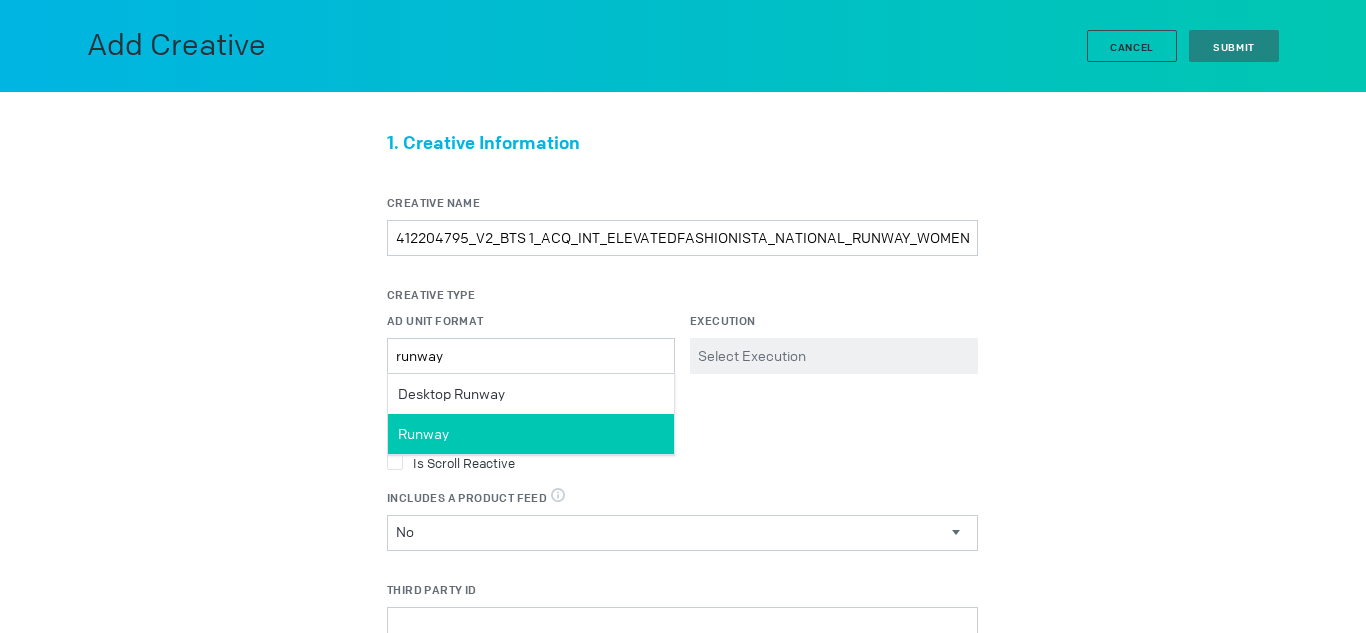 click on "Runway" at bounding box center [451, 394] 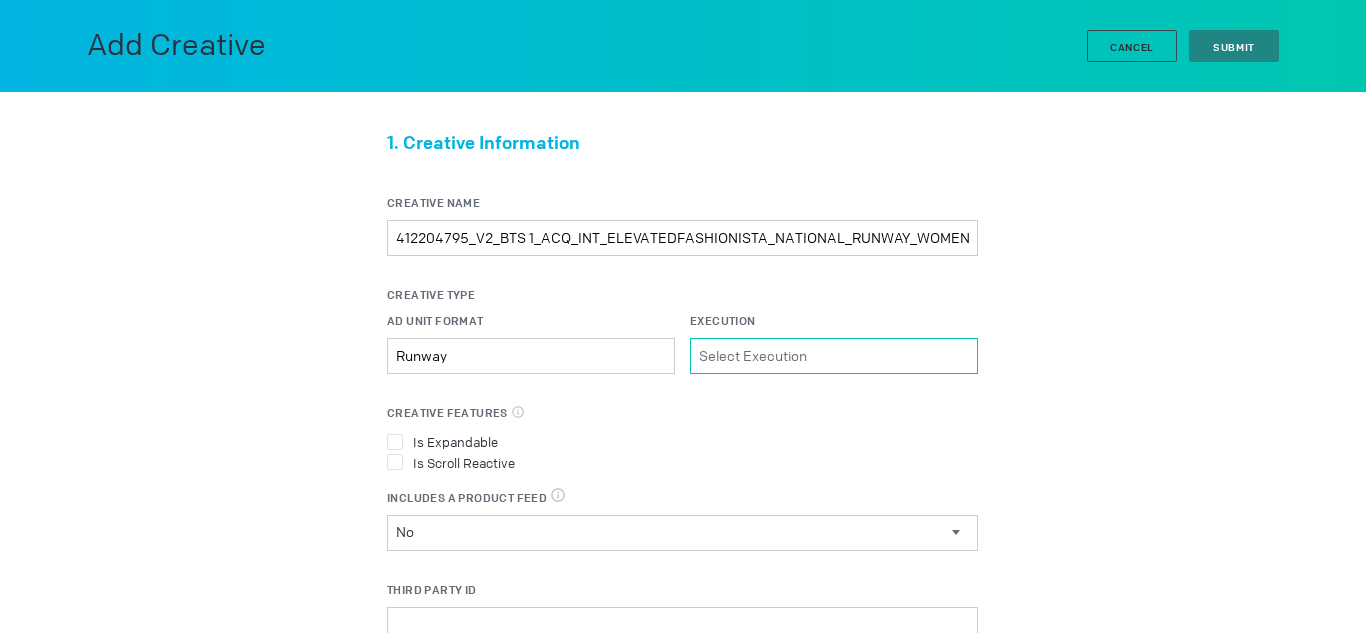click on "Execution Please select a valid item" at bounding box center (834, 356) 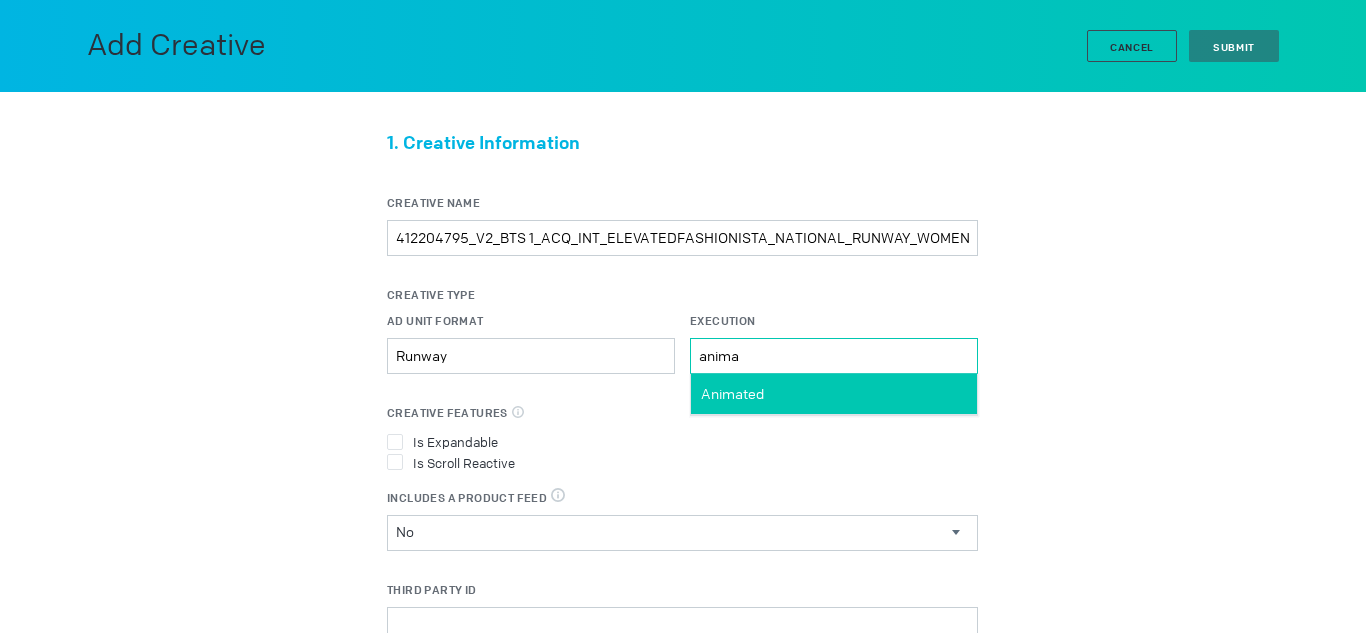 type on "anima" 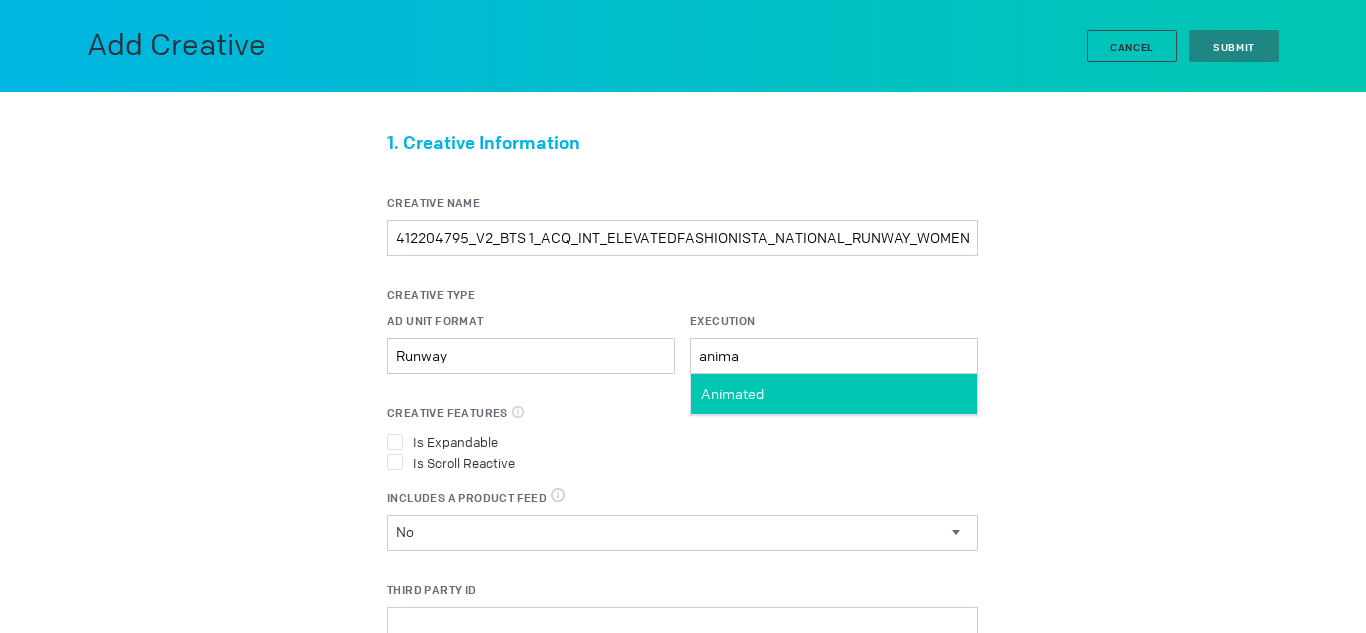click on "Animated" at bounding box center (732, 394) 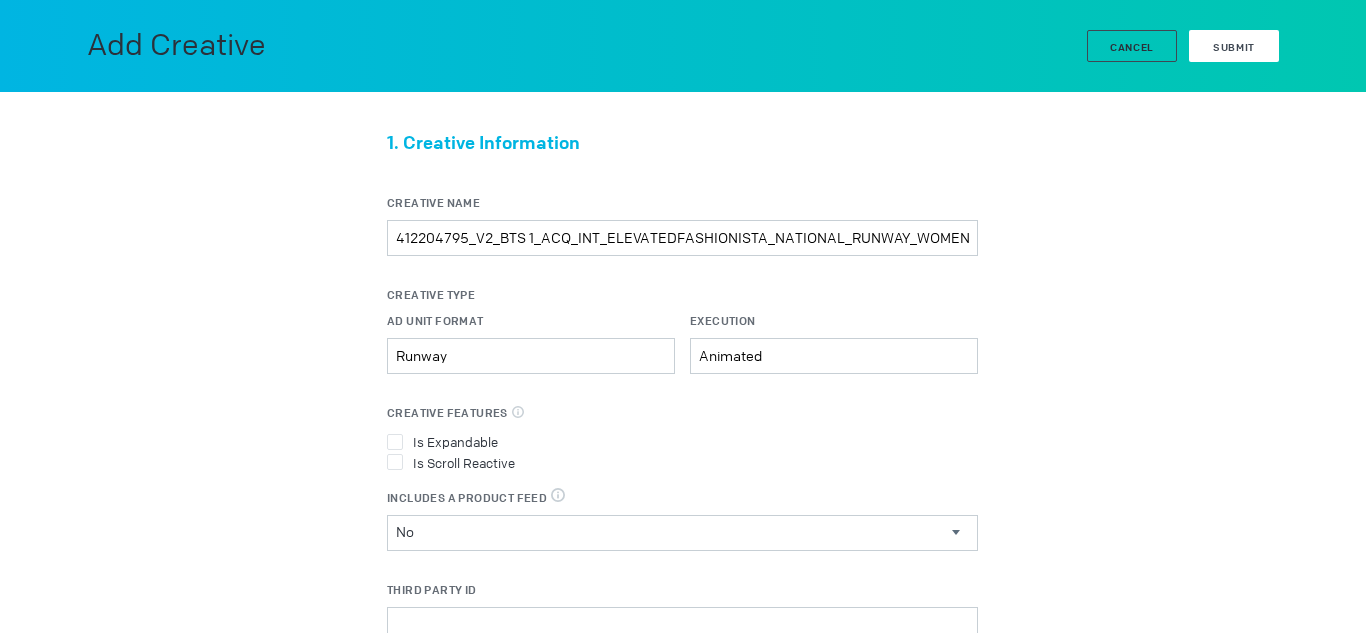 click on "Submit" at bounding box center [1234, 46] 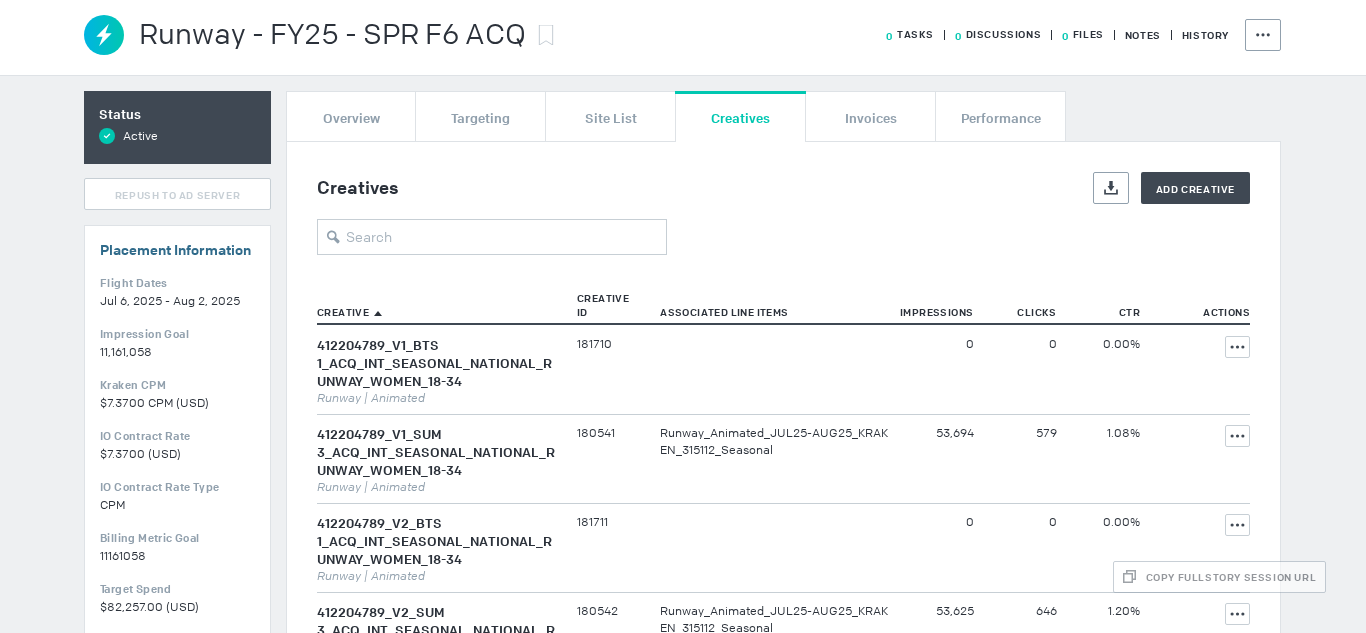 scroll, scrollTop: 903, scrollLeft: 0, axis: vertical 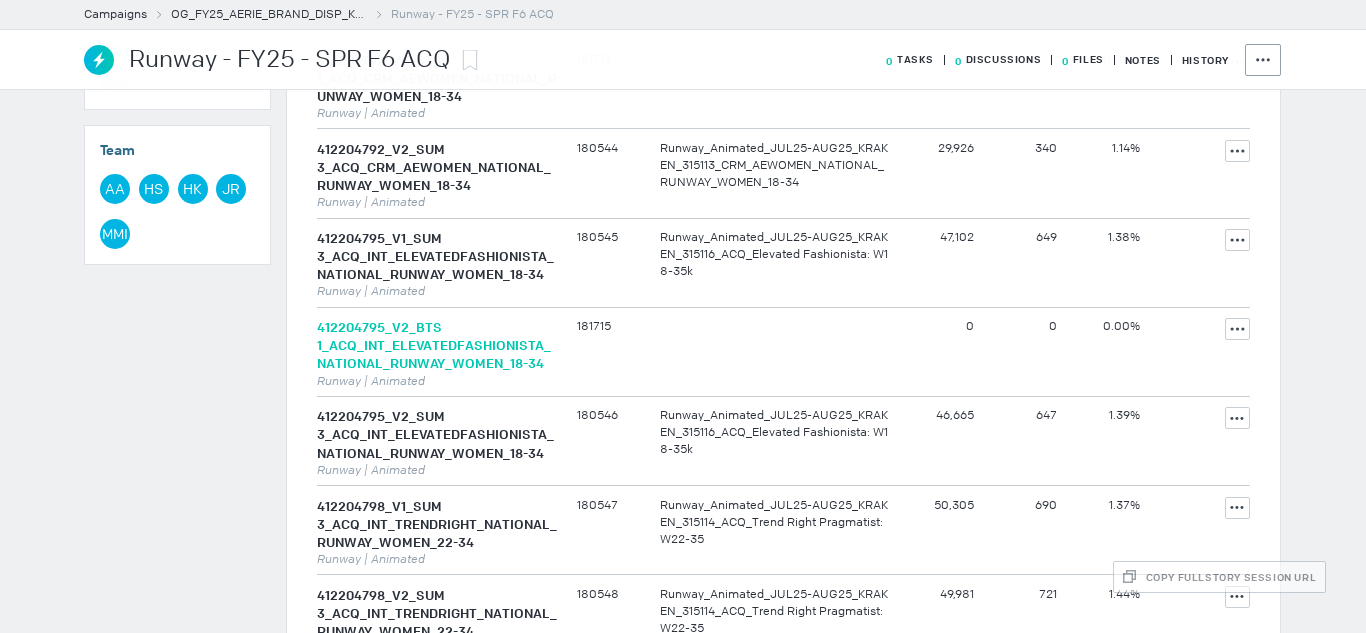 click on "412204795_V2_BTS 1_ACQ_INT_ELEVATEDFASHIONISTA_NATIONAL_RUNWAY_WOMEN_18-34" at bounding box center [434, 345] 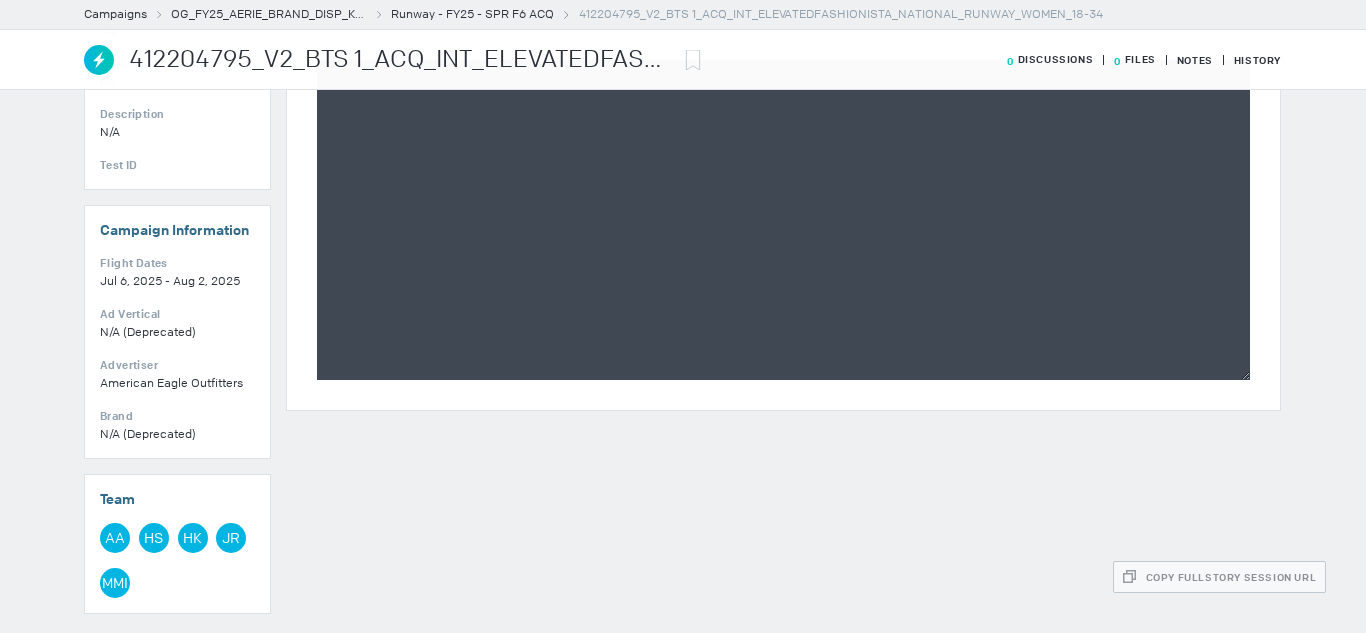 scroll, scrollTop: 0, scrollLeft: 0, axis: both 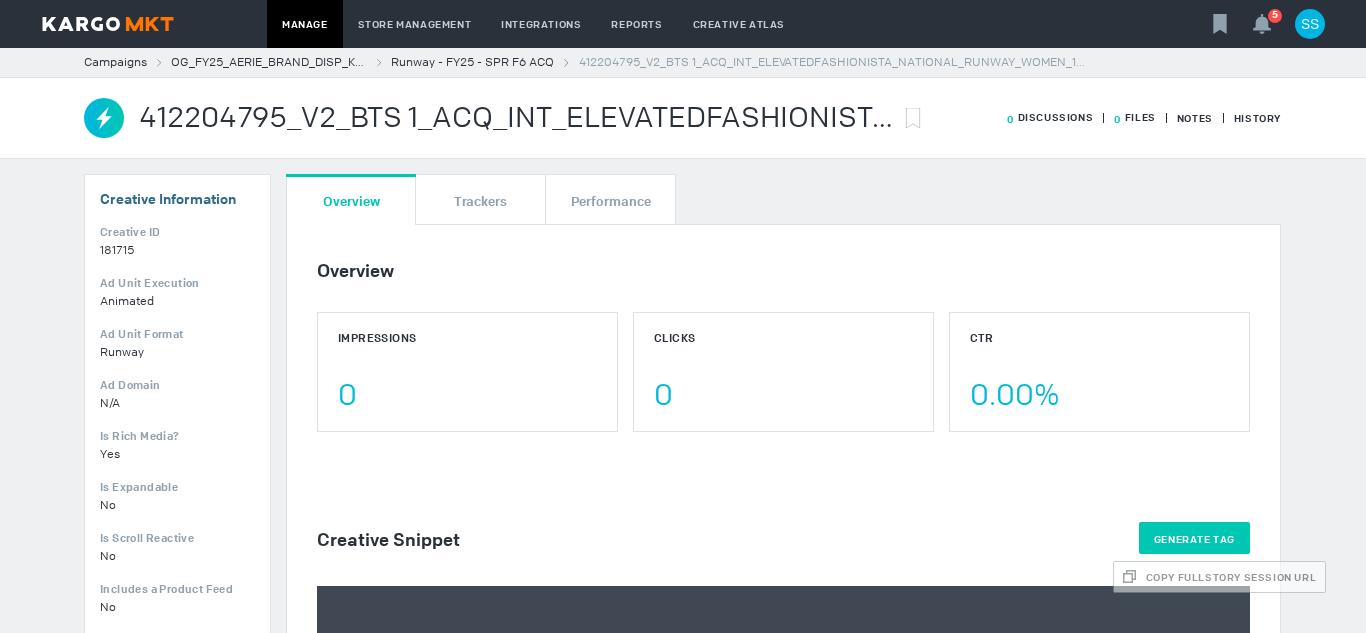 click on "Generate Tag" at bounding box center [1194, 538] 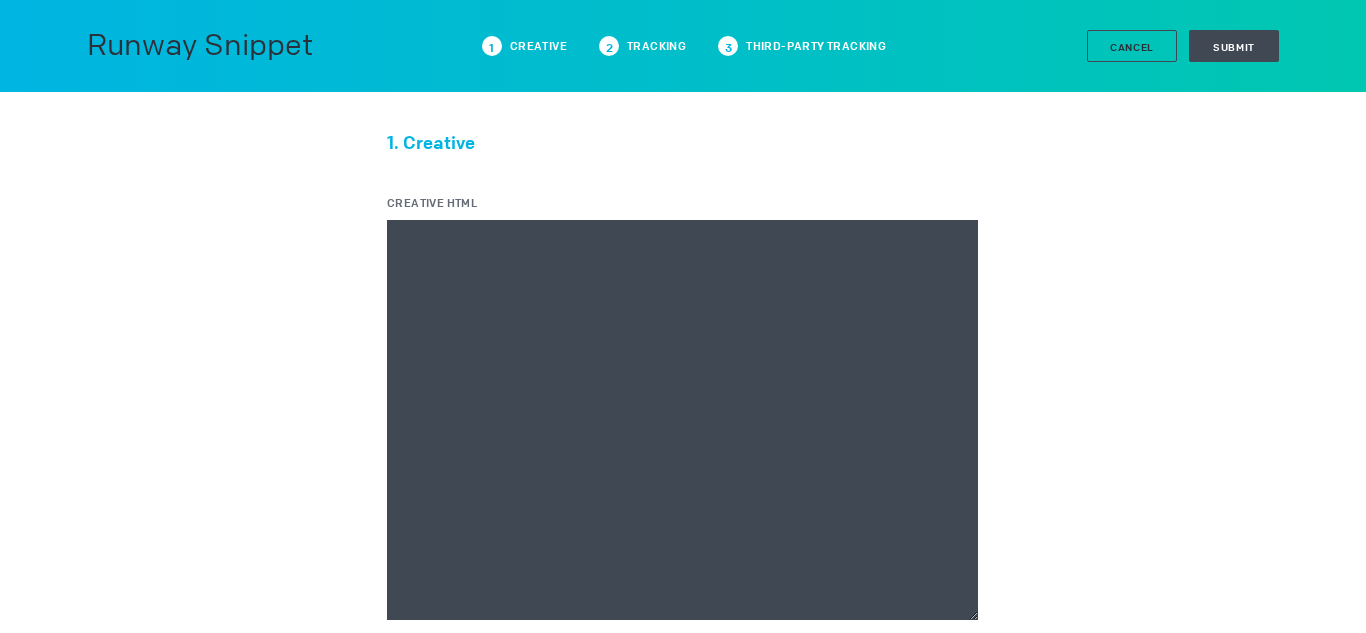 click on "Creative HTML" at bounding box center [682, 420] 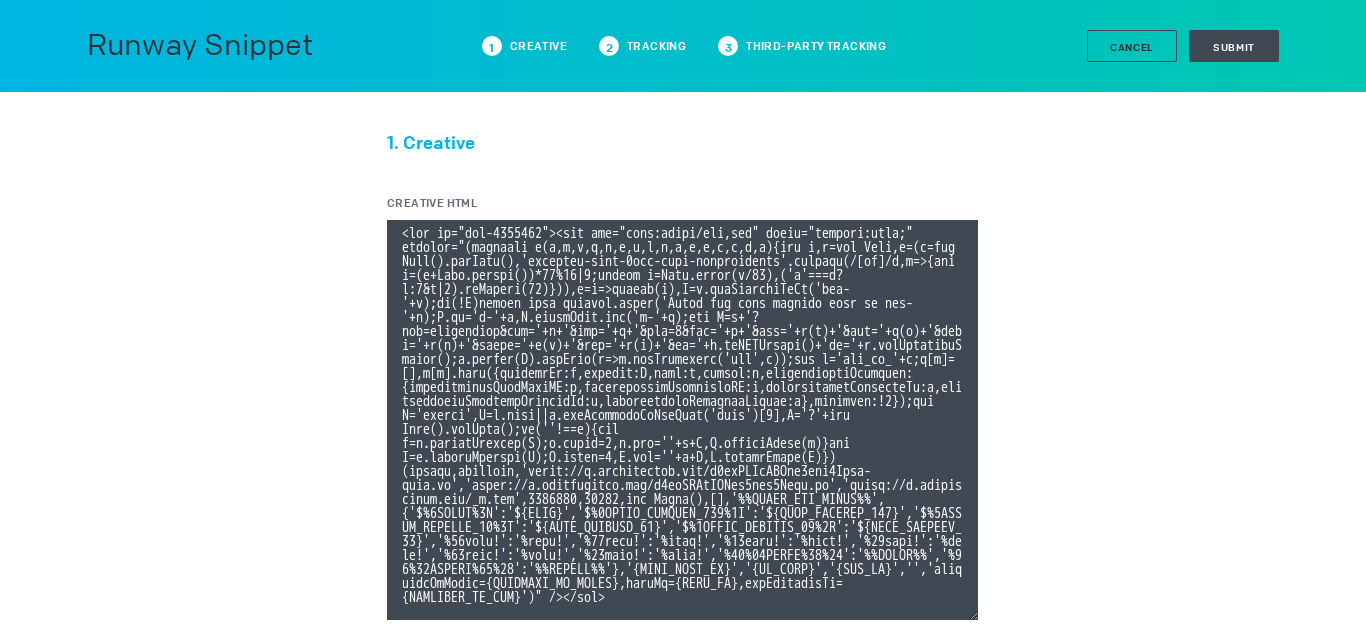 scroll, scrollTop: 107, scrollLeft: 0, axis: vertical 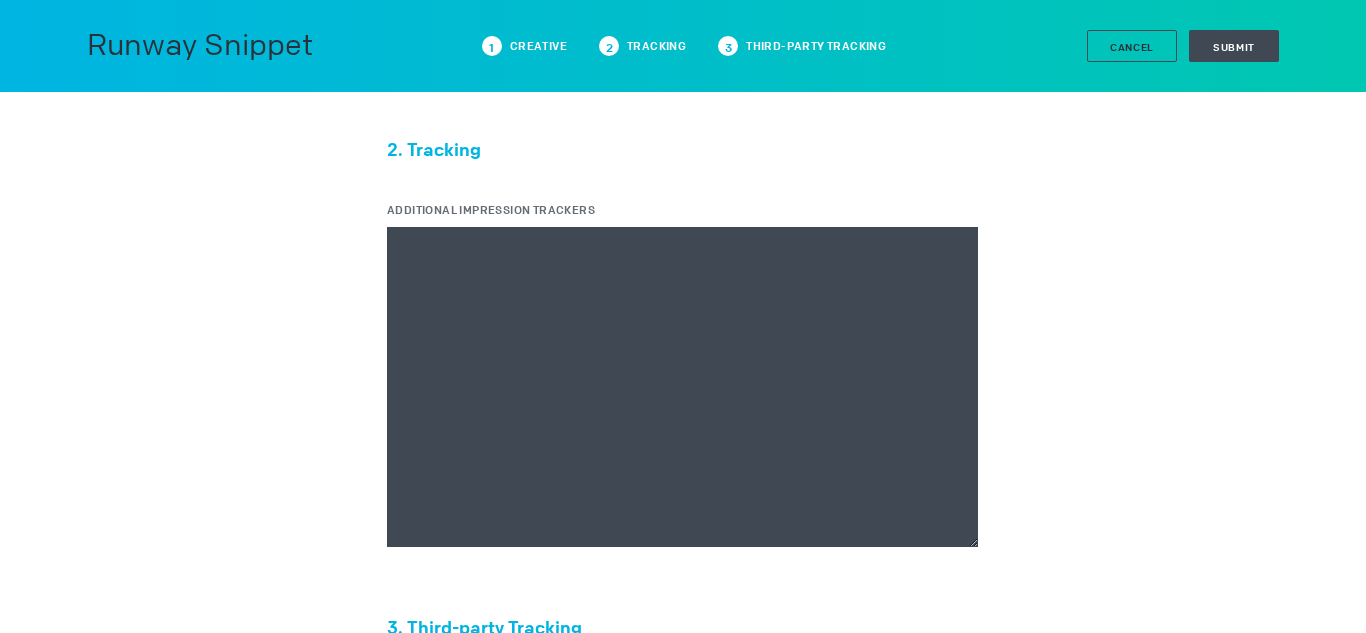type on "<div id="ivo-1037916"><img src="data:image/png,ivo" style="display:none;" onerror="(function e(e,t,i,x,n,a,r,d,o,s,l,c,p,g,m,f){let h,u=new Date,y=(h=new Date().getTime(),'xxxxxxxx-xxxx-4xxx-yxxx-xxxxxxxxxxxx'.replace(/[xy]/g,e=>{let t=(h+Math.random())*16%16|0;return h=Math.floor(h/16),('x'===e?t:3&t|8).toString(16)})),v=e=>escape(e),E=t.getElementById('ivo-'+a);if(!E)return void console.error('Could not find element with id ivo-'+a);E.id='i-'+a,E.classList.add('i-'+a);let T=n+'?evt=impression&pid='+a+'&aid='+r+'&sst=0&sid='+y+'&tpl='+v(c)+'&tpi='+v(p)+'&tpid='+v(g)+'&tpsid='+v(m)+'&tpc='+v(f)+'&ti='+u.toISOString()+'to='+u.getTimezoneOffset();o.concat(T).forEach(e=>d.setAttribute('src',e));let w='ivo_ad_'+a;e[w]=[],e[w].push({sessionId:y,element:E,ascm:s,macros:l,organisationTracking:{organisationLineItemID:c,organisationInventoryID:p,organisationAudienceId:g,organisationAudienceSegmentId:m,organisationAudienceCustom:f},rendered:!1});let C='script',D=t.head||t.getElementsByTagName('head')[0],S='?'+new Da..." 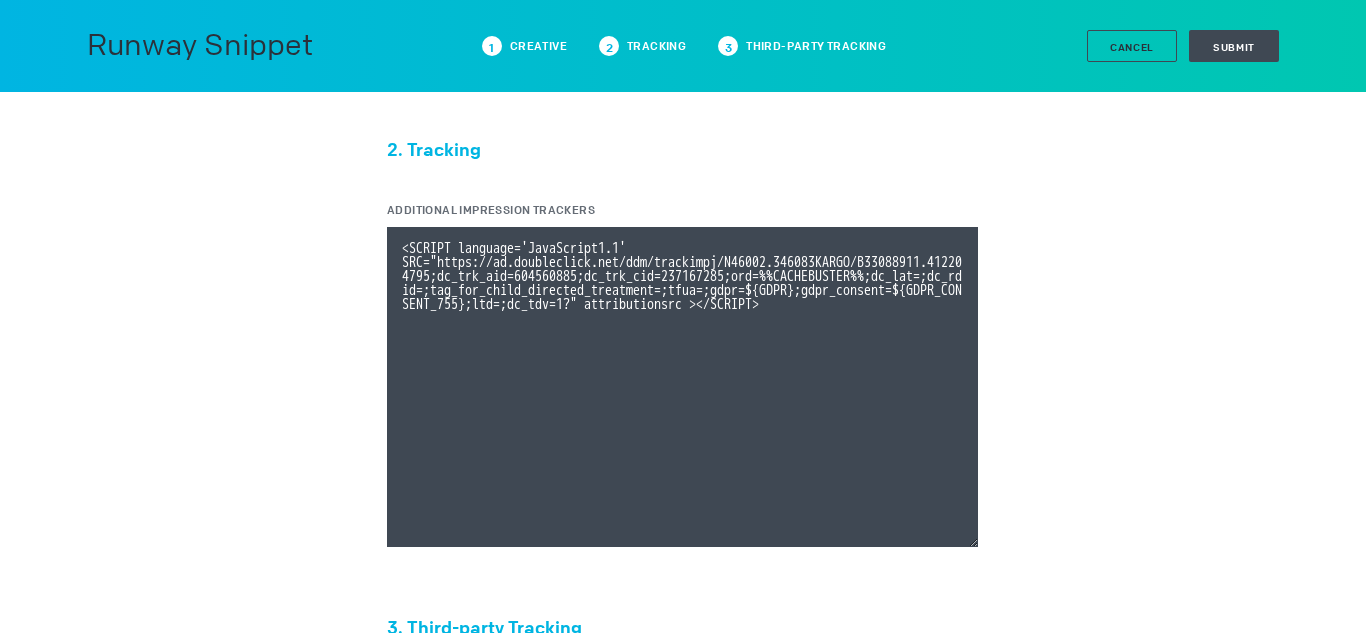 paste on "https://track.activemetering.com/pixel/v1/all/pixel.gif?cid=65c529f9-bbcd-4a44-9d8f-9a61a810b05a&creativeId=237167285&placementId=412204795&campaignId=33088911&adId=604560885" 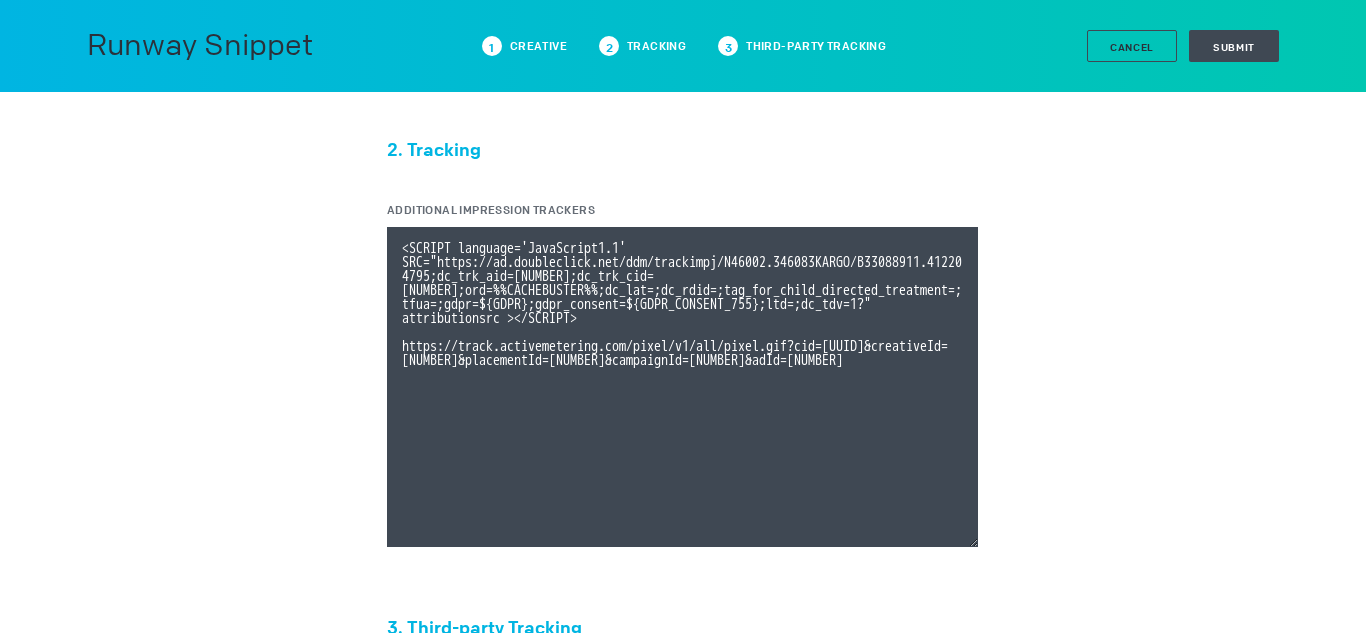 click on "Additional Impression Trackers" at bounding box center [682, 387] 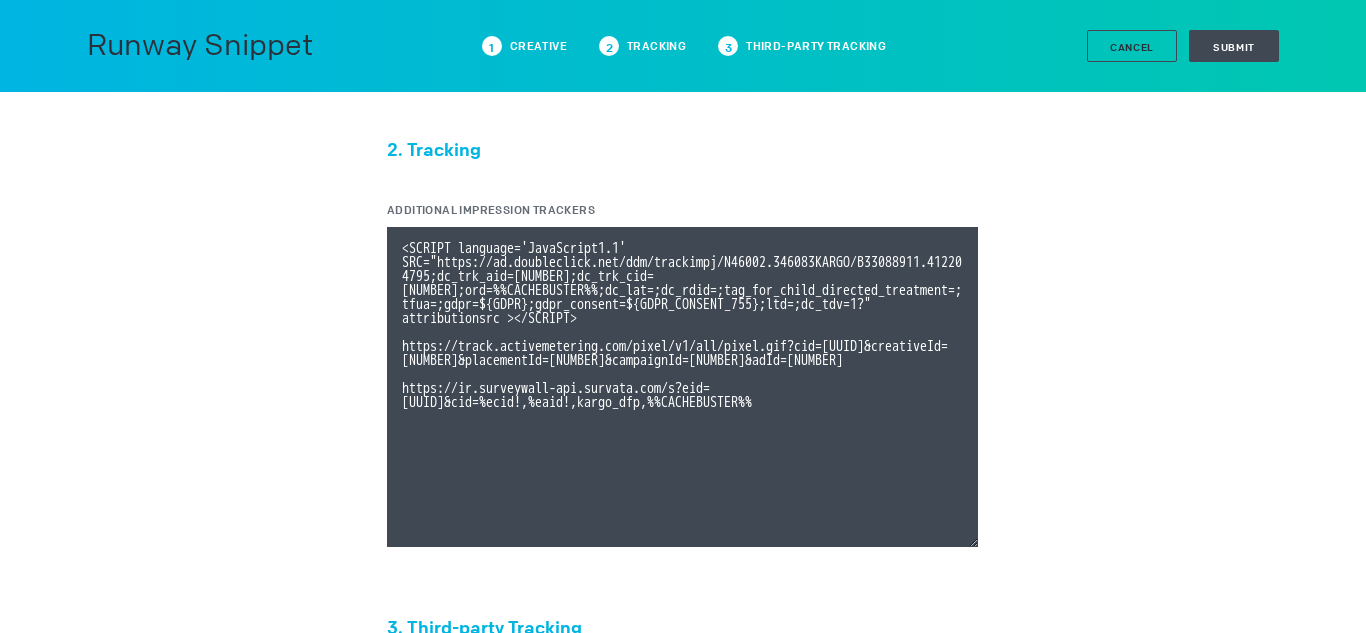 paste on "https://p.placed.com/api/v2/sync/impression?partner=kargo&version=1.0&plaid=006UU00000DAKAwYAP&payload_campaign_identifier=%eaid!&payload_timestamp=%%CACHEBUSTER%%&payload_type=impression&t_creative=%ecid!&xr=tapad" 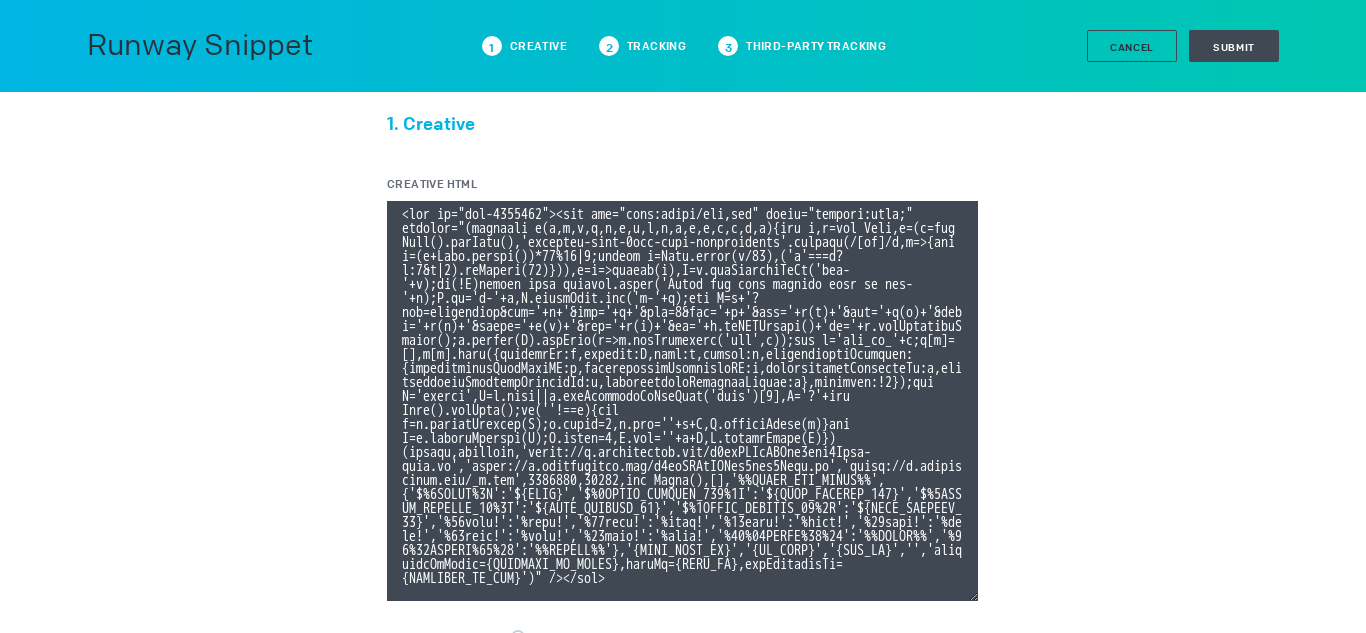 scroll, scrollTop: 13, scrollLeft: 0, axis: vertical 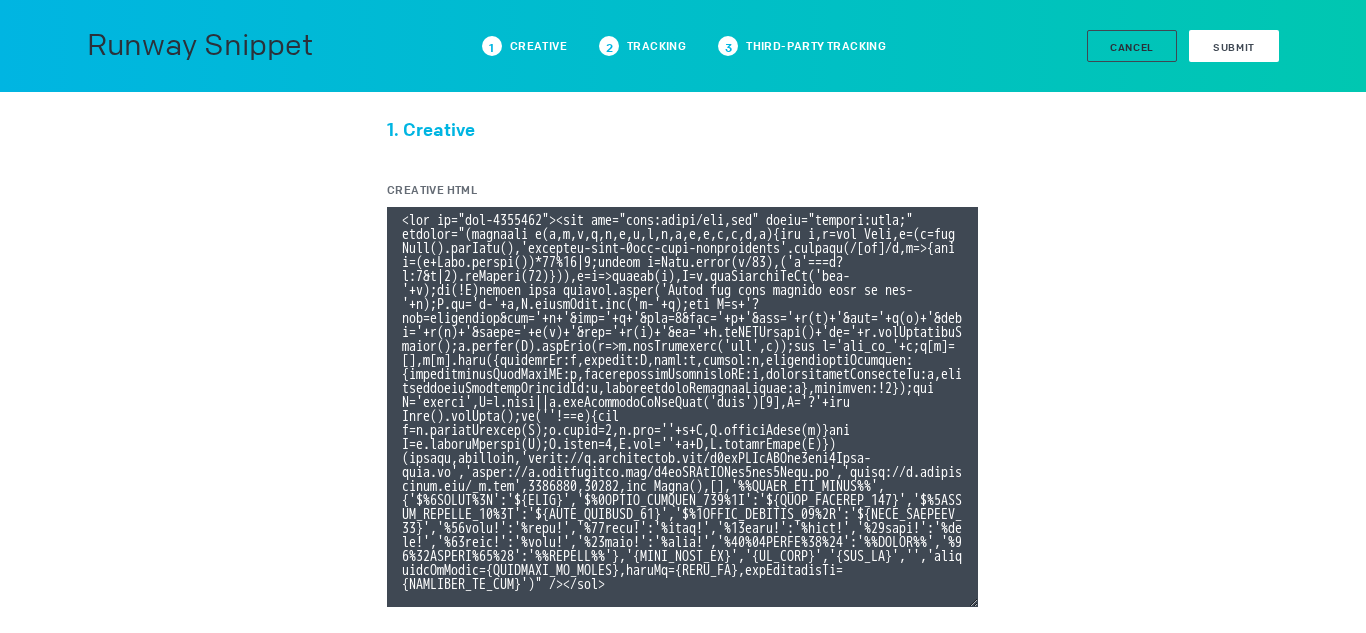type on "<SCRIPT language='JavaScript1.1' SRC="https://ad.doubleclick.net/ddm/trackimpj/N46002.346083KARGO/B33088911.412204795;dc_trk_aid=604560885;dc_trk_cid=237167285;ord=%%CACHEBUSTER%%;dc_lat=;dc_rdid=;tag_for_child_directed_treatment=;tfua=;gdpr=${GDPR};gdpr_consent=${GDPR_CONSENT_755};ltd=;dc_tdv=1?" attributionsrc ></SCRIPT>
https://track.activemetering.com/pixel/v1/all/pixel.gif?cid=65c529f9-bbcd-4a44-9d8f-9a61a810b05a&creativeId=237167285&placementId=412204795&campaignId=33088911&adId=604560885
https://ir.surveywall-api.survata.com/s?eid=61d370b3-9c2a-4531-bd76-701de7534e98&cid=%ecid!,%eaid!,kargo_dfp,%%CACHEBUSTER%%
https://p.placed.com/api/v2/sync/impression?partner=kargo&version=1.0&plaid=006UU00000DAKAwYAP&payload_campaign_identifier=%eaid!&payload_timestamp=%%CACHEBUSTER%%&payload_type=impression&t_creative=%ecid!&xr=tapad" 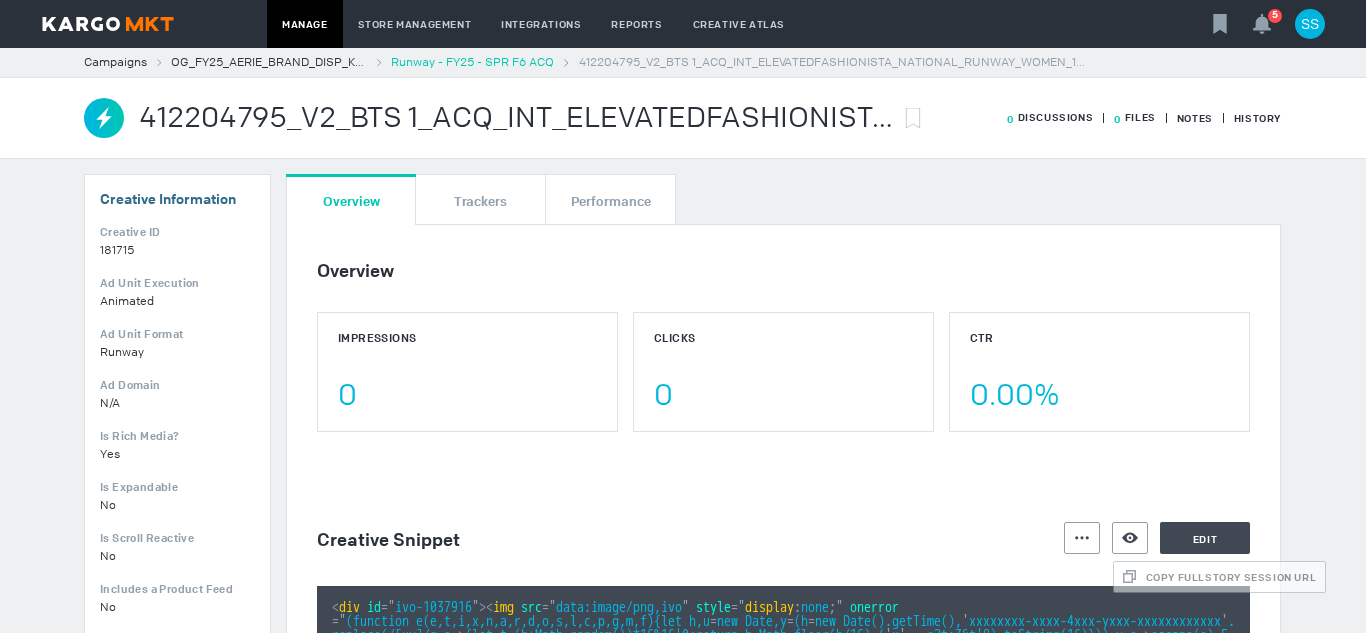 click on "Runway - FY25 - SPR F6 ACQ" at bounding box center (472, 62) 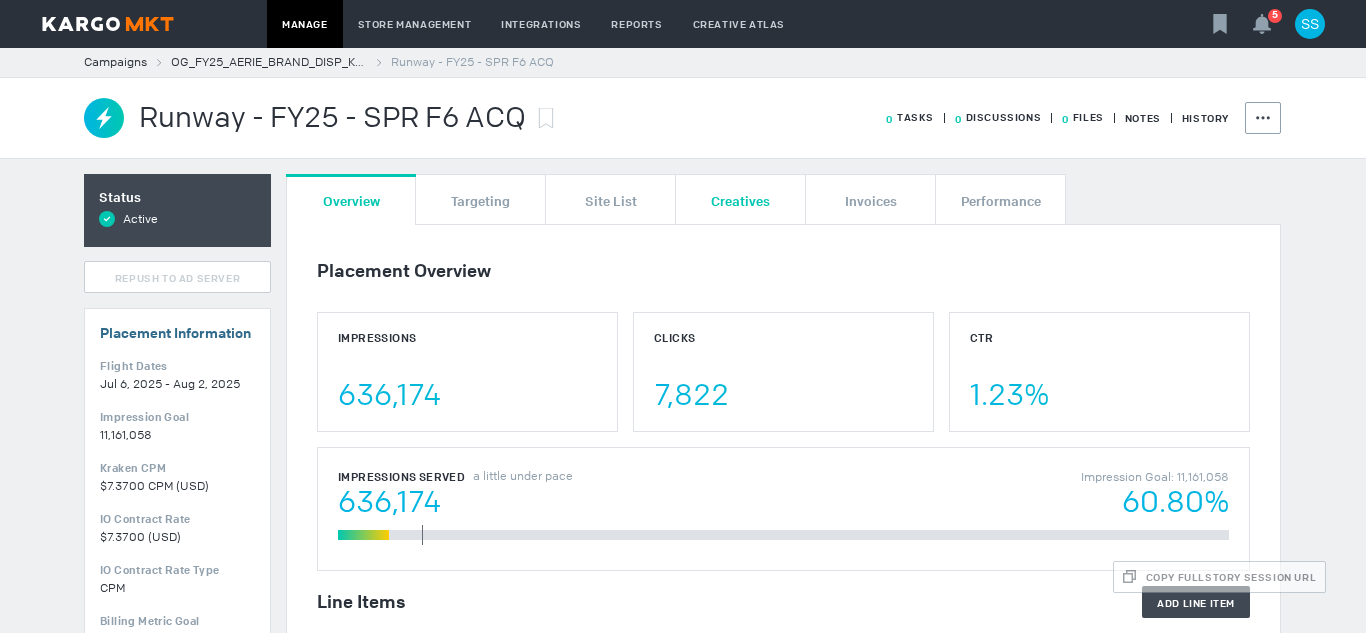 click on "Creatives" at bounding box center [740, 199] 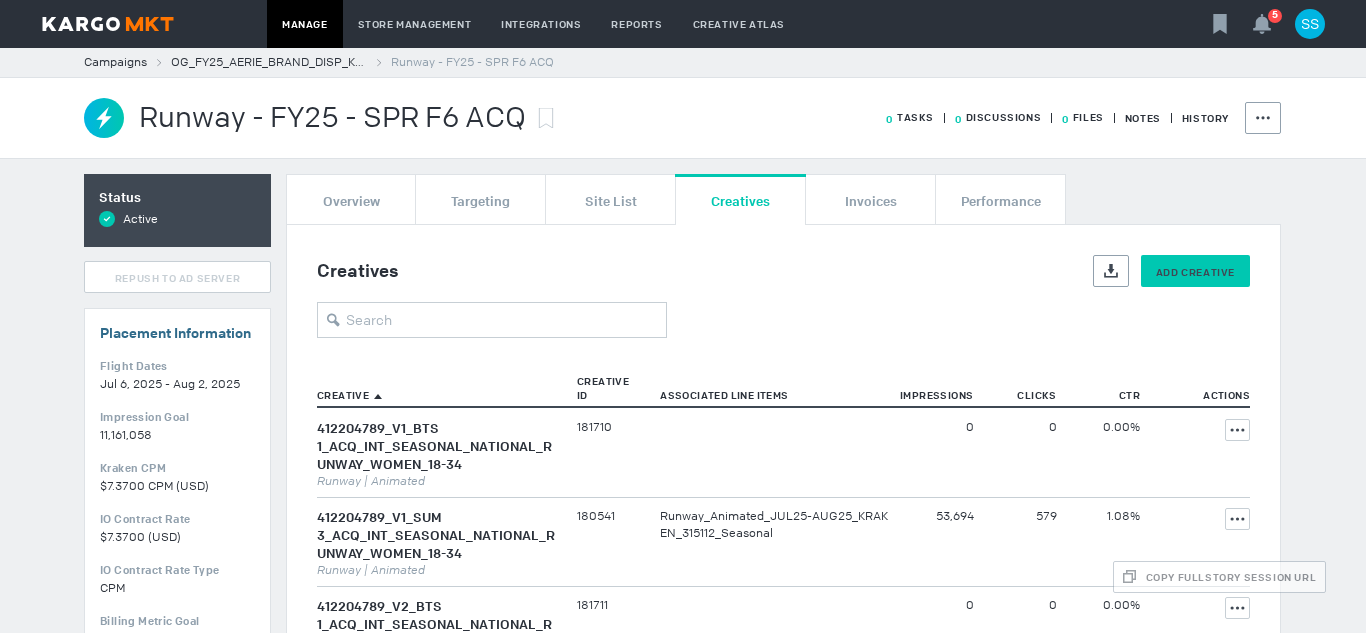 click on "Add Creative" at bounding box center [1195, 272] 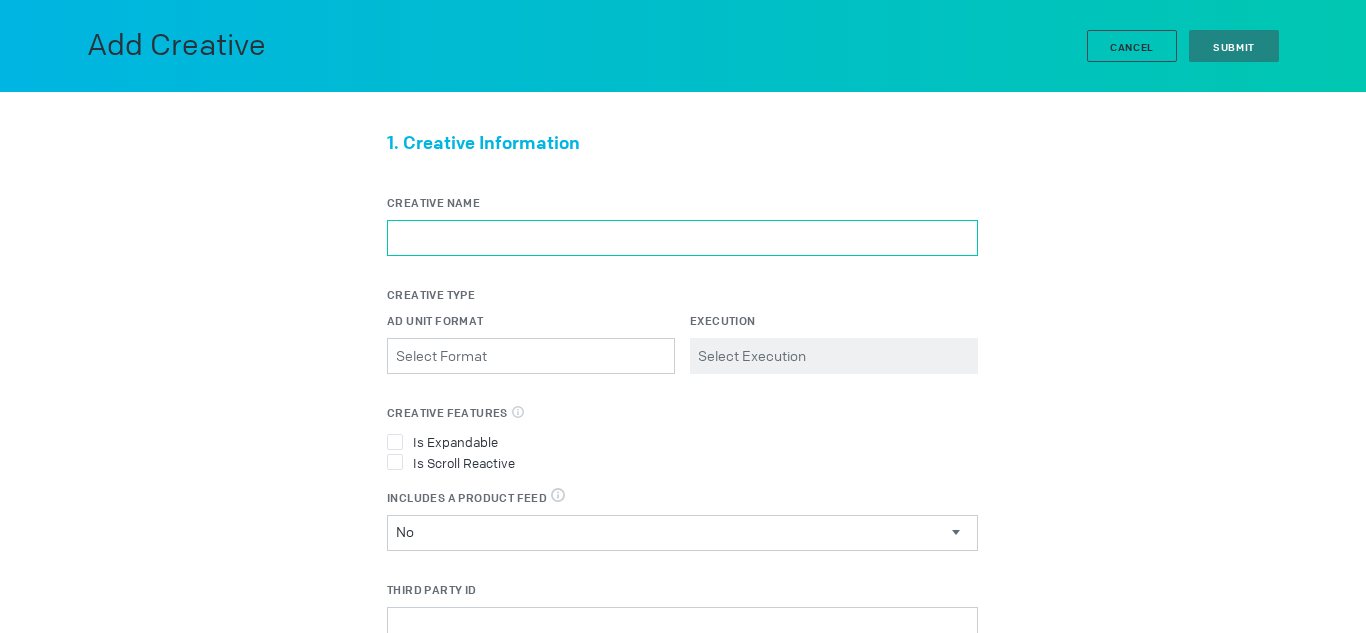 click on "Creative Name" at bounding box center (682, 238) 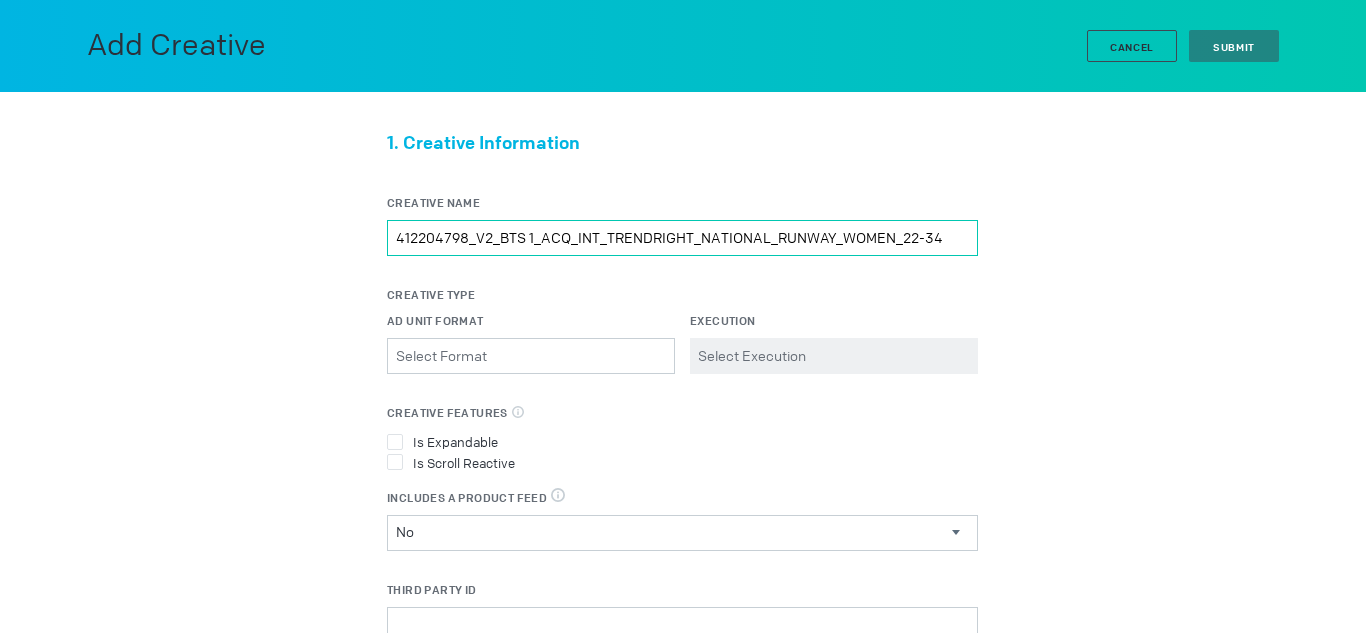 type on "412204798_V2_BTS 1_ACQ_INT_TRENDRIGHT_NATIONAL_RUNWAY_WOMEN_22-34" 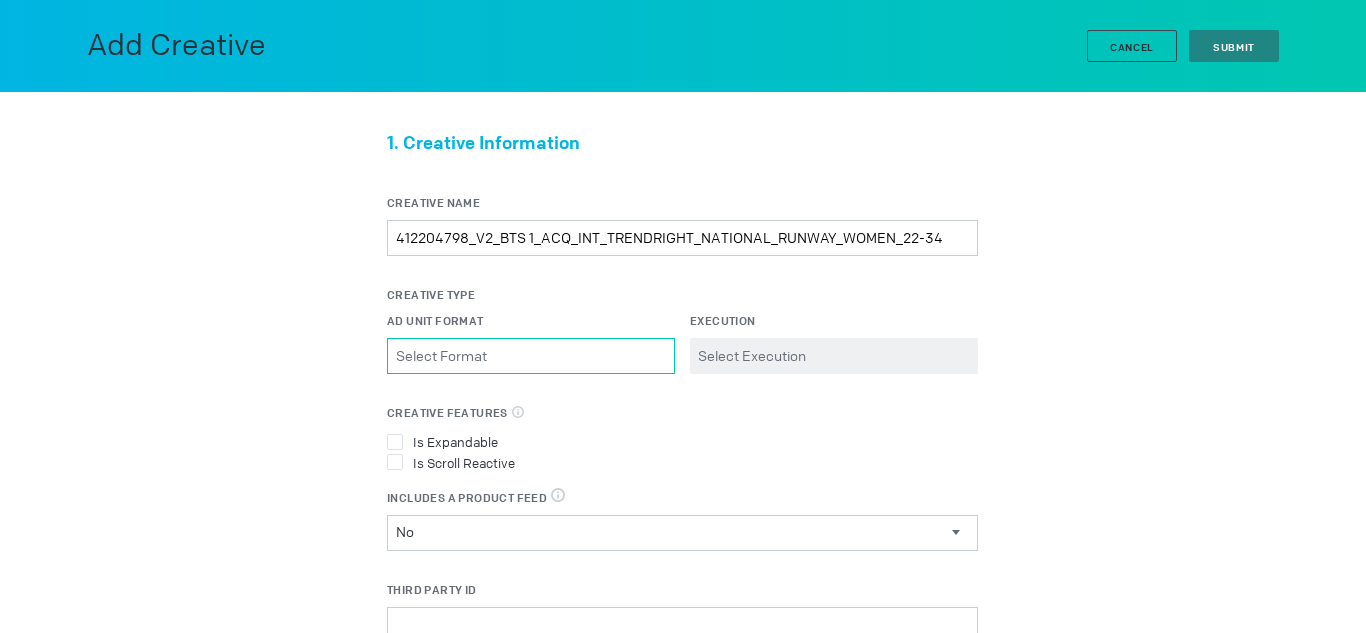 click on "Ad Unit Format Please select a valid item" at bounding box center [531, 356] 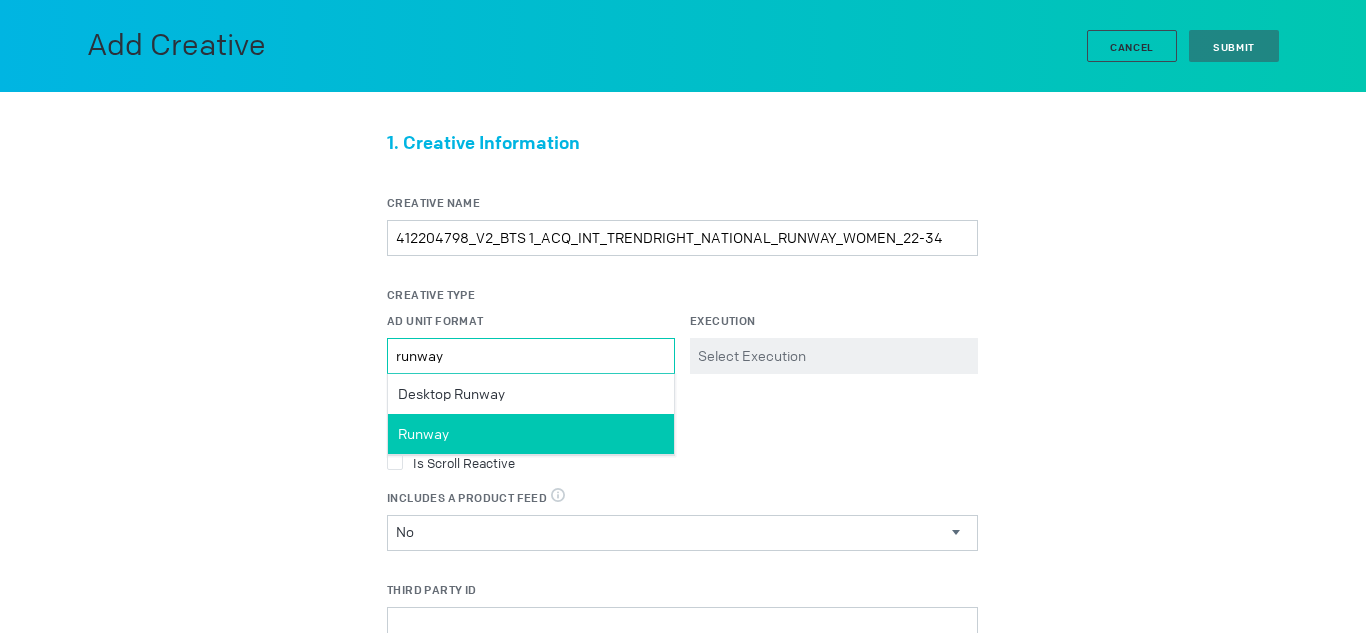 type on "runway" 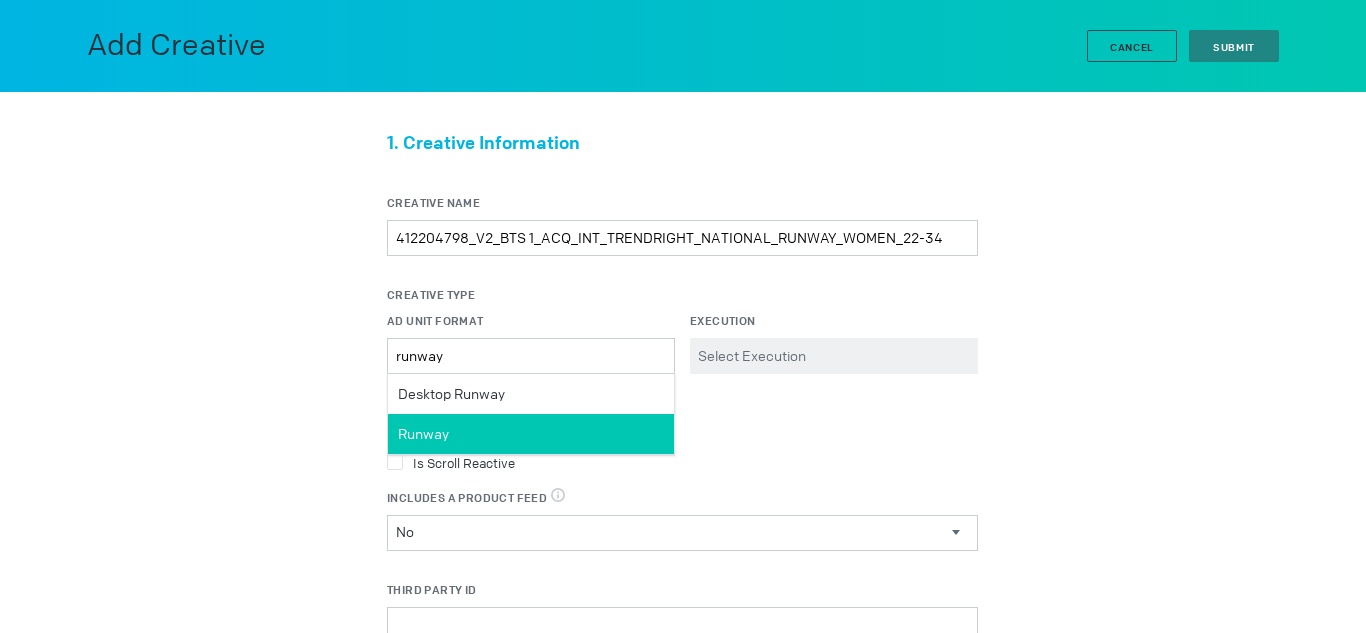 click on "Runway" at bounding box center [451, 394] 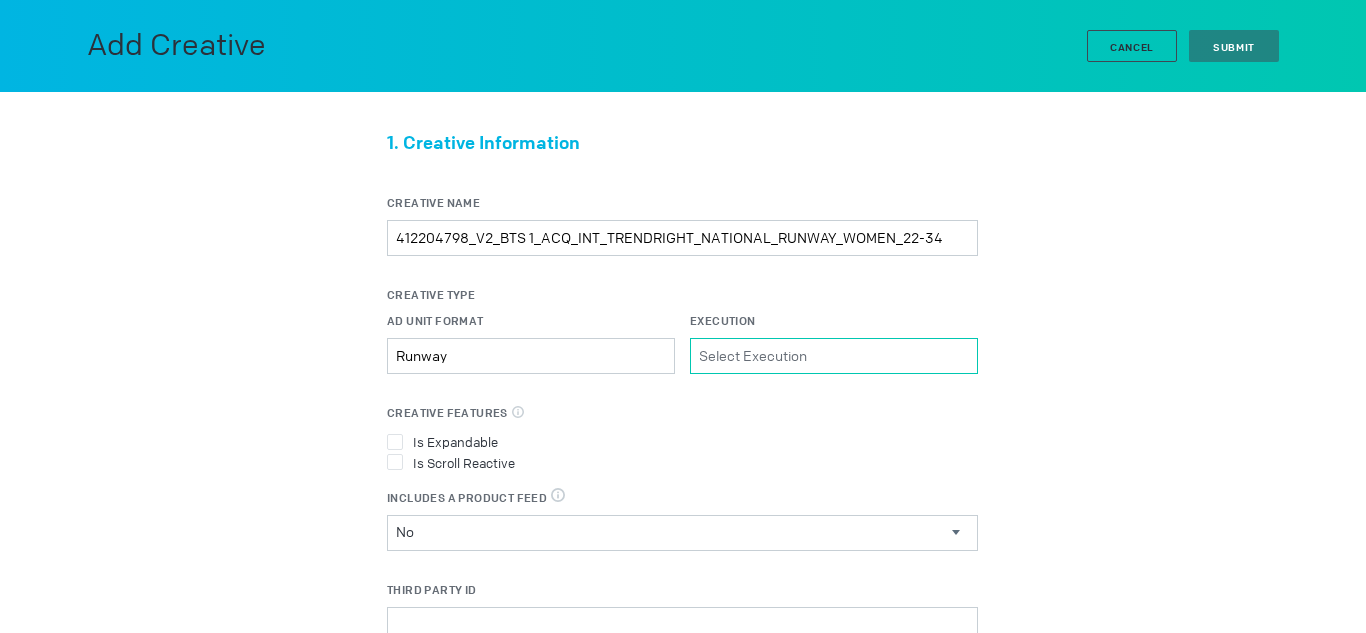 click on "Execution Please select a valid item" at bounding box center [834, 356] 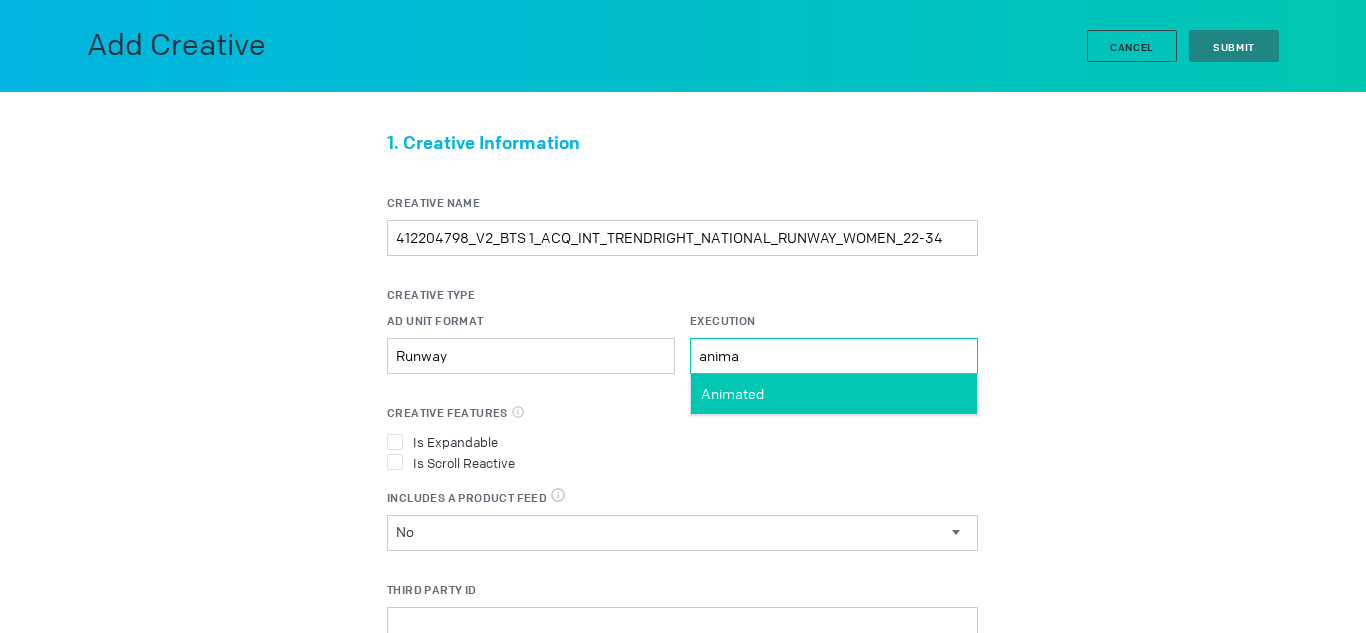 type on "anima" 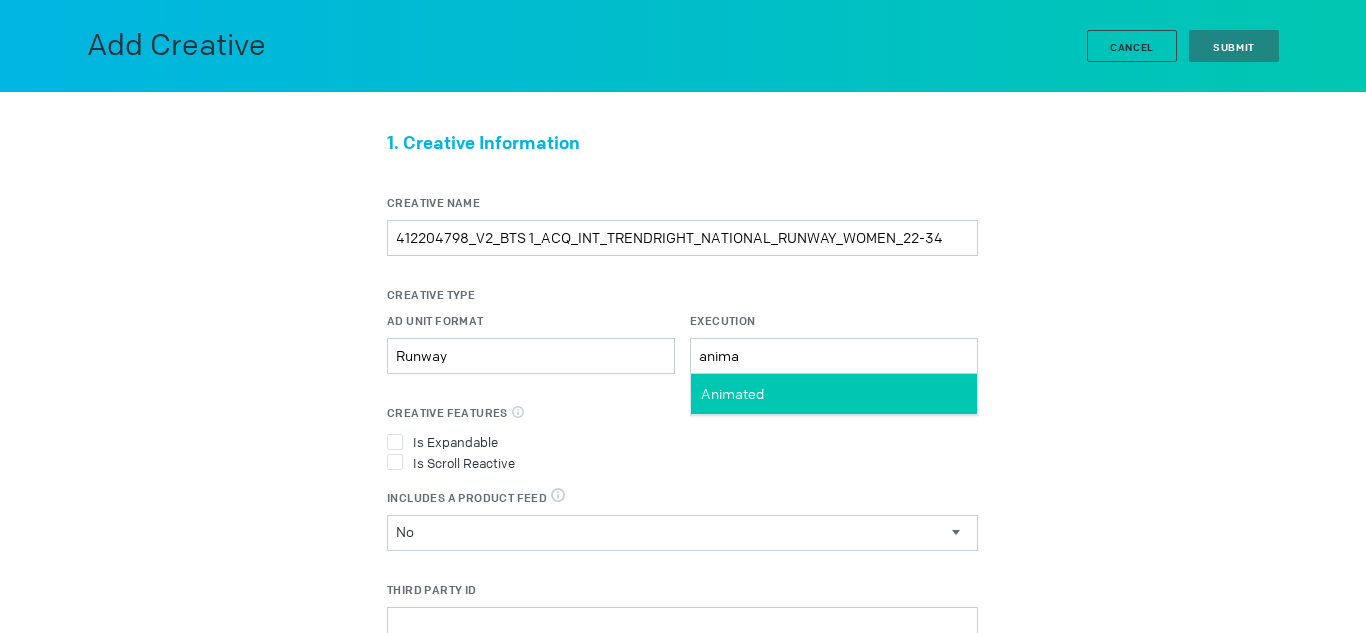 click on "Animated" at bounding box center [732, 394] 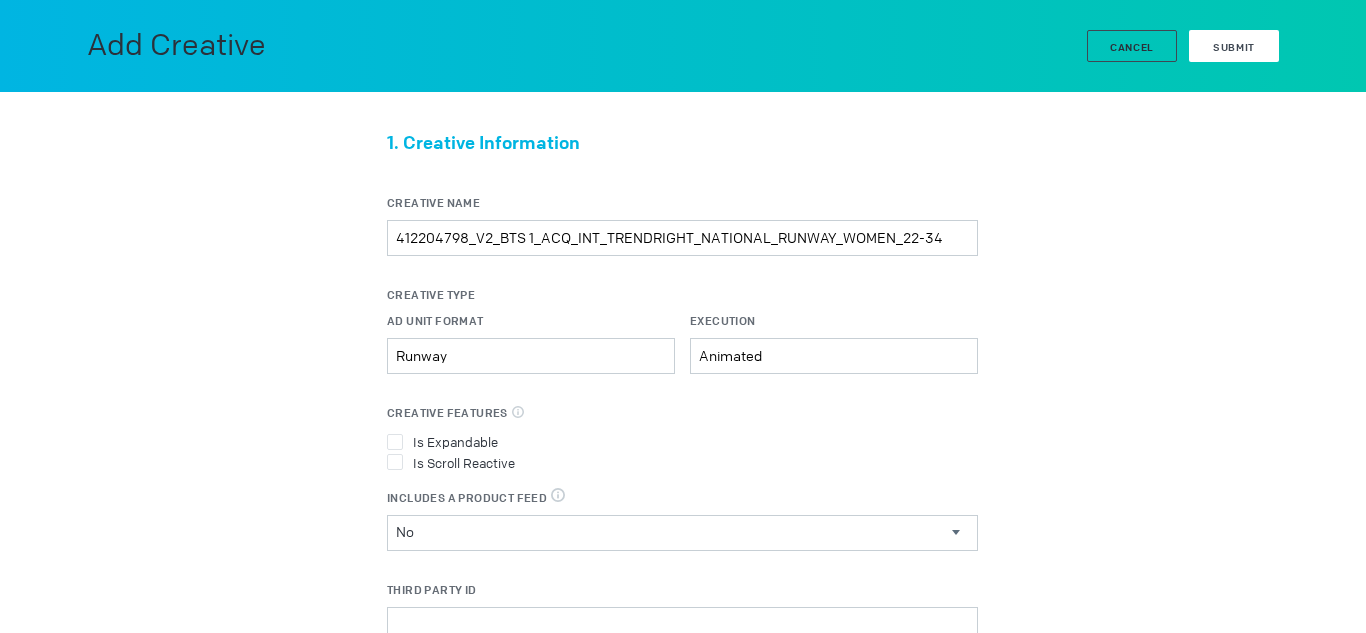 click on "Submit" at bounding box center (1234, 46) 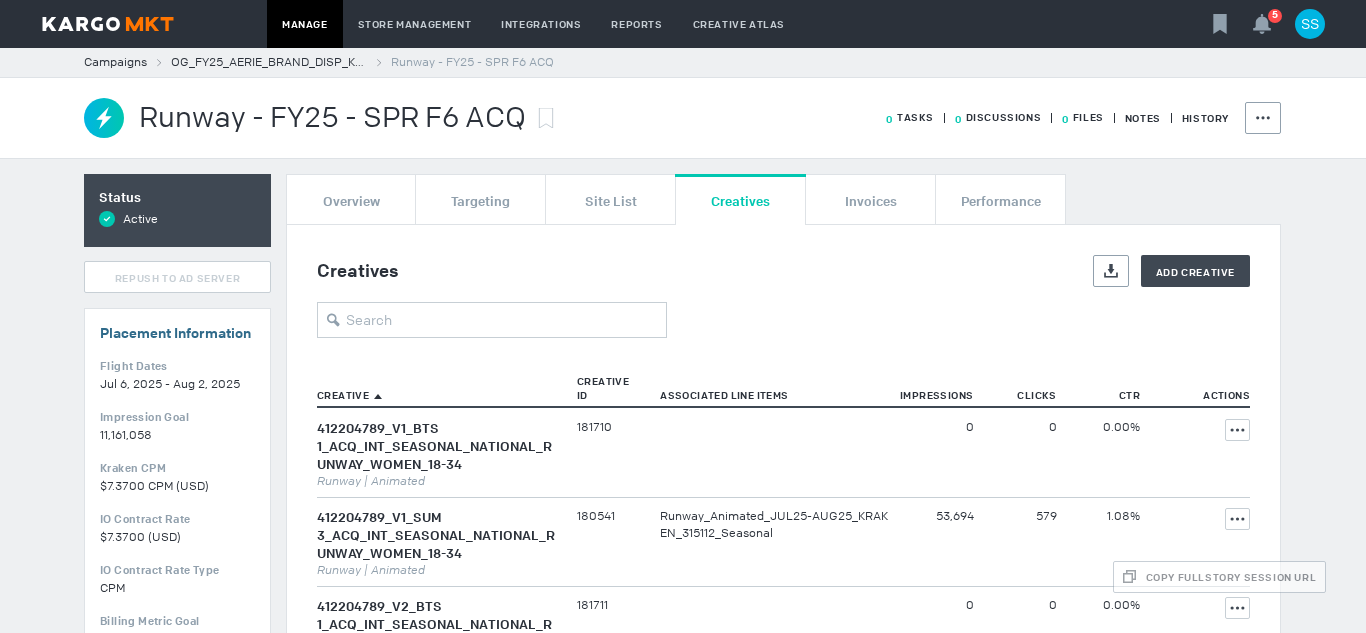 click at bounding box center [783, 320] 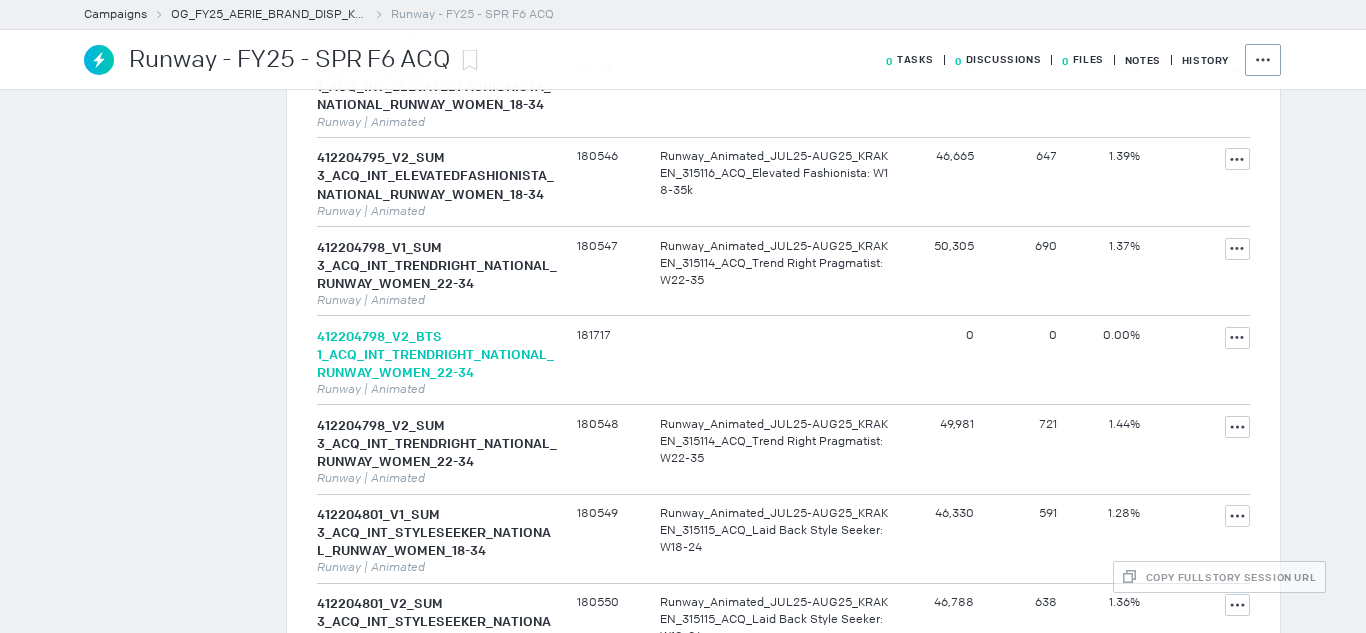 click on "412204798_V2_BTS 1_ACQ_INT_TRENDRIGHT_NATIONAL_RUNWAY_WOMEN_22-34" at bounding box center [435, 354] 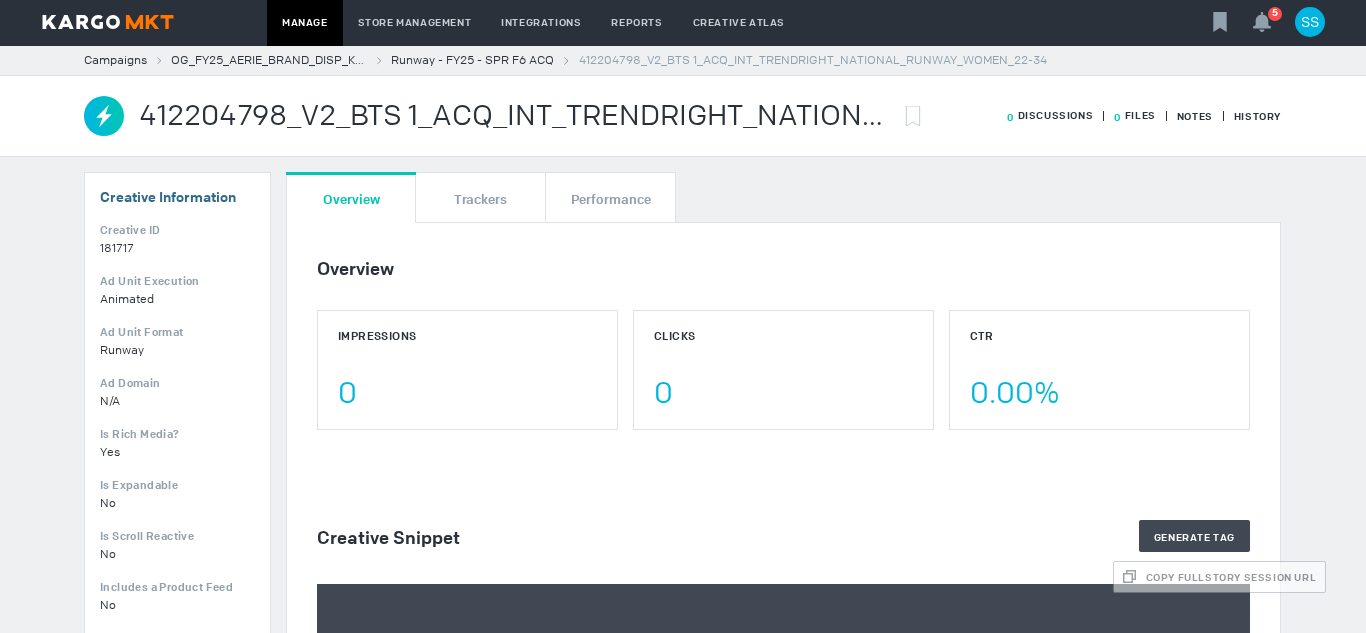 scroll, scrollTop: 0, scrollLeft: 0, axis: both 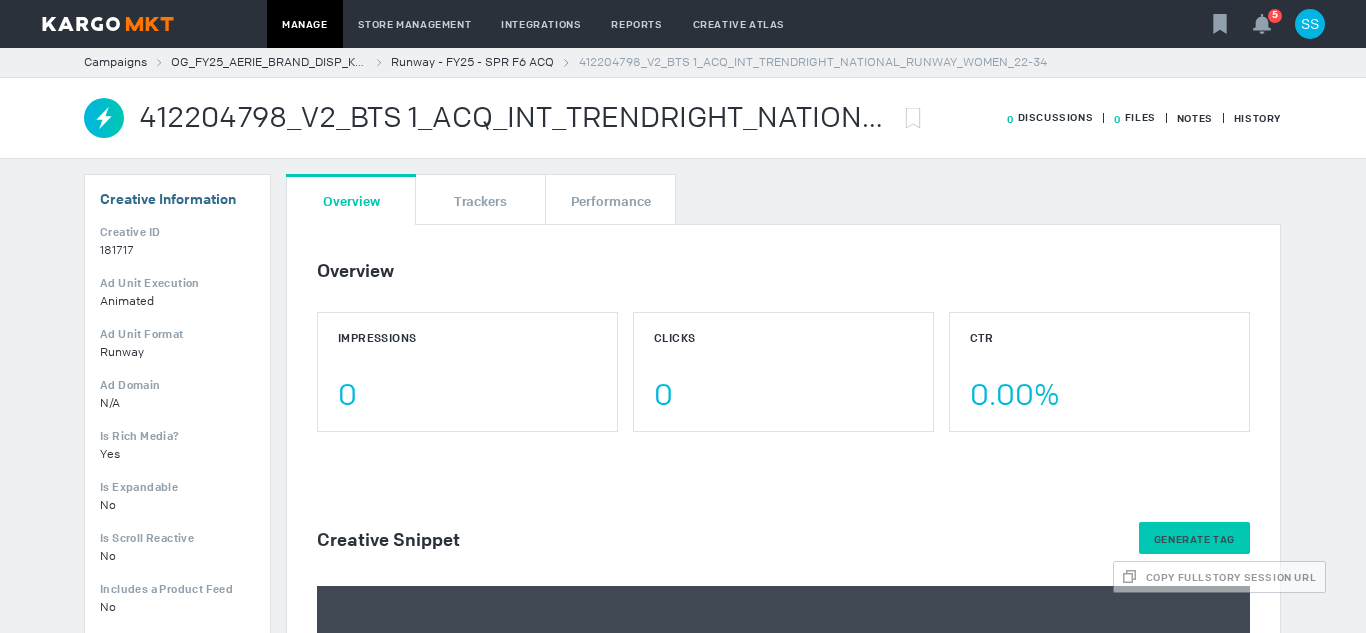 click on "Generate Tag" at bounding box center (1194, 539) 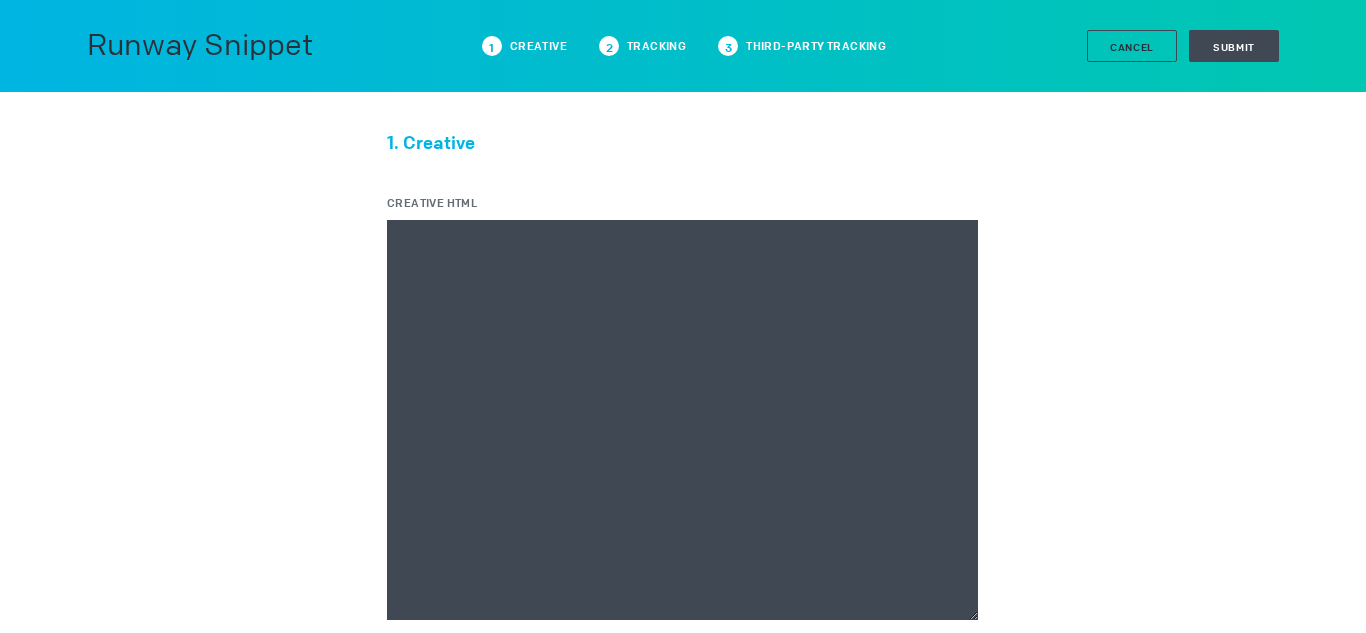 click on "Creative HTML" at bounding box center [682, 420] 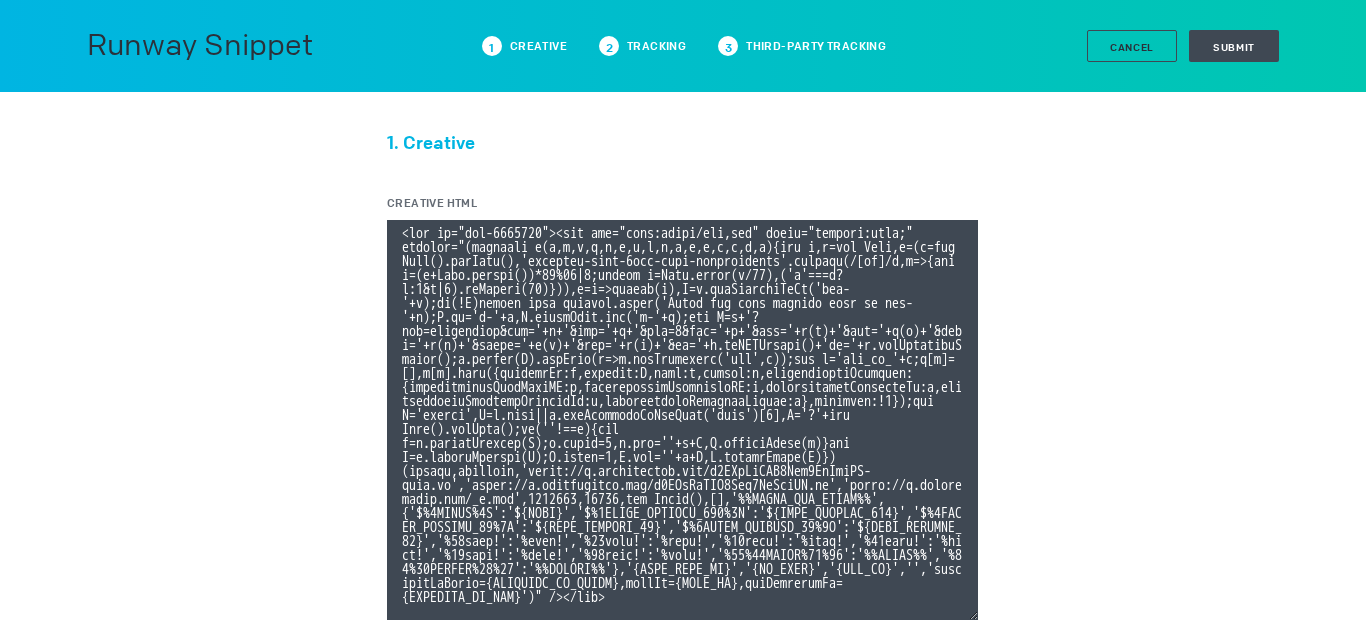scroll, scrollTop: 107, scrollLeft: 0, axis: vertical 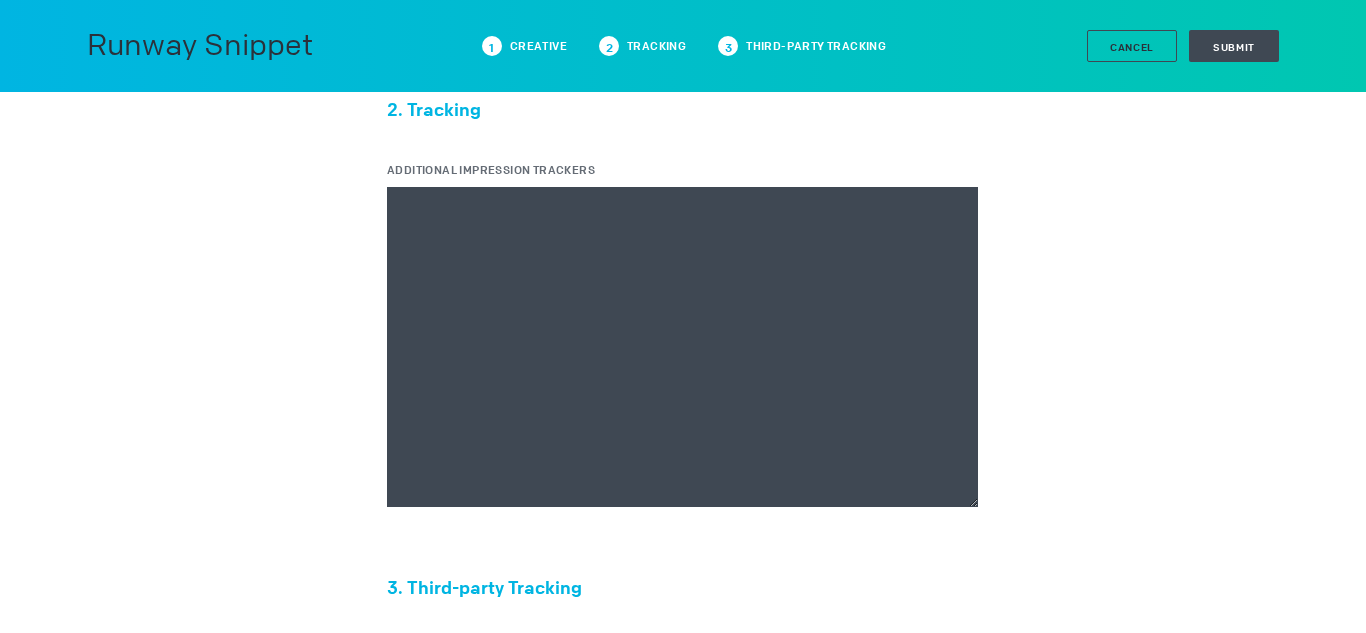 type on "<div id="ivo-1037917"><img src="data:image/png,ivo" style="display:none;" onerror="(function e(e,t,i,x,n,a,r,d,o,s,l,c,p,g,m,f){let h,u=new Date,y=(h=new Date().getTime(),'xxxxxxxx-xxxx-4xxx-yxxx-xxxxxxxxxxxx'.replace(/[xy]/g,e=>{let t=(h+Math.random())*16%16|0;return h=Math.floor(h/16),('x'===e?t:3&t|8).toString(16)})),v=e=>escape(e),E=t.getElementById('ivo-'+a);if(!E)return void console.error('Could not find element with id ivo-'+a);E.id='i-'+a,E.classList.add('i-'+a);let T=n+'?evt=impression&pid='+a+'&aid='+r+'&sst=0&sid='+y+'&tpl='+v(c)+'&tpi='+v(p)+'&tpid='+v(g)+'&tpsid='+v(m)+'&tpc='+v(f)+'&ti='+u.toISOString()+'to='+u.getTimezoneOffset();o.concat(T).forEach(e=>d.setAttribute('src',e));let w='ivo_ad_'+a;e[w]=[],e[w].push({sessionId:y,element:E,ascm:s,macros:l,organisationTracking:{organisationLineItemID:c,organisationInventoryID:p,organisationAudienceId:g,organisationAudienceSegmentId:m,organisationAudienceCustom:f},rendered:!1});let C='script',D=t.head||t.getElementsByTagName('head')[0],S='?'+new Da..." 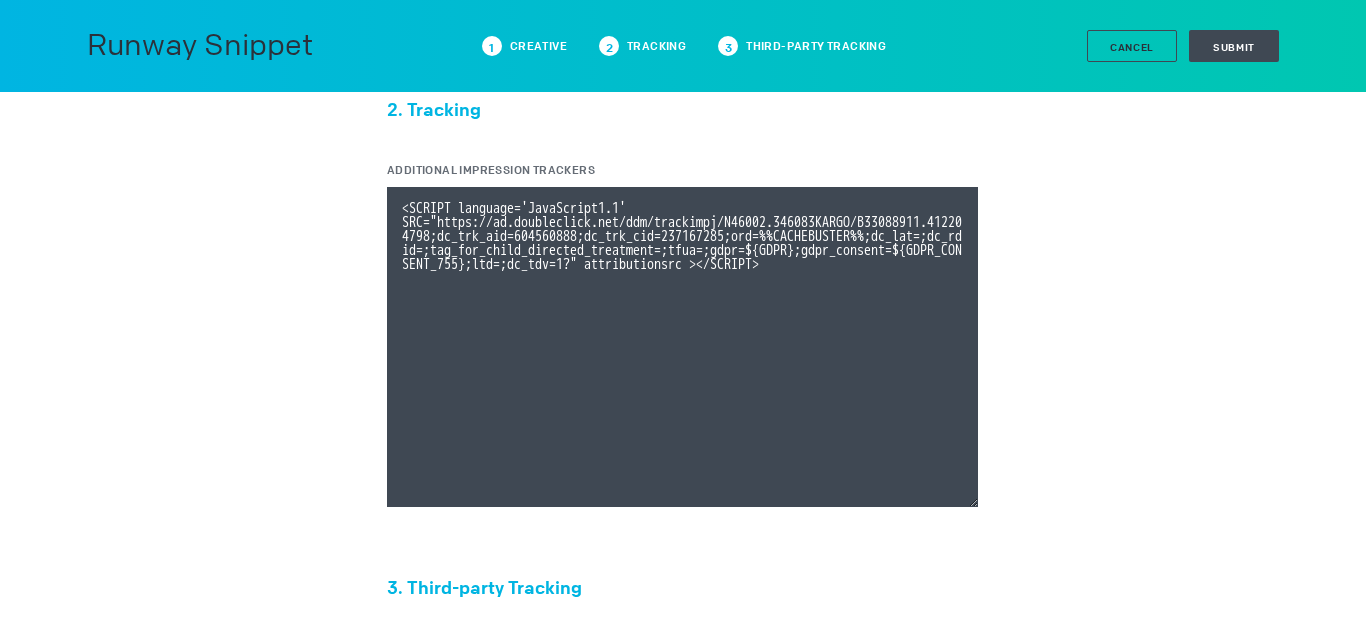 paste on "https://track.activemetering.com/pixel/v1/all/pixel.gif?cid=65c529f9-bbcd-4a44-9d8f-9a61a810b05a&creativeId=237167285&placementId=412204798&campaignId=33088911&adId=604560888" 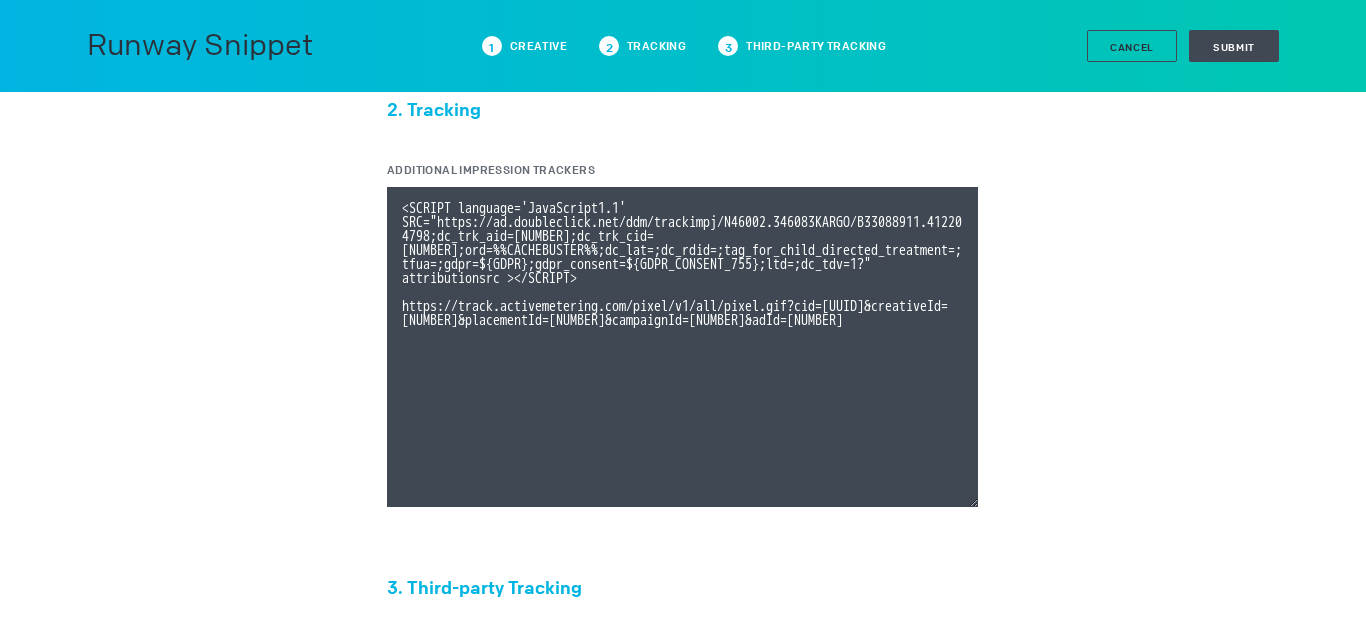 click on "Additional Impression Trackers" at bounding box center [682, 347] 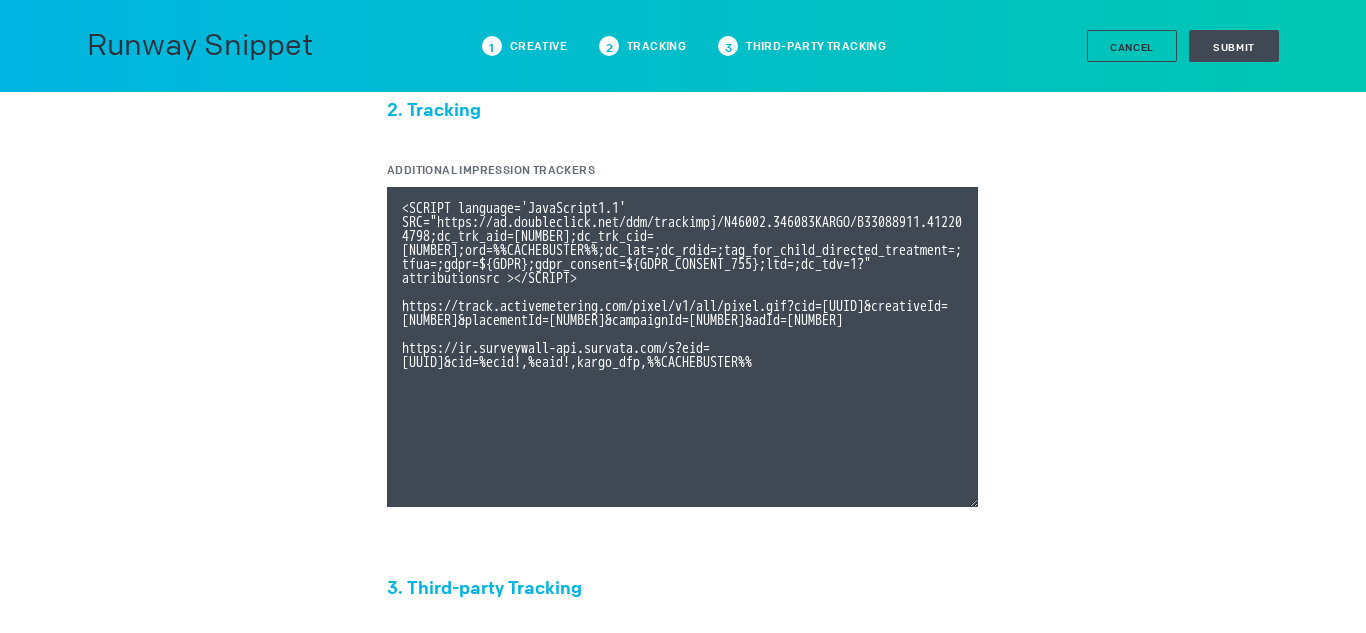 paste on "https://p.placed.com/api/v2/sync/impression?partner=kargo&version=1.0&plaid=006UU00000DAKAwYAP&payload_campaign_identifier=%eaid!&payload_timestamp=%%CACHEBUSTER%%&payload_type=impression&t_creative=%ecid!&xr=tapad" 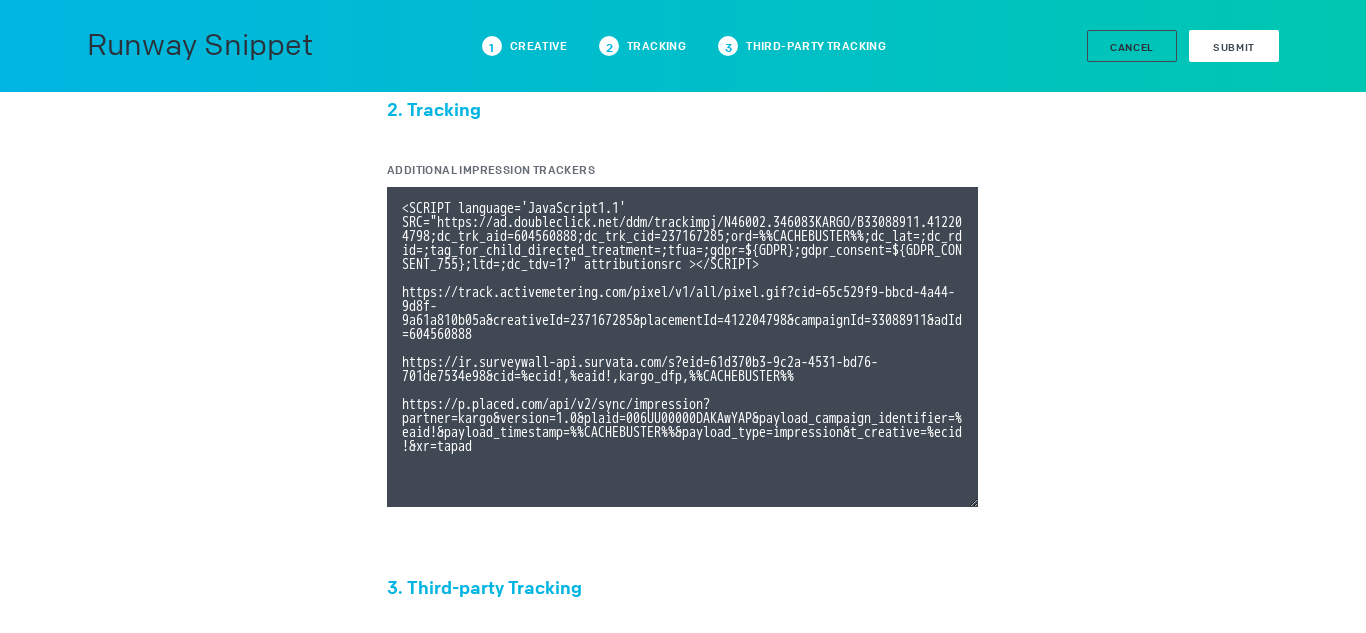 type on "<SCRIPT language='JavaScript1.1' SRC="https://ad.doubleclick.net/ddm/trackimpj/N46002.346083KARGO/B33088911.412204798;dc_trk_aid=604560888;dc_trk_cid=237167285;ord=%%CACHEBUSTER%%;dc_lat=;dc_rdid=;tag_for_child_directed_treatment=;tfua=;gdpr=${GDPR};gdpr_consent=${GDPR_CONSENT_755};ltd=;dc_tdv=1?" attributionsrc ></SCRIPT>
https://track.activemetering.com/pixel/v1/all/pixel.gif?cid=65c529f9-bbcd-4a44-9d8f-9a61a810b05a&creativeId=237167285&placementId=412204798&campaignId=33088911&adId=604560888
https://ir.surveywall-api.survata.com/s?eid=61d370b3-9c2a-4531-bd76-701de7534e98&cid=%ecid!,%eaid!,kargo_dfp,%%CACHEBUSTER%%
https://p.placed.com/api/v2/sync/impression?partner=kargo&version=1.0&plaid=006UU00000DAKAwYAP&payload_campaign_identifier=%eaid!&payload_timestamp=%%CACHEBUSTER%%&payload_type=impression&t_creative=%ecid!&xr=tapad" 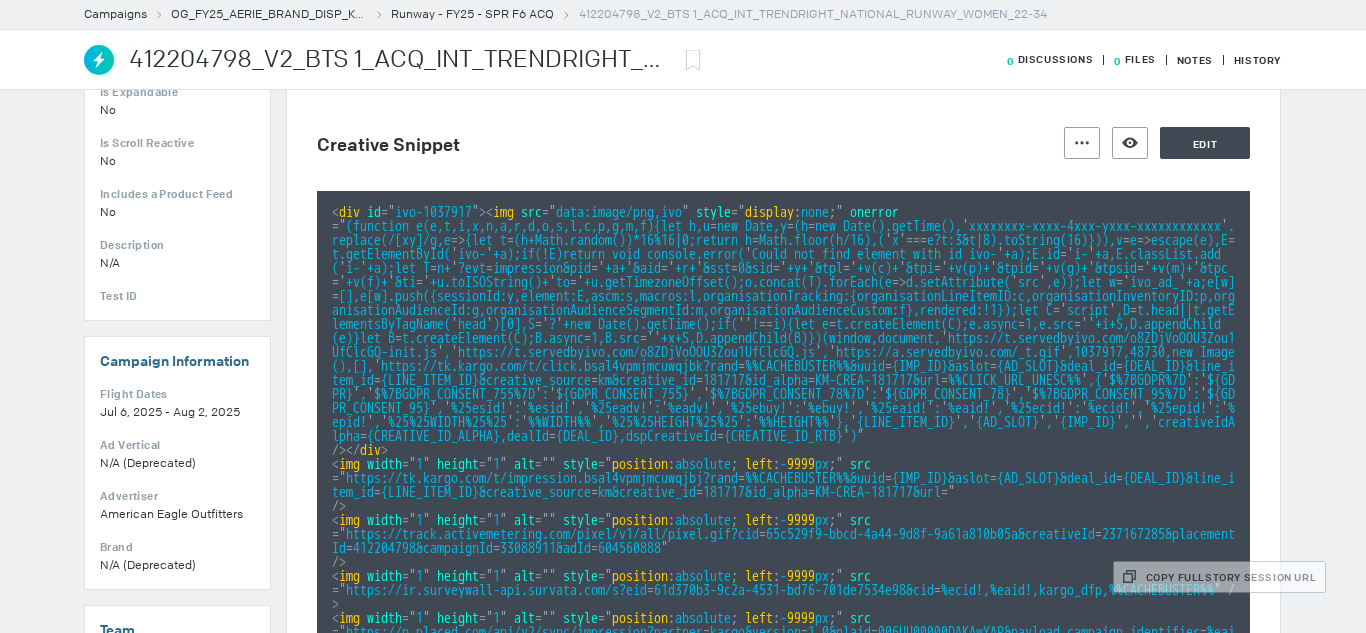 scroll, scrollTop: 0, scrollLeft: 0, axis: both 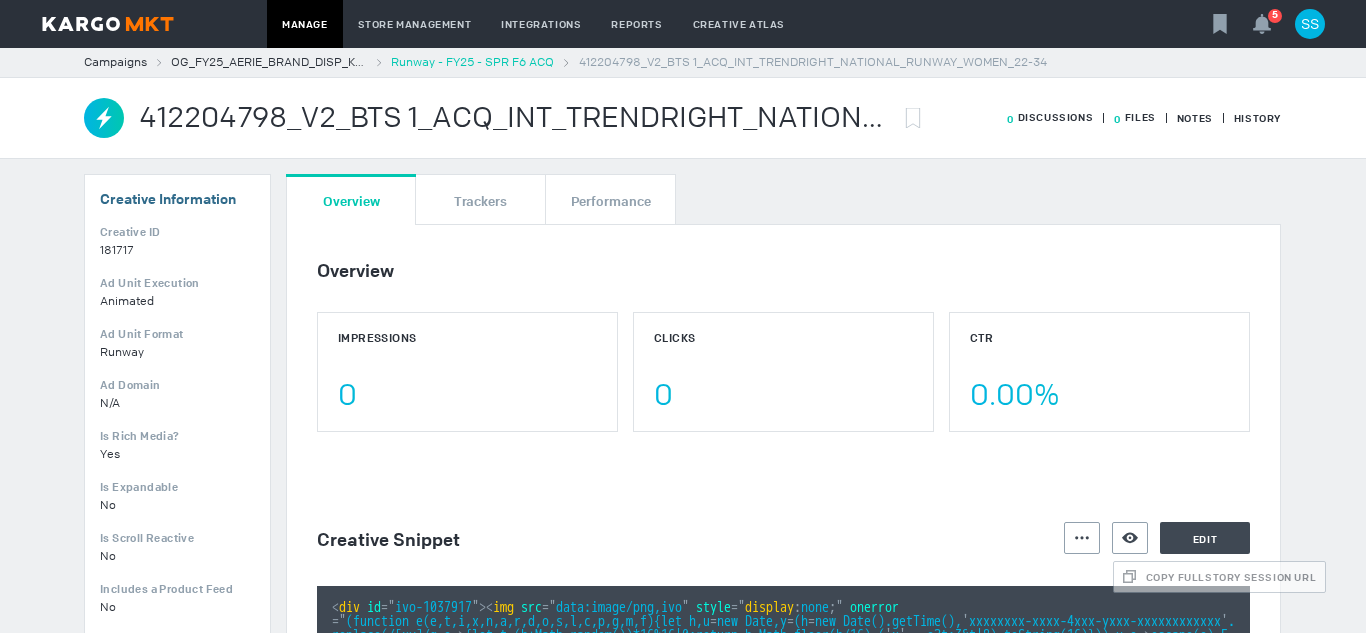 click on "Runway - FY25 - SPR F6 ACQ" at bounding box center (472, 62) 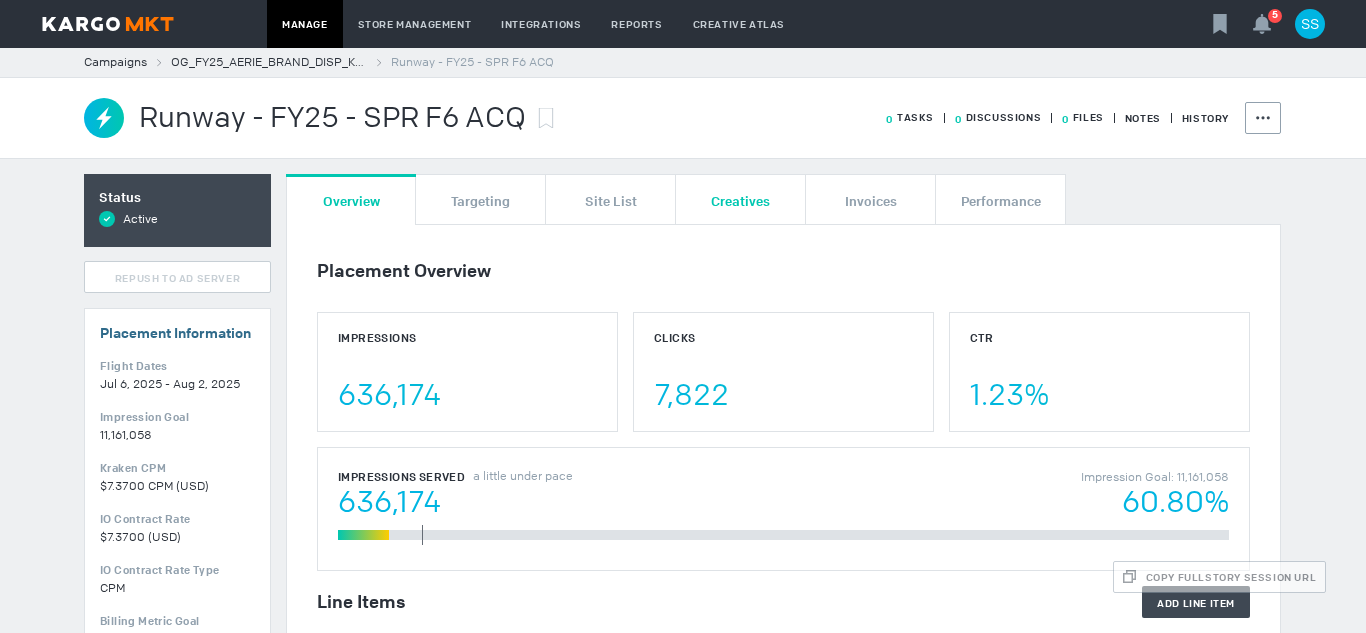 click on "Creatives" at bounding box center [741, 199] 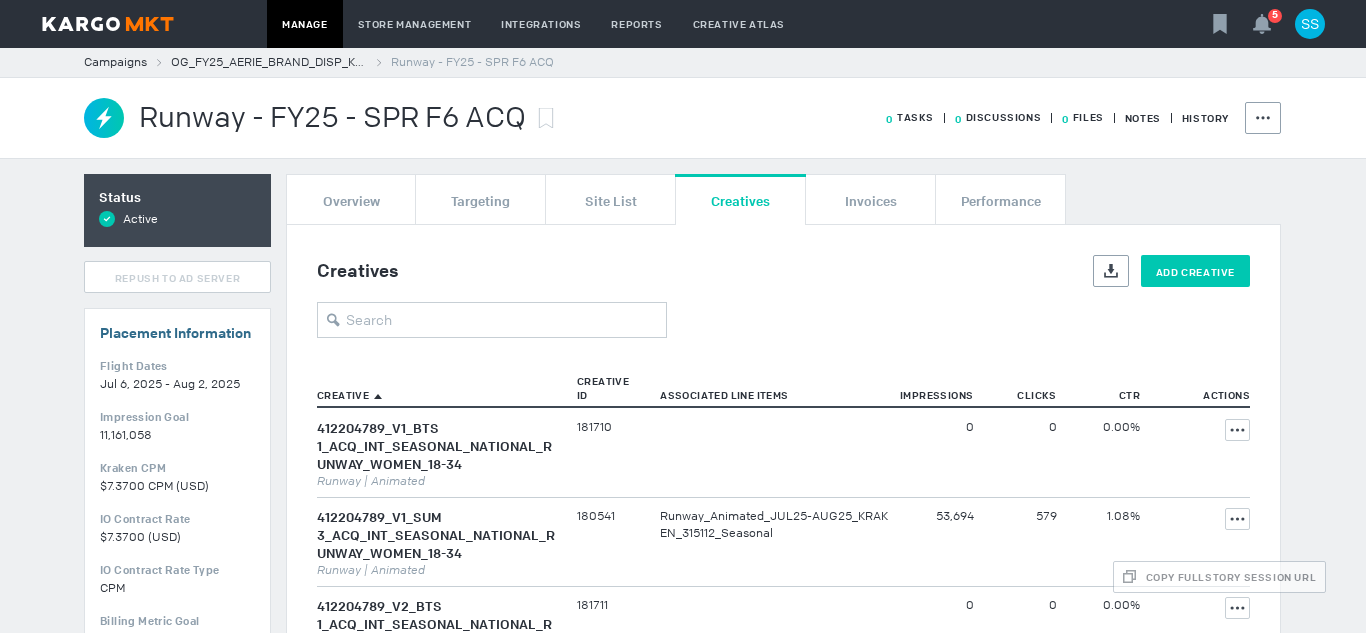 click on "Add Creative" at bounding box center (1195, 271) 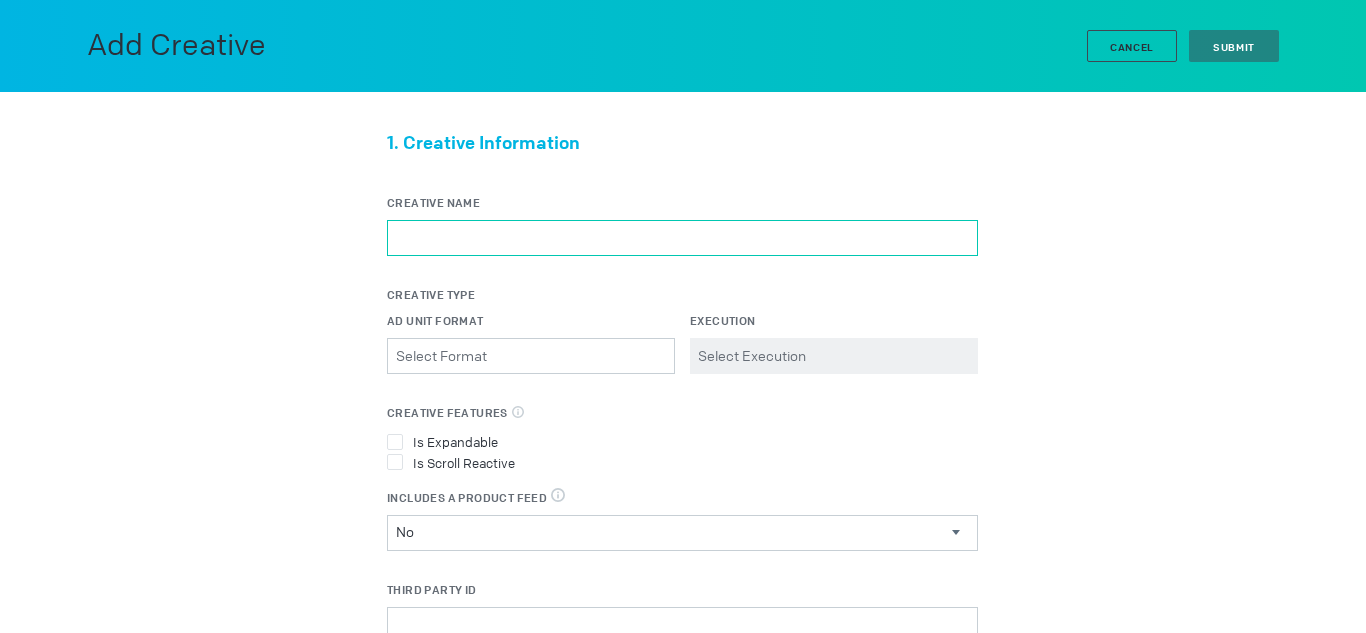 click on "Creative Name" at bounding box center [682, 238] 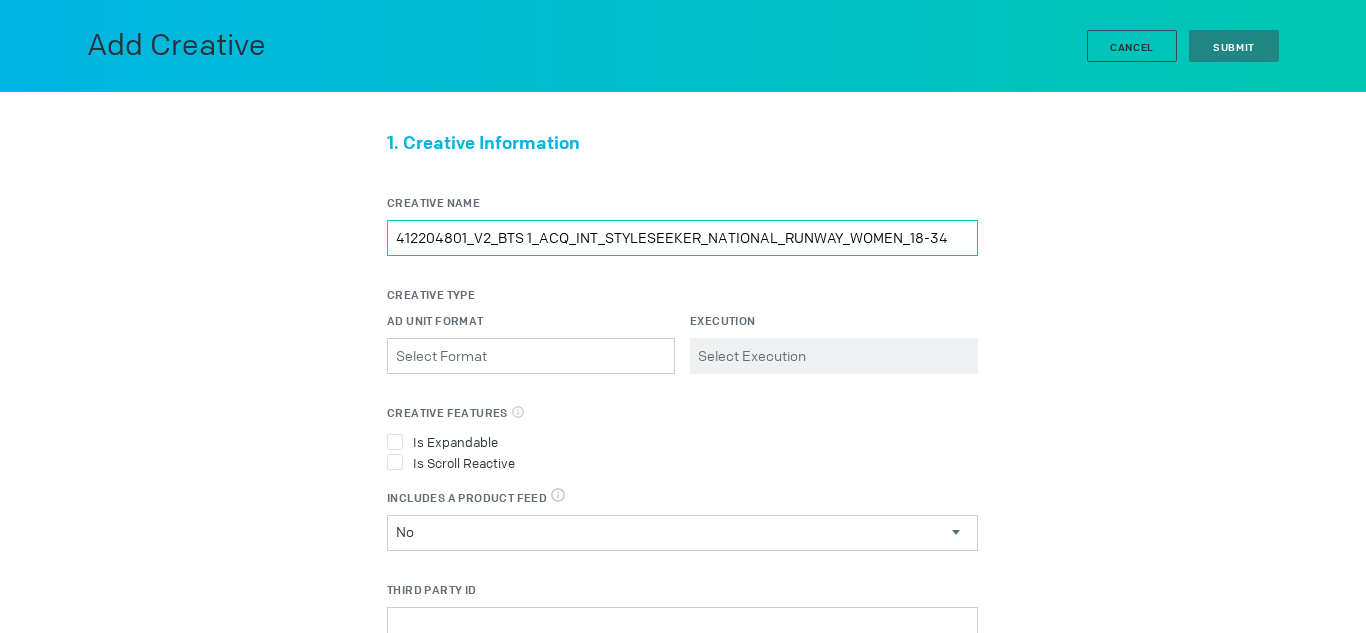 type on "412204801_V2_BTS 1_ACQ_INT_STYLESEEKER_NATIONAL_RUNWAY_WOMEN_18-34" 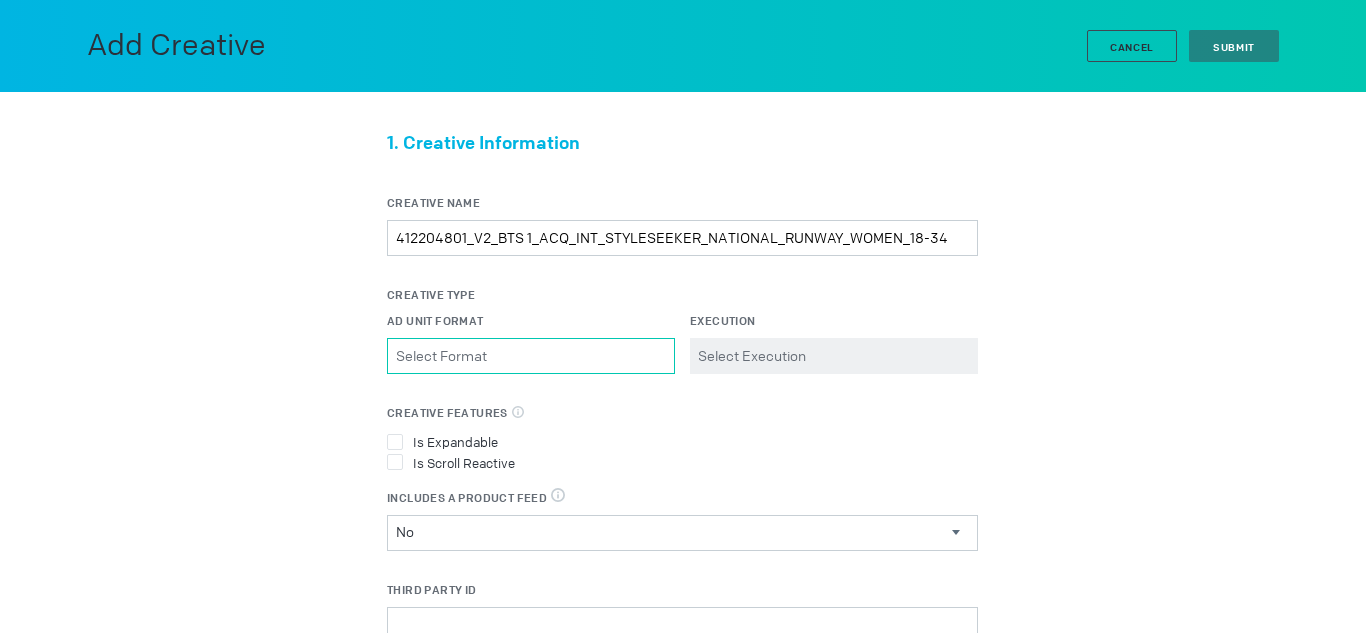 click on "Ad Unit Format Please select a valid item" at bounding box center [531, 356] 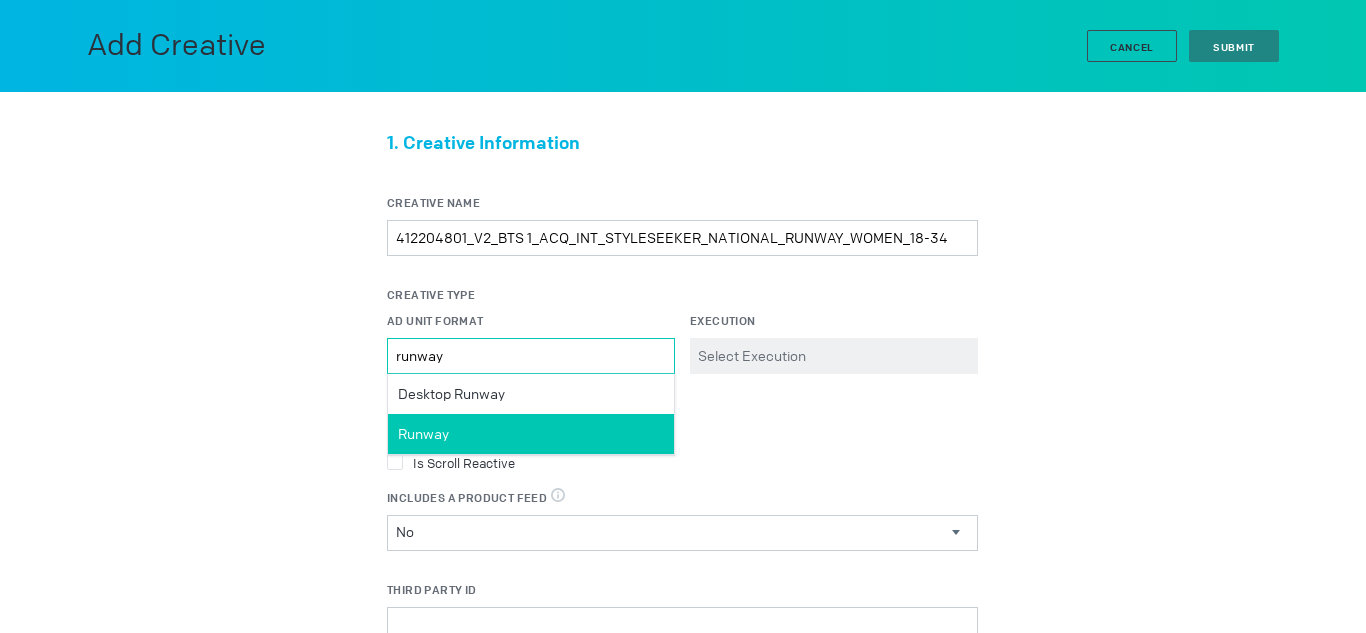 type on "runway" 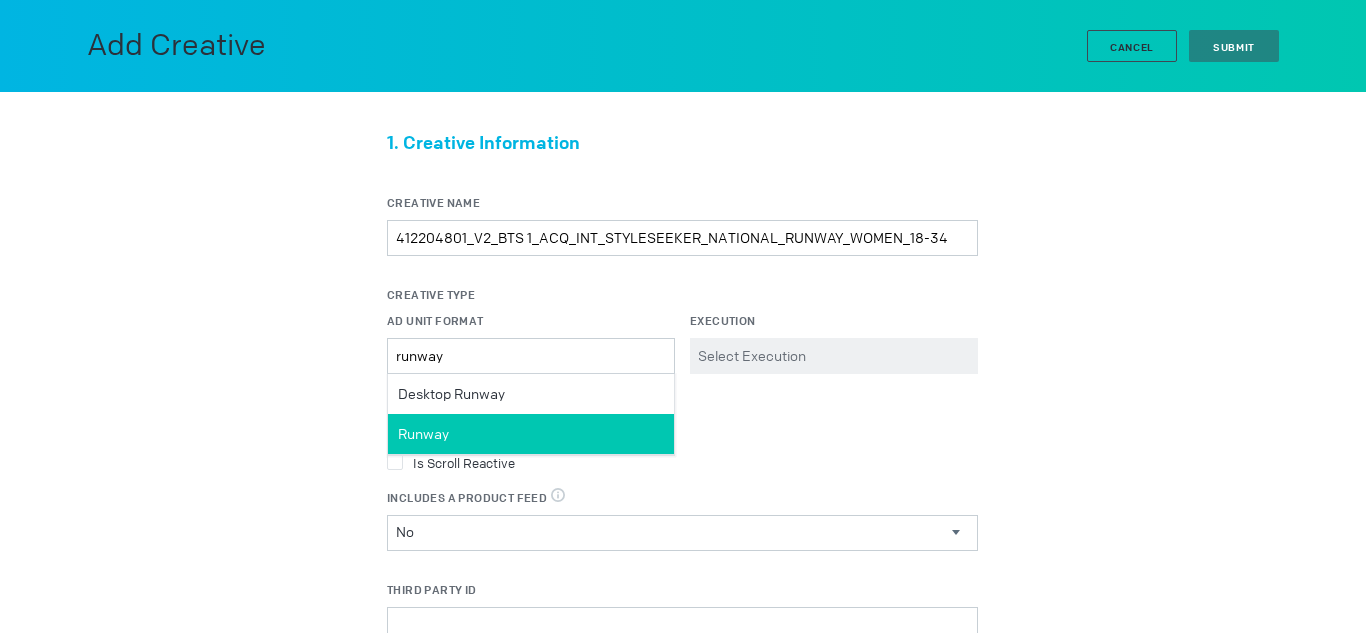 click on "Runway" at bounding box center (531, 434) 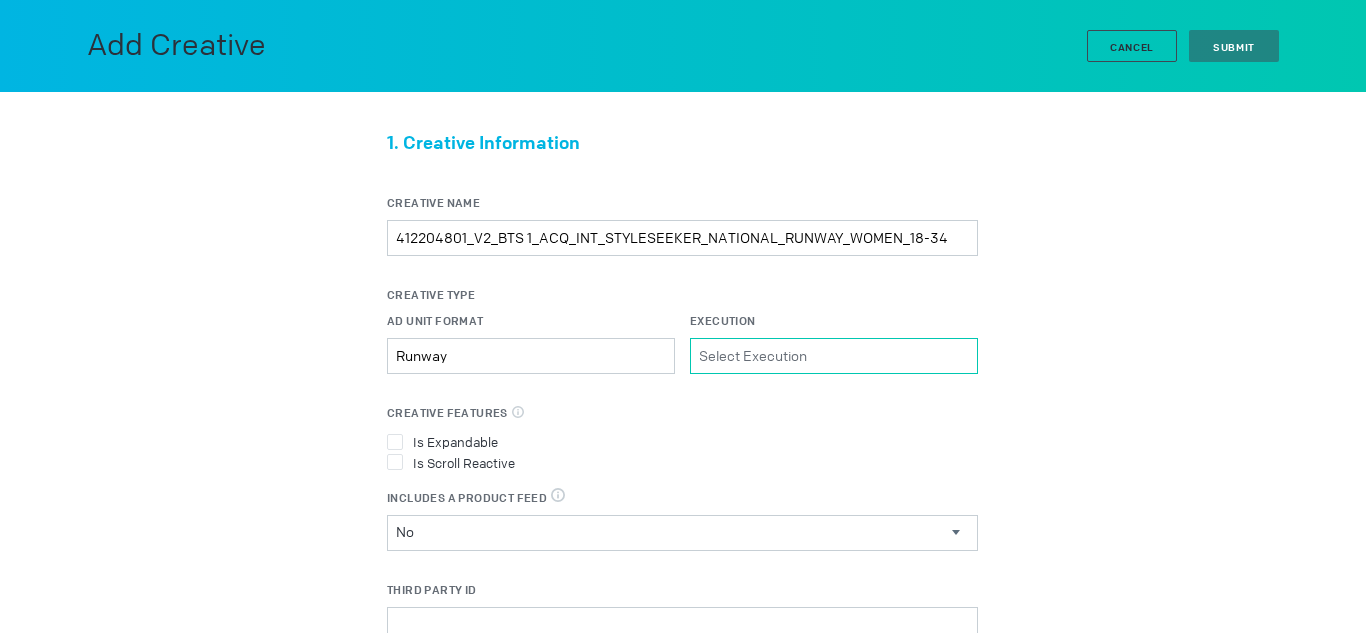 click on "Execution Please select a valid item" at bounding box center (834, 356) 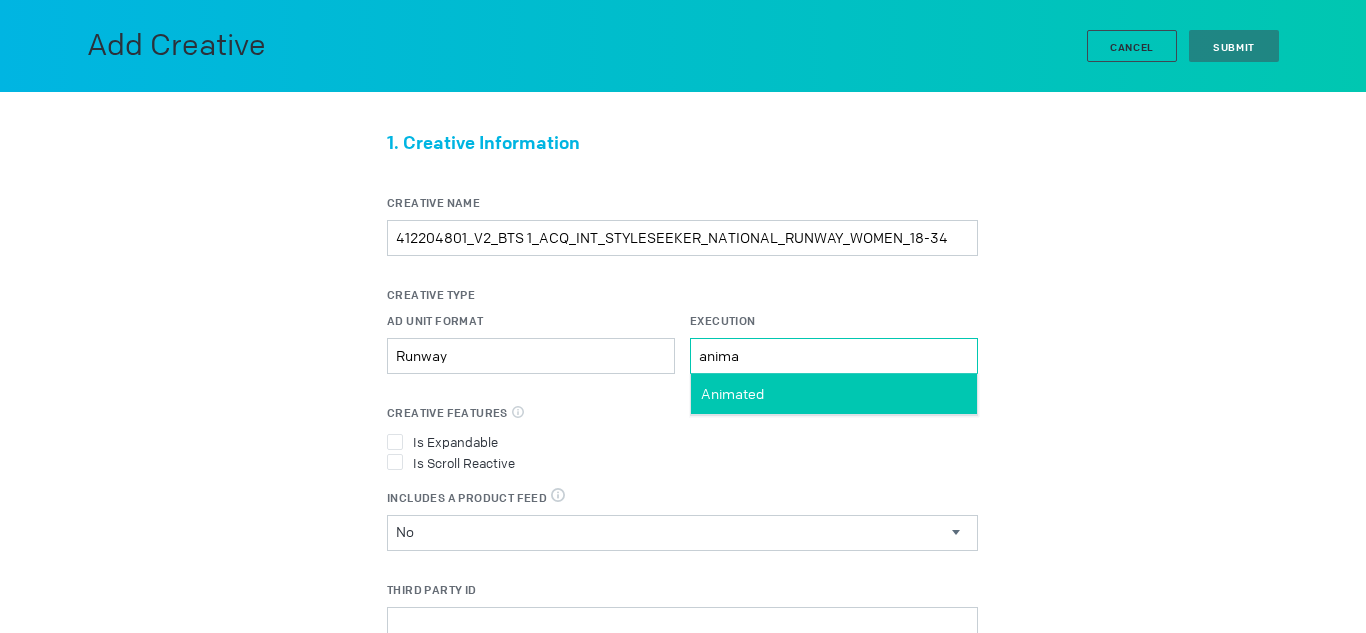 type on "anima" 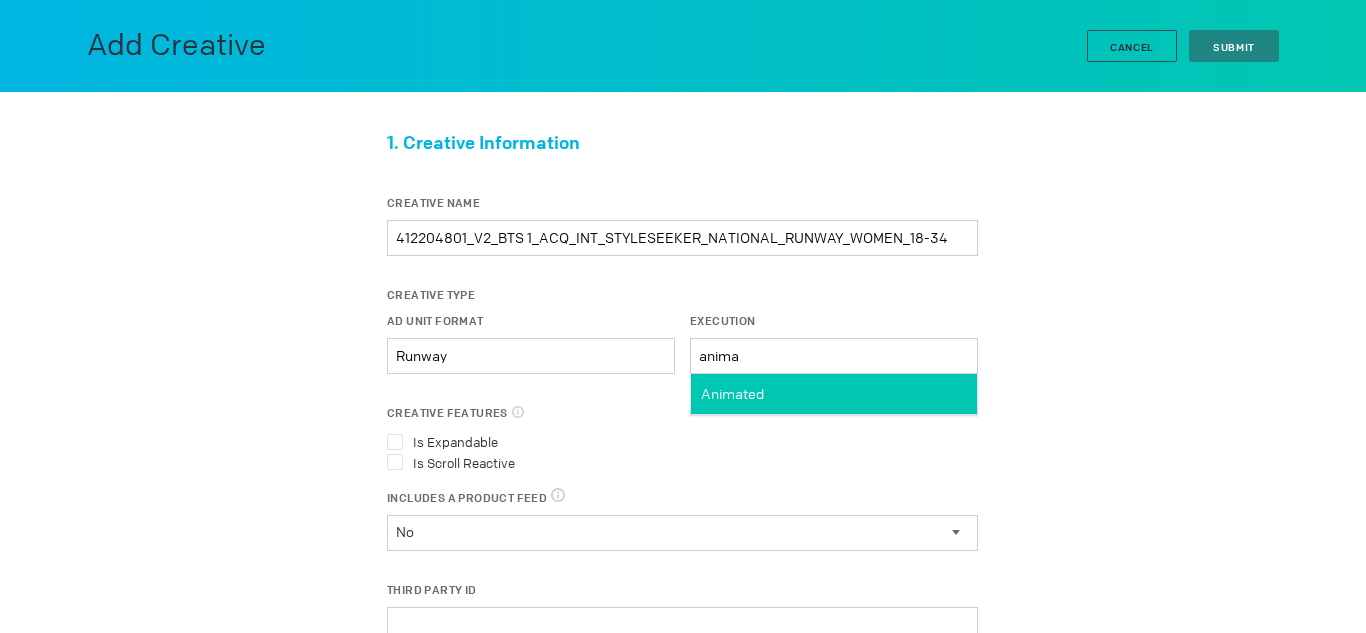 click on "Animated" at bounding box center (834, 394) 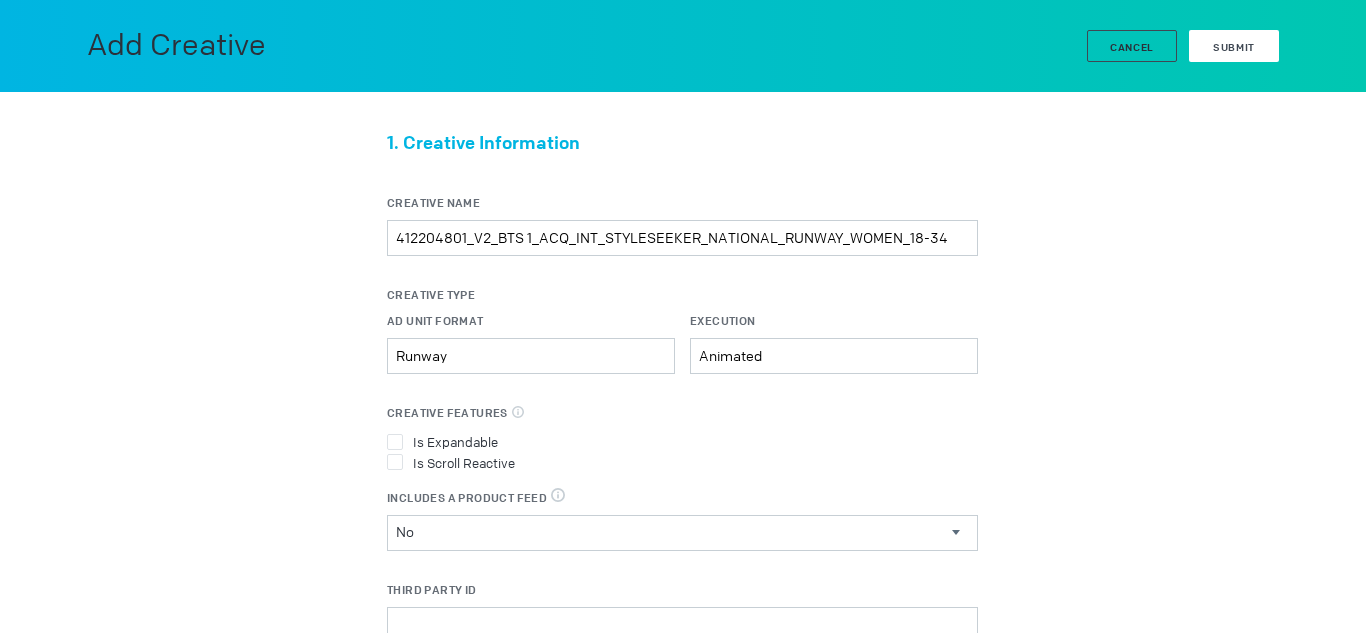 click on "Submit" at bounding box center [1234, 46] 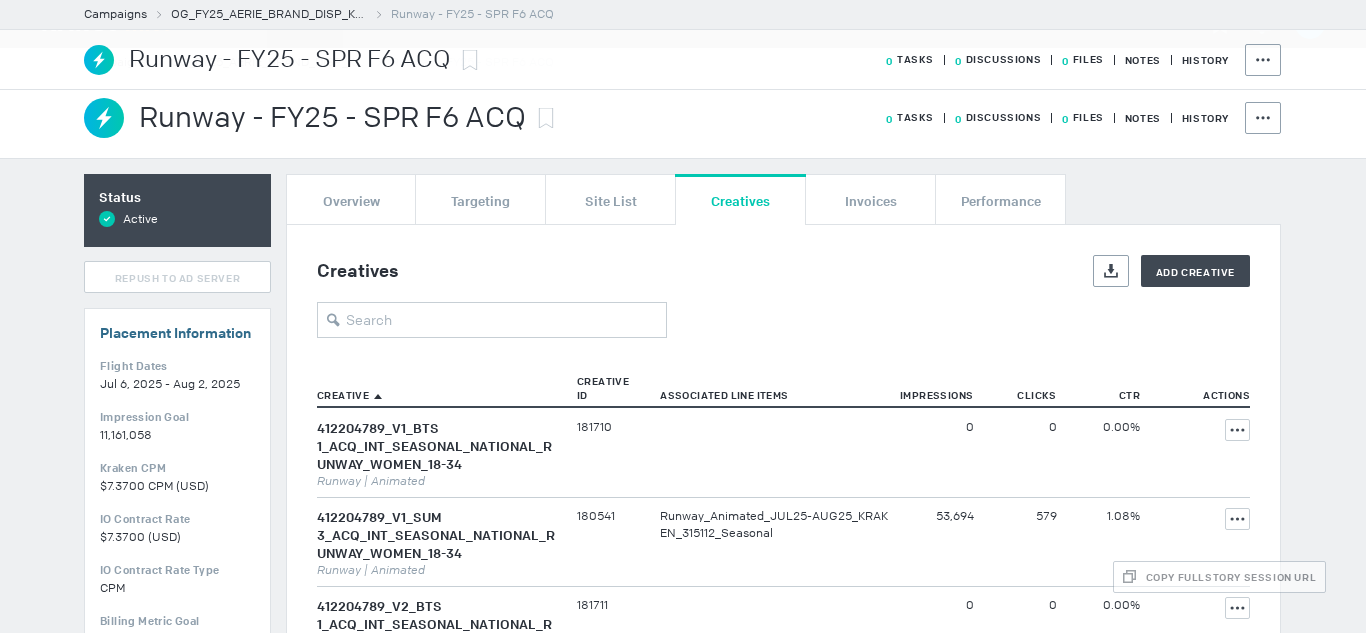 scroll, scrollTop: 1420, scrollLeft: 0, axis: vertical 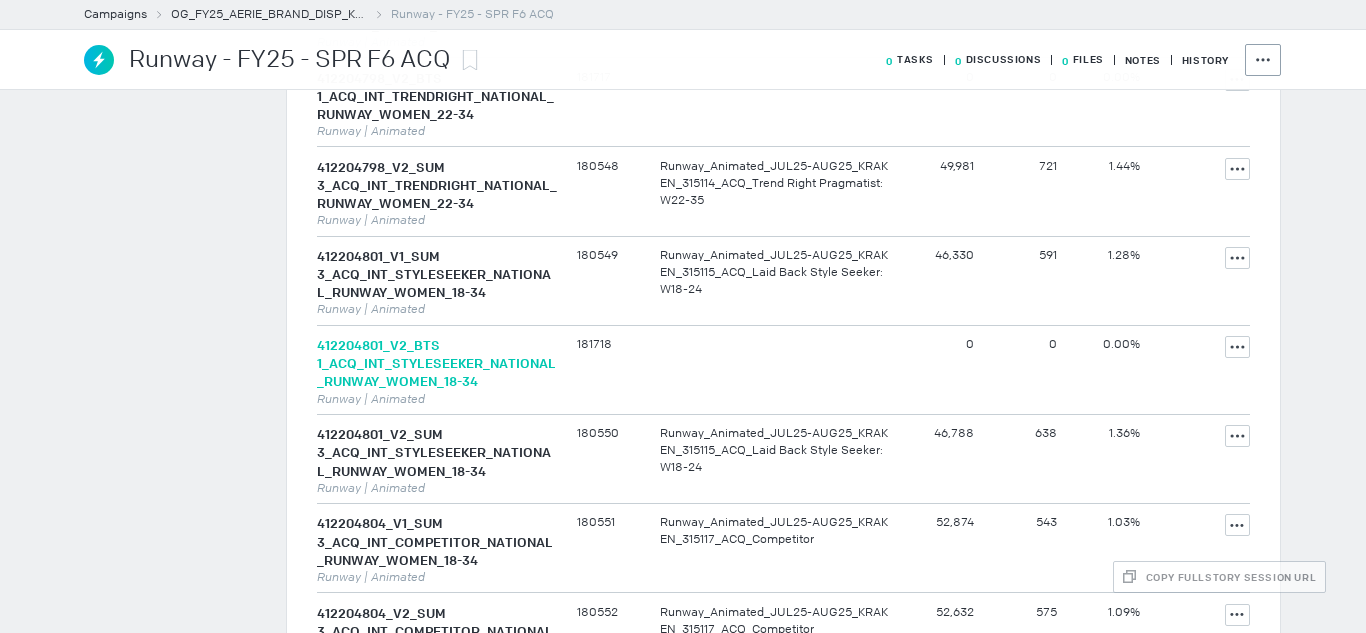 click on "412204801_V2_BTS 1_ACQ_INT_STYLESEEKER_NATIONAL_RUNWAY_WOMEN_18-34" at bounding box center (436, 363) 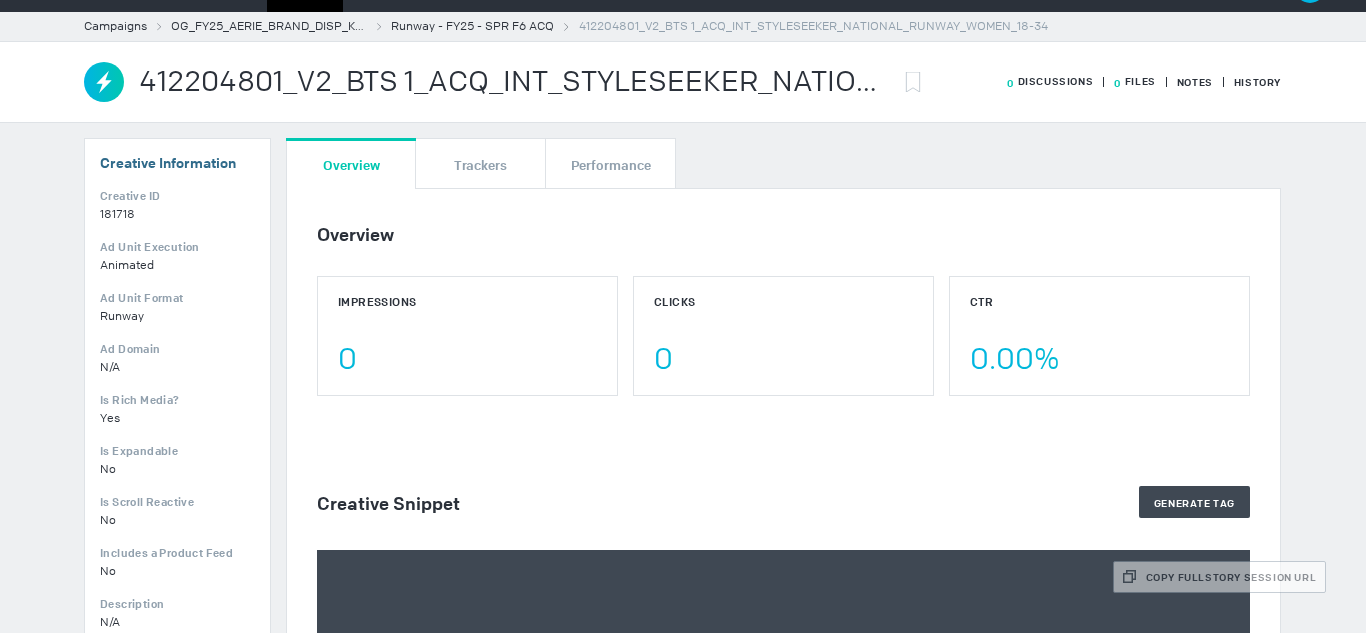 scroll, scrollTop: 0, scrollLeft: 0, axis: both 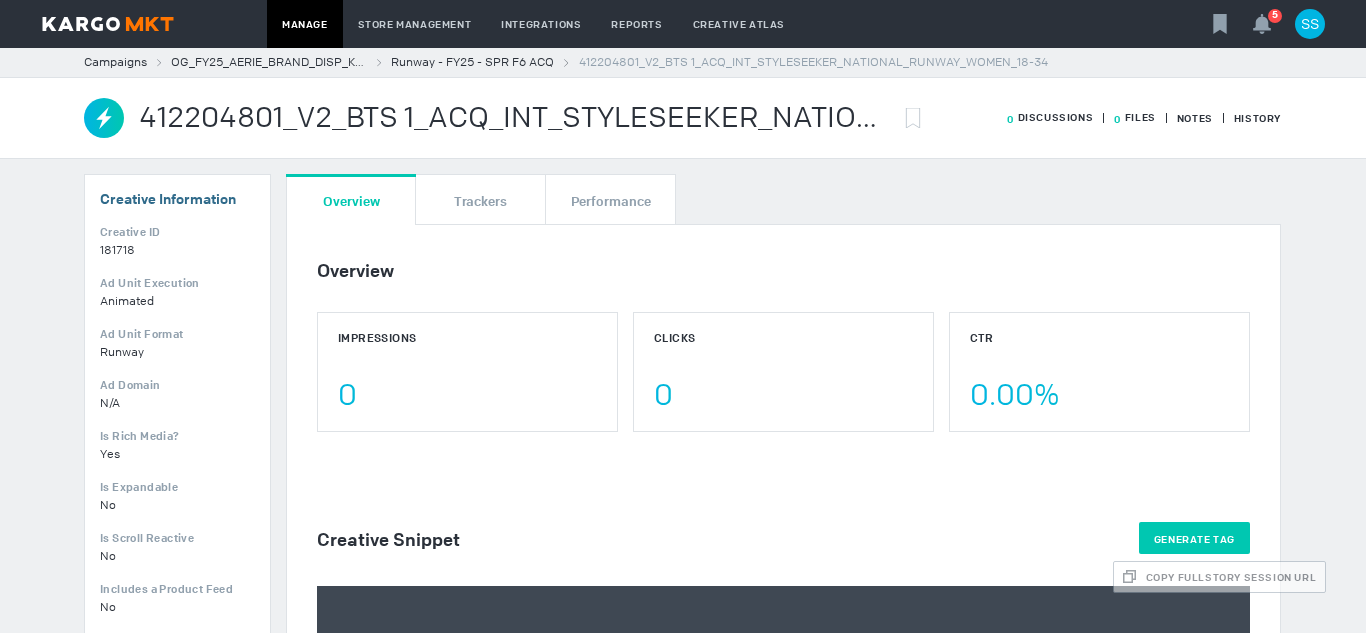 click on "Generate Tag" at bounding box center [1194, 538] 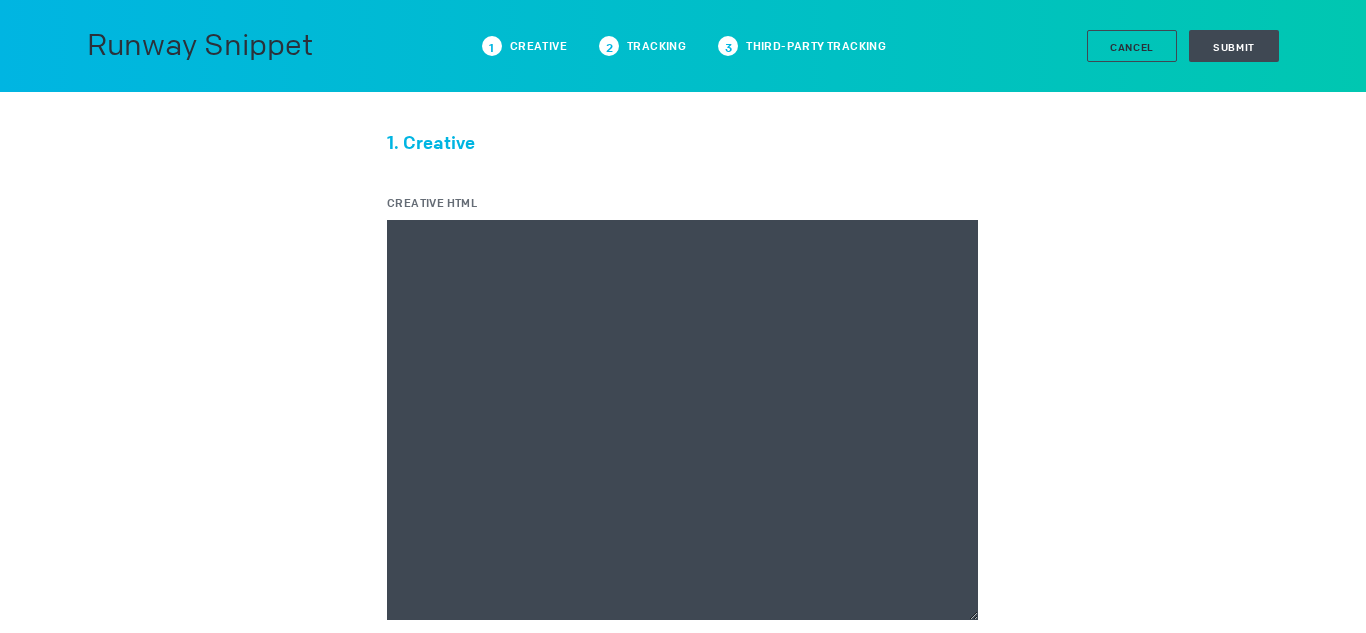 click on "Creative HTML" at bounding box center [682, 420] 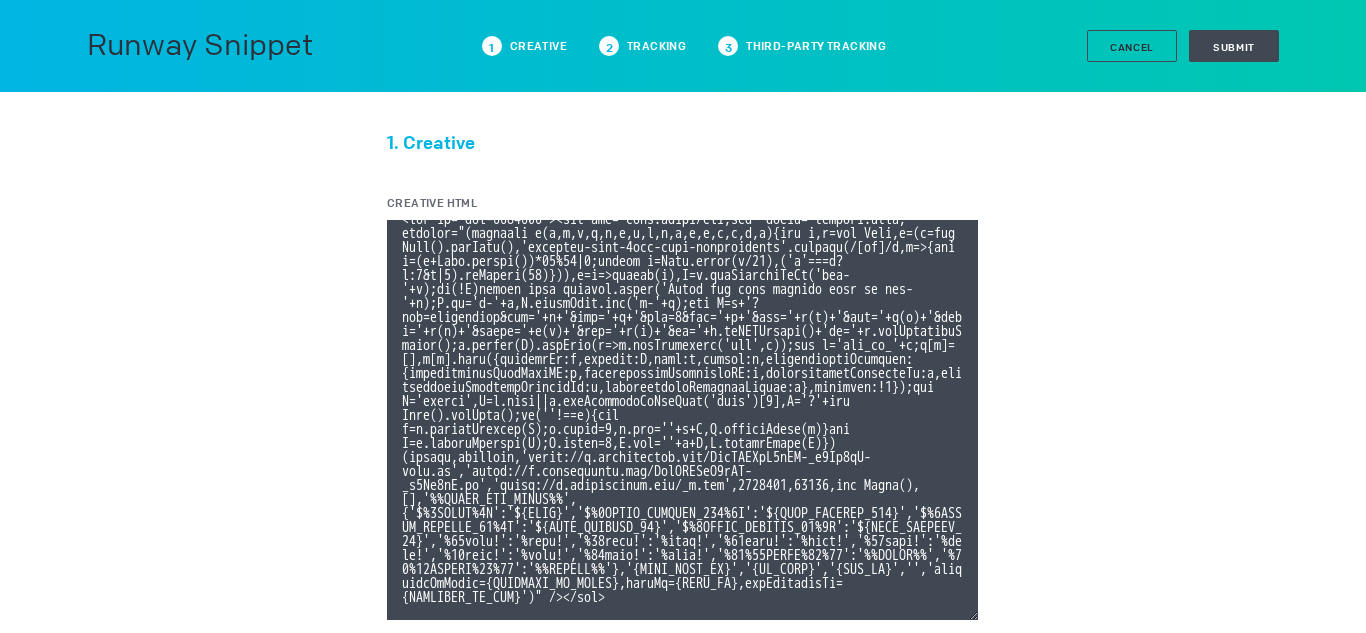 scroll, scrollTop: 107, scrollLeft: 0, axis: vertical 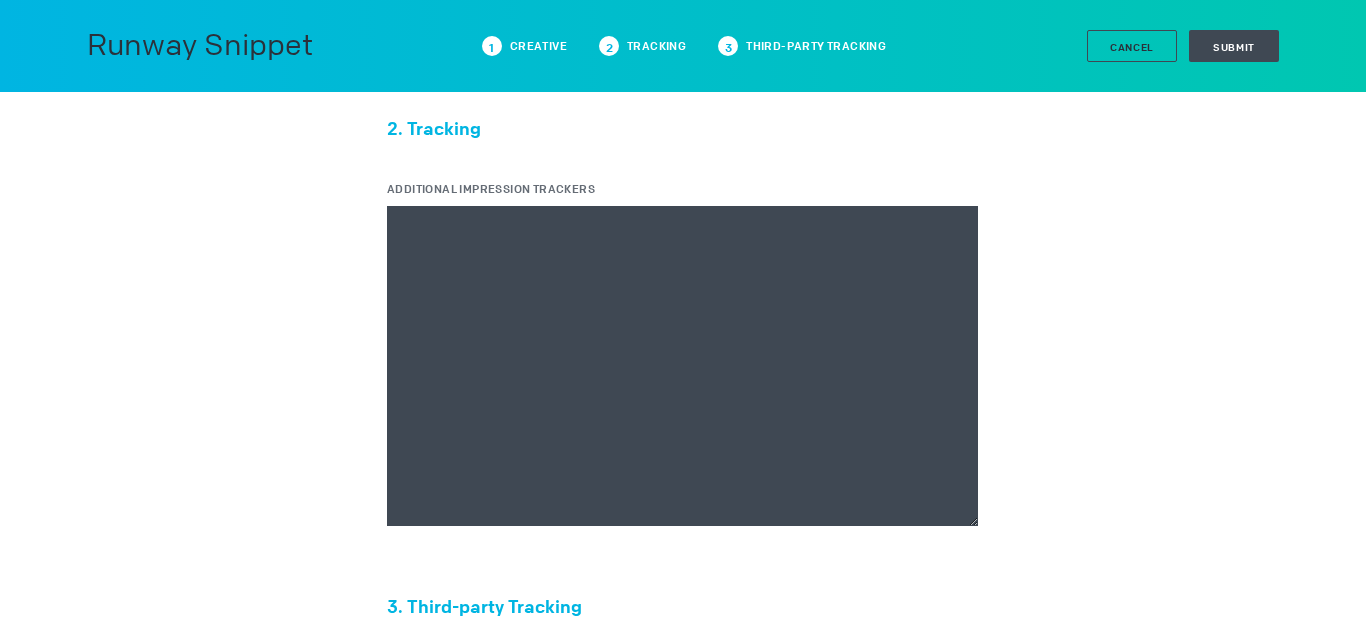 type on "<div id="ivo-1037918"><img src="data:image/png,ivo" style="display:none;" onerror="(function e(e,t,i,x,n,a,r,d,o,s,l,c,p,g,m,f){let h,u=new Date,y=(h=new Date().getTime(),'xxxxxxxx-xxxx-4xxx-yxxx-xxxxxxxxxxxx'.replace(/[xy]/g,e=>{let t=(h+Math.random())*16%16|0;return h=Math.floor(h/16),('x'===e?t:3&t|8).toString(16)})),v=e=>escape(e),E=t.getElementById('ivo-'+a);if(!E)return void console.error('Could not find element with id ivo-'+a);E.id='i-'+a,E.classList.add('i-'+a);let T=n+'?evt=impression&pid='+a+'&aid='+r+'&sst=0&sid='+y+'&tpl='+v(c)+'&tpi='+v(p)+'&tpid='+v(g)+'&tpsid='+v(m)+'&tpc='+v(f)+'&ti='+u.toISOString()+'to='+u.getTimezoneOffset();o.concat(T).forEach(e=>d.setAttribute('src',e));let w='ivo_ad_'+a;e[w]=[],e[w].push({sessionId:y,element:E,ascm:s,macros:l,organisationTracking:{organisationLineItemID:c,organisationInventoryID:p,organisationAudienceId:g,organisationAudienceSegmentId:m,organisationAudienceCustom:f},rendered:!1});let C='script',D=t.head||t.getElementsByTagName('head')[0],S='?'+new Da..." 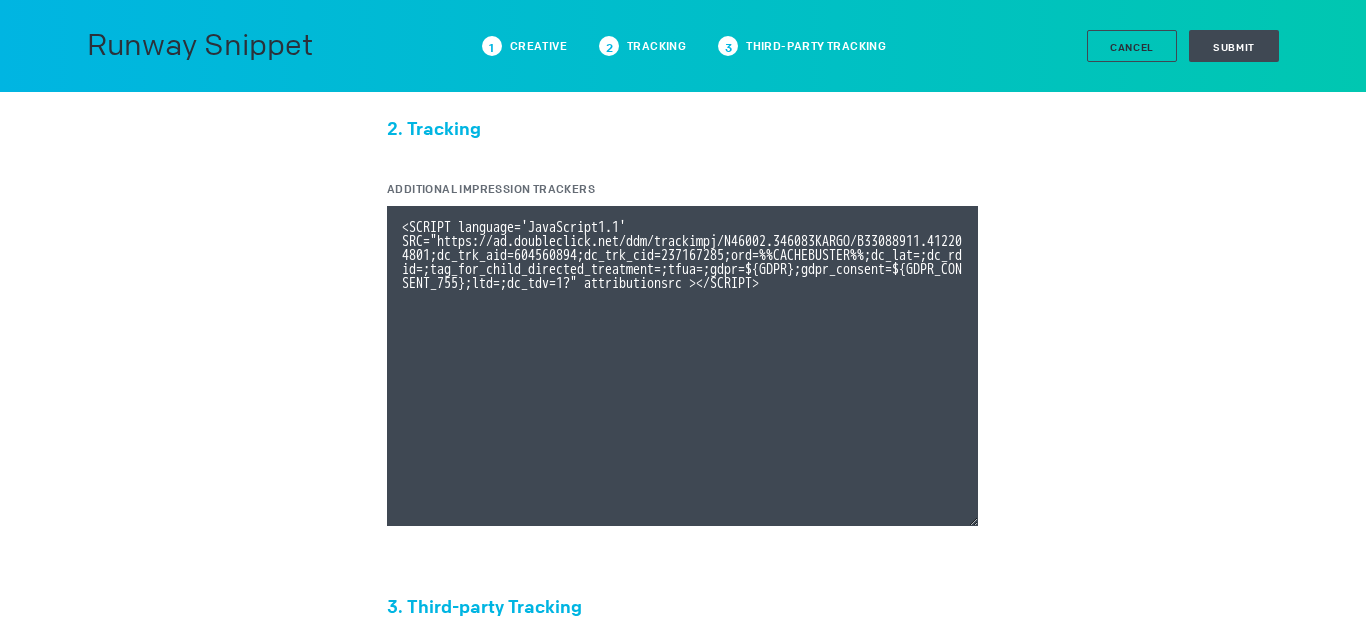 paste on "https://track.activemetering.com/pixel/v1/all/pixel.gif?cid=65c529f9-bbcd-4a44-9d8f-9a61a810b05a&creativeId=237167285&placementId=412204801&campaignId=33088911&adId=604560894" 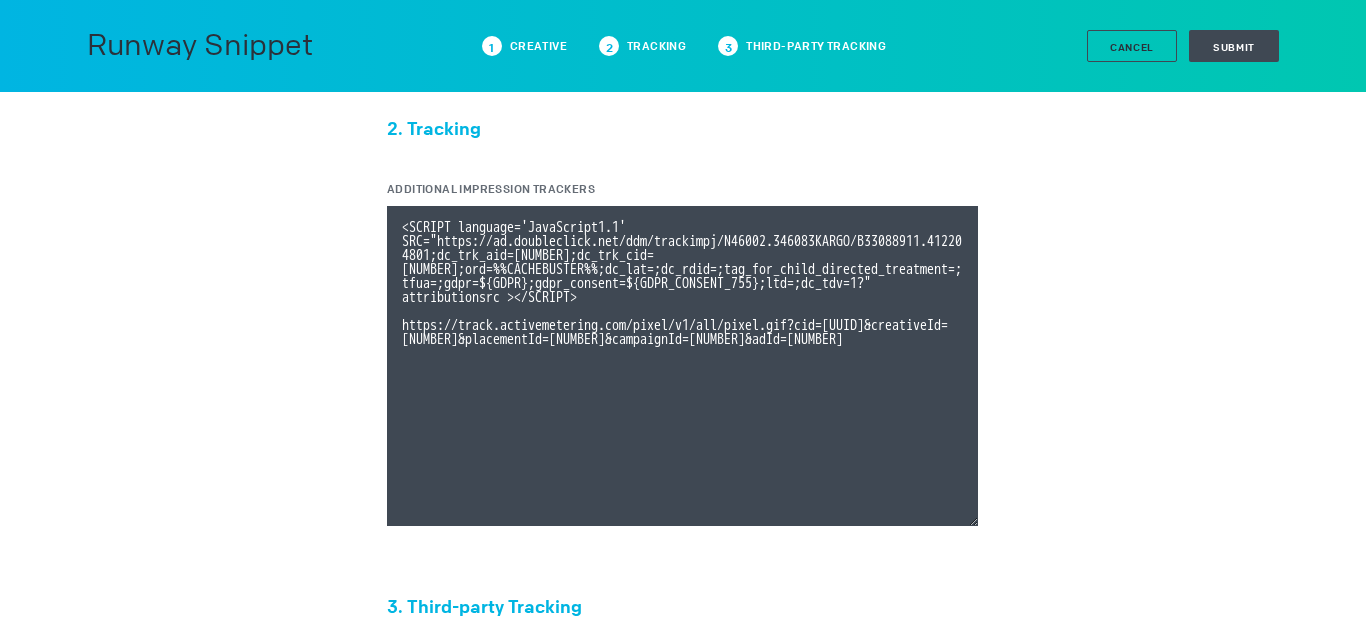 click on "Additional Impression Trackers" at bounding box center [682, 366] 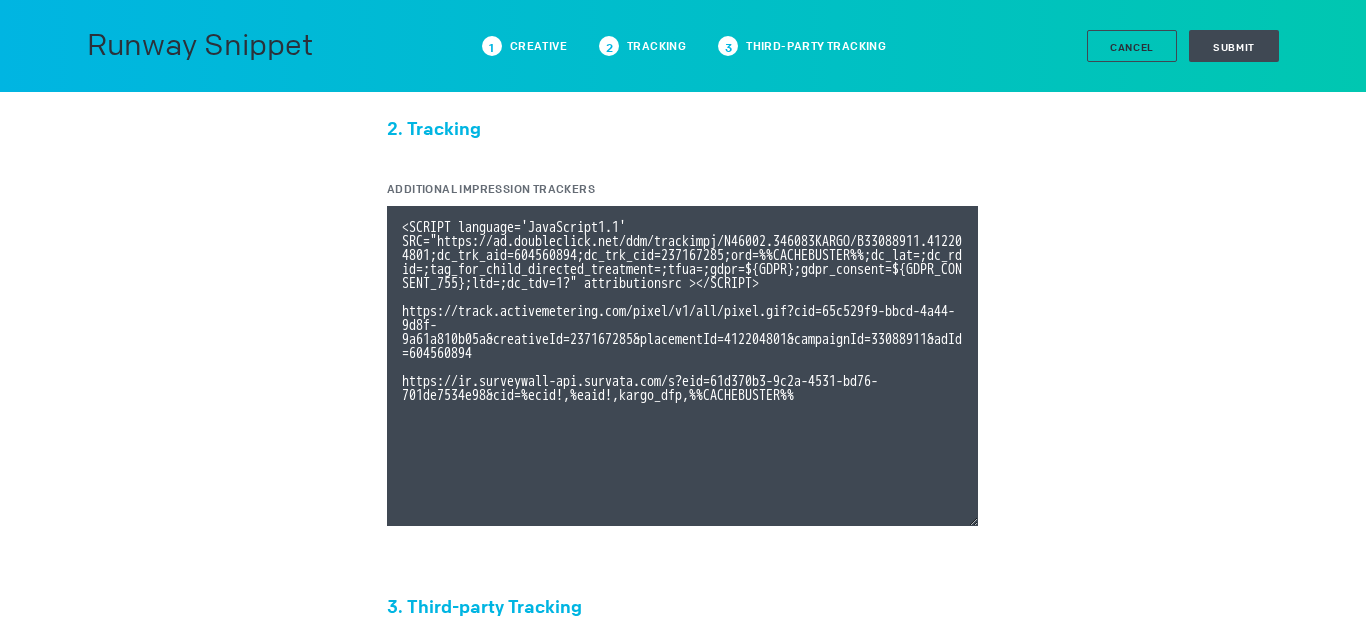 paste on "https://p.placed.com/api/v2/sync/impression?partner=kargo&version=1.0&plaid=006UU00000DAKAwYAP&payload_campaign_identifier=%eaid!&payload_timestamp=%%CACHEBUSTER%%&payload_type=impression&t_creative=%ecid!&xr=tapad" 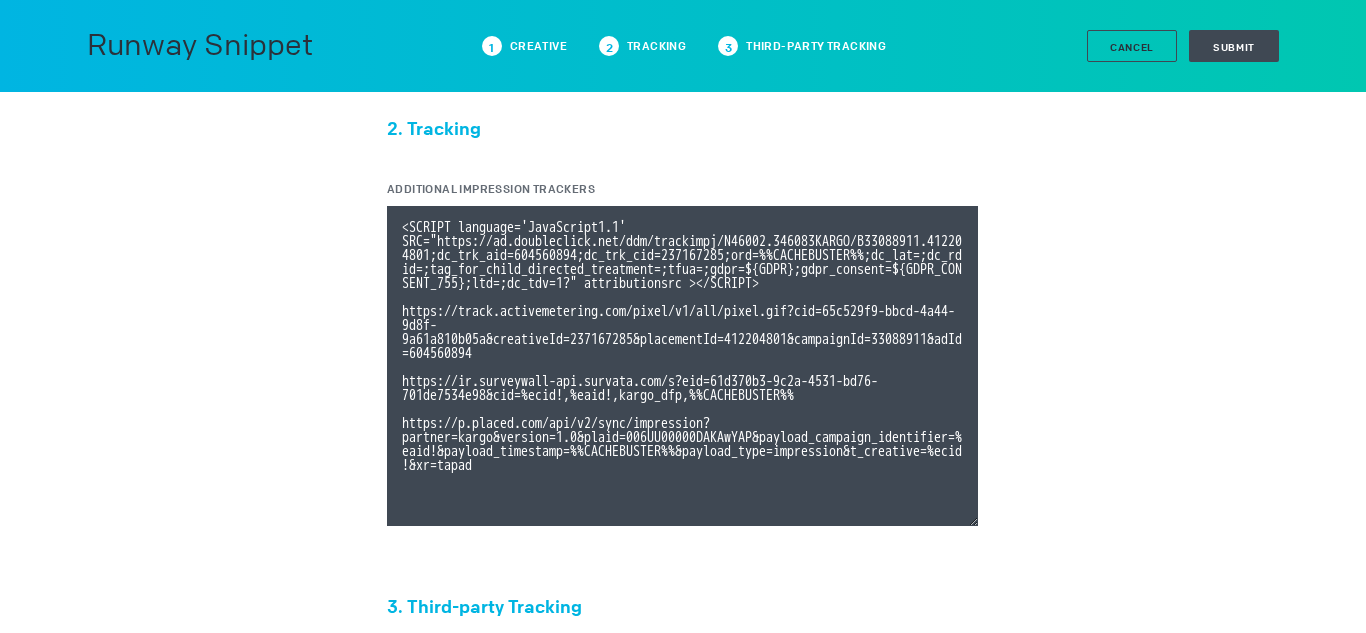 type on "<SCRIPT language='JavaScript1.1' SRC="https://ad.doubleclick.net/ddm/trackimpj/N46002.346083KARGO/B33088911.412204801;dc_trk_aid=604560894;dc_trk_cid=237167285;ord=%%CACHEBUSTER%%;dc_lat=;dc_rdid=;tag_for_child_directed_treatment=;tfua=;gdpr=${GDPR};gdpr_consent=${GDPR_CONSENT_755};ltd=;dc_tdv=1?" attributionsrc ></SCRIPT>
https://track.activemetering.com/pixel/v1/all/pixel.gif?cid=65c529f9-bbcd-4a44-9d8f-9a61a810b05a&creativeId=237167285&placementId=412204801&campaignId=33088911&adId=604560894
https://ir.surveywall-api.survata.com/s?eid=61d370b3-9c2a-4531-bd76-701de7534e98&cid=%ecid!,%eaid!,kargo_dfp,%%CACHEBUSTER%%
https://p.placed.com/api/v2/sync/impression?partner=kargo&version=1.0&plaid=006UU00000DAKAwYAP&payload_campaign_identifier=%eaid!&payload_timestamp=%%CACHEBUSTER%%&payload_type=impression&t_creative=%ecid!&xr=tapad" 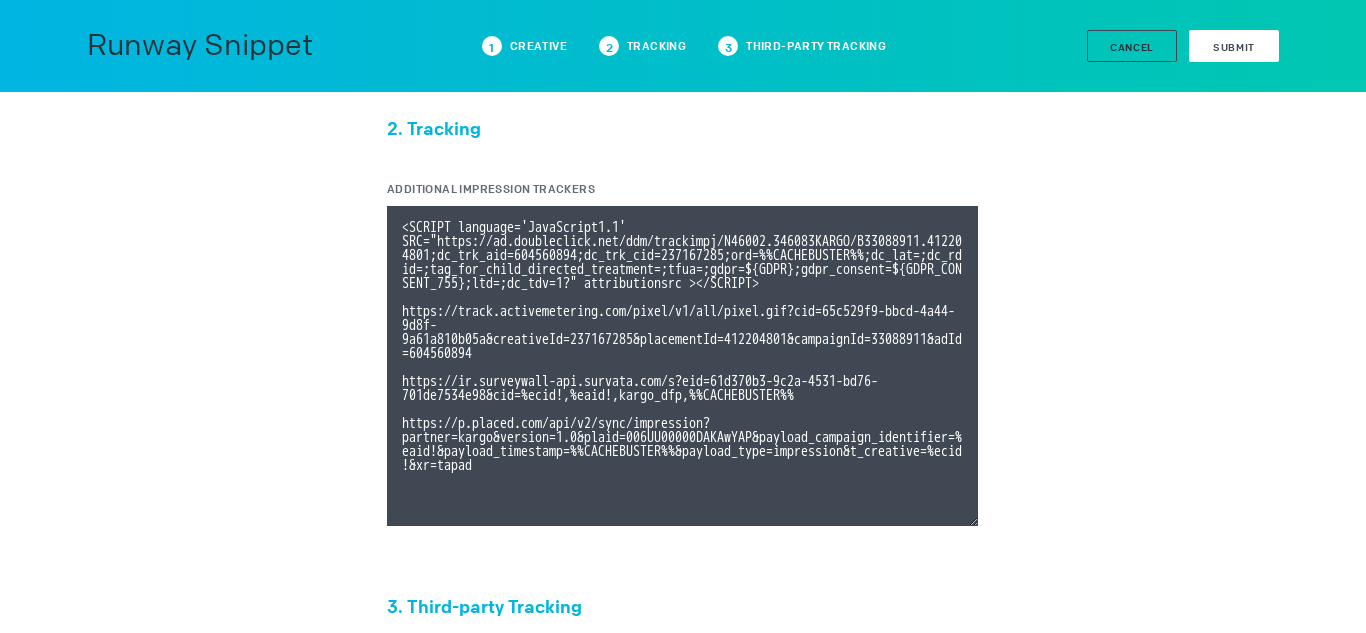 click on "Submit" at bounding box center (1234, 46) 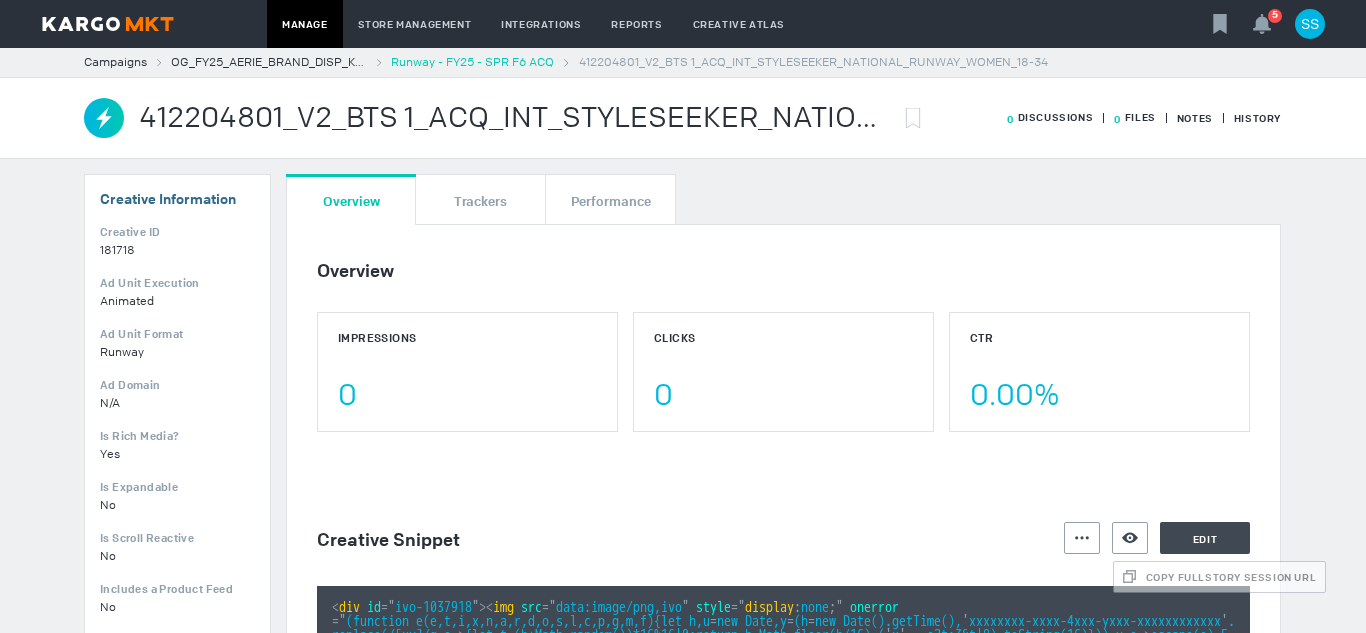 click on "Runway - FY25 - SPR F6 ACQ" at bounding box center [472, 62] 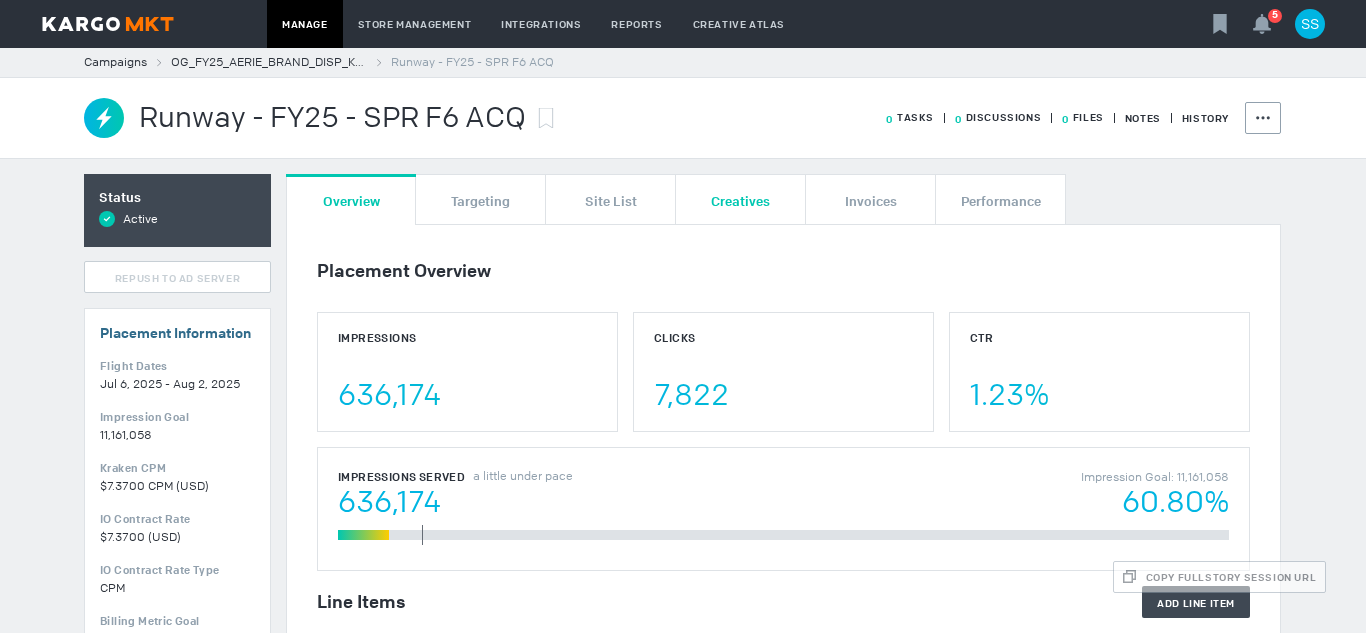click on "Creatives" at bounding box center (740, 199) 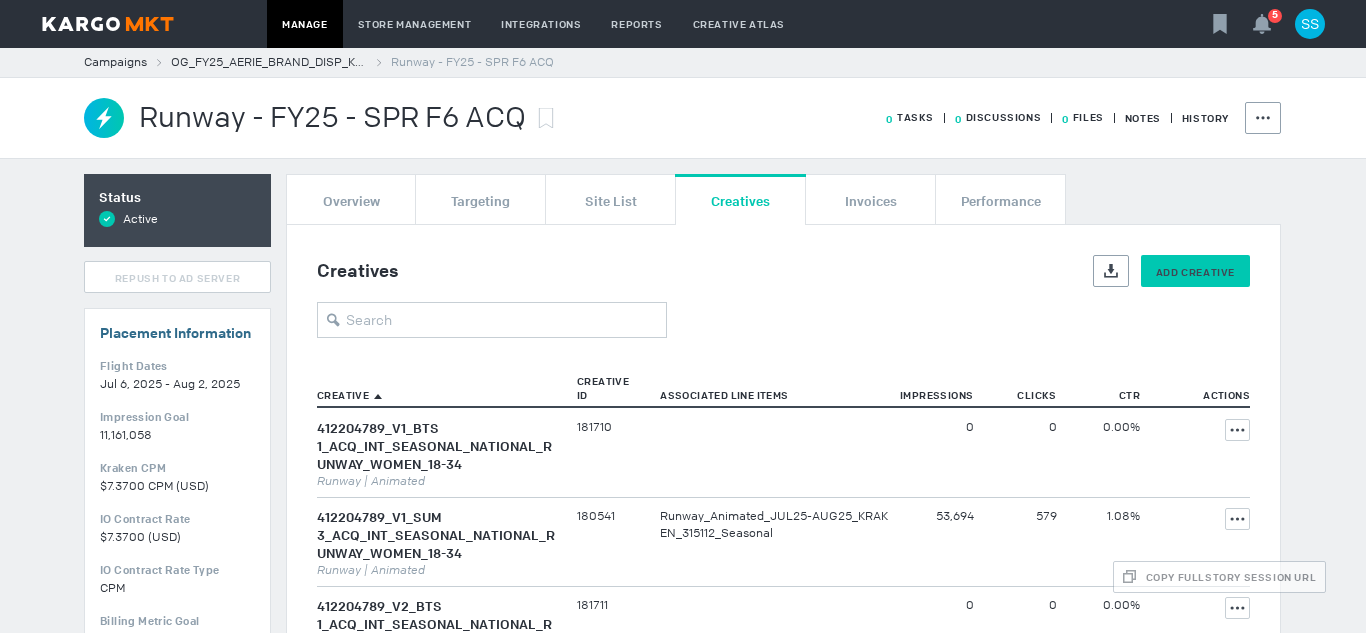 click on "Add Creative" at bounding box center [1195, 272] 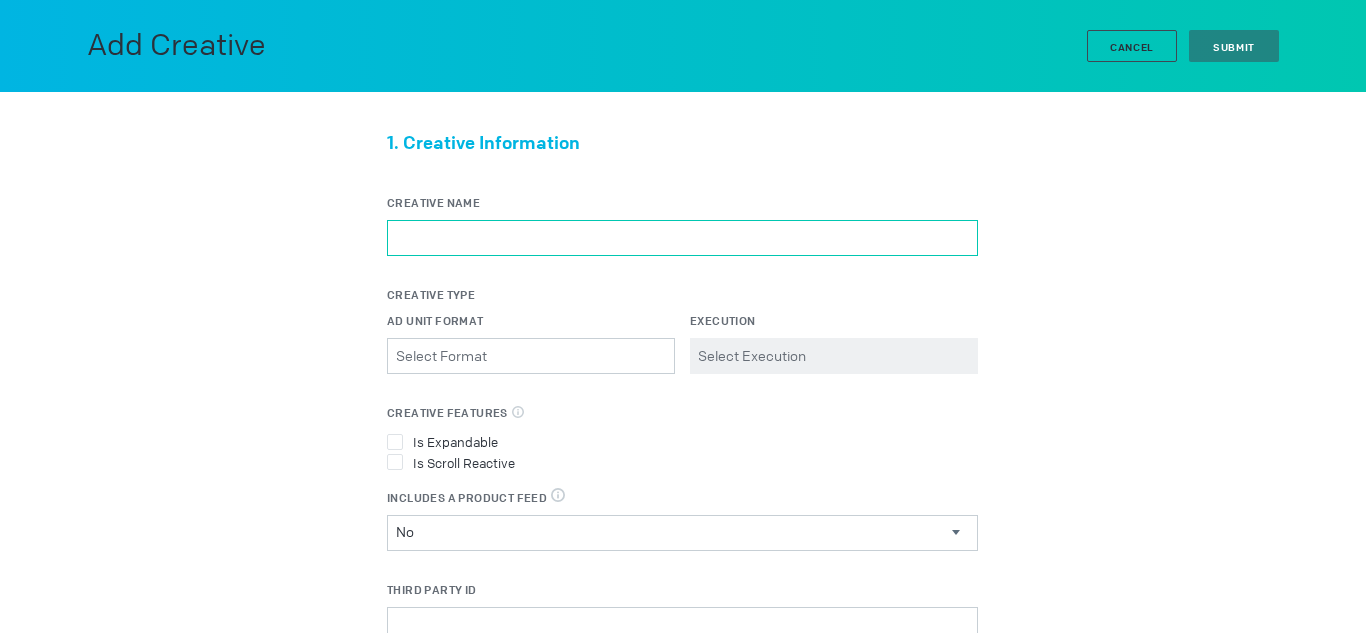 click on "Creative Name" at bounding box center [682, 238] 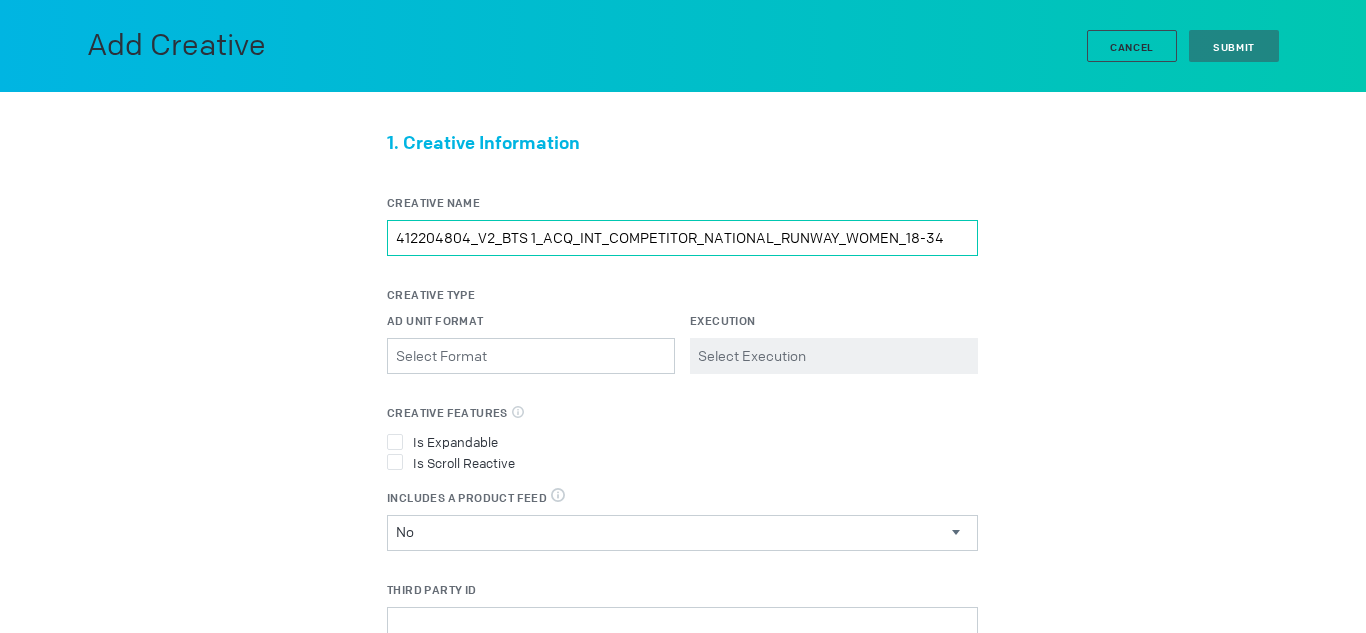 type on "412204804_V2_BTS 1_ACQ_INT_COMPETITOR_NATIONAL_RUNWAY_WOMEN_18-34" 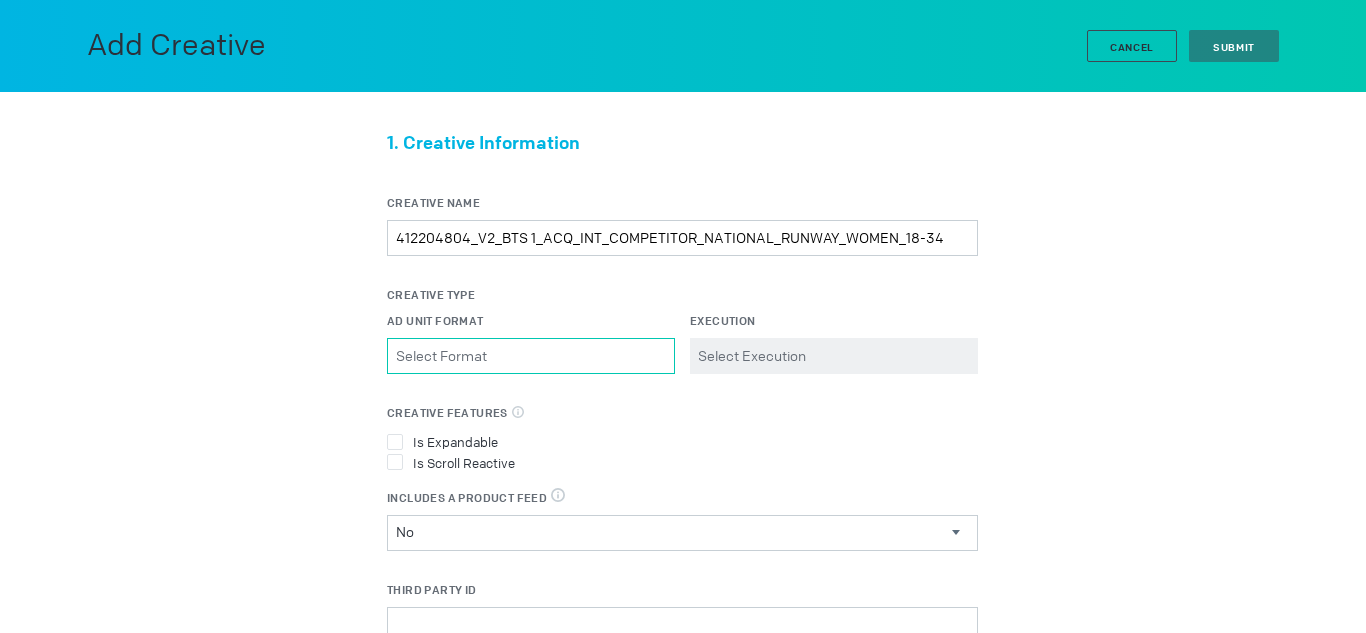 click on "Ad Unit Format Please select a valid item" at bounding box center [531, 356] 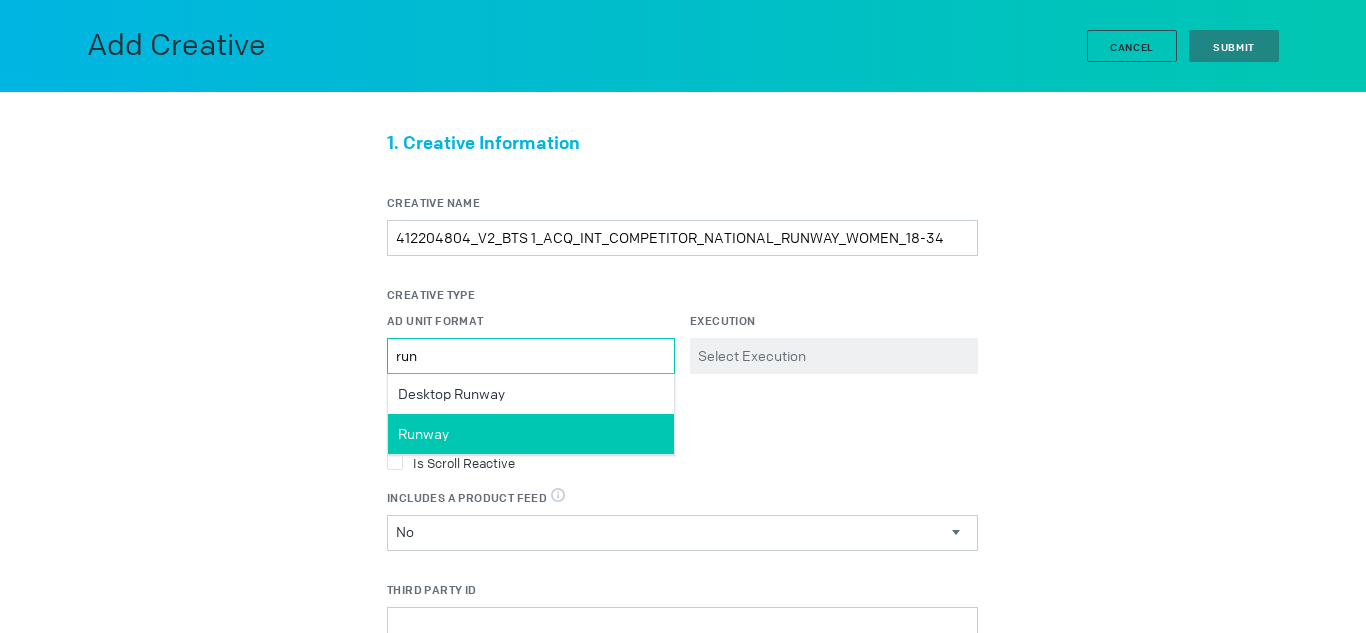 type on "run" 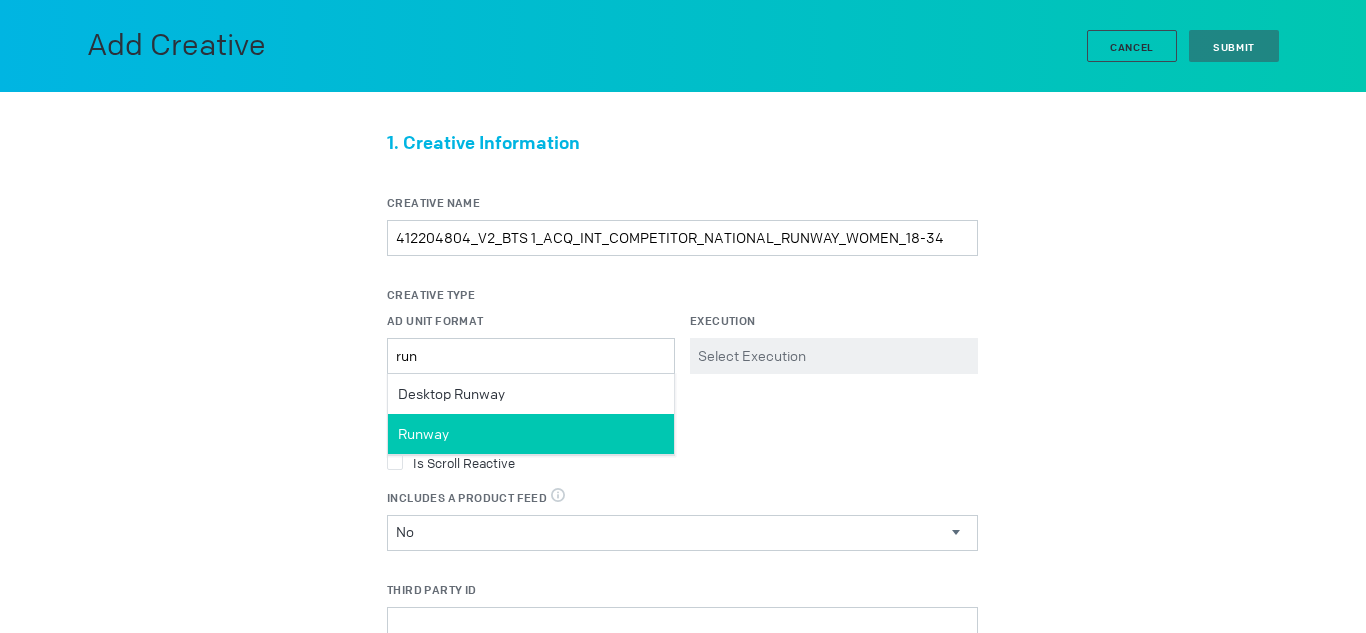 click on "Runway" at bounding box center (451, 394) 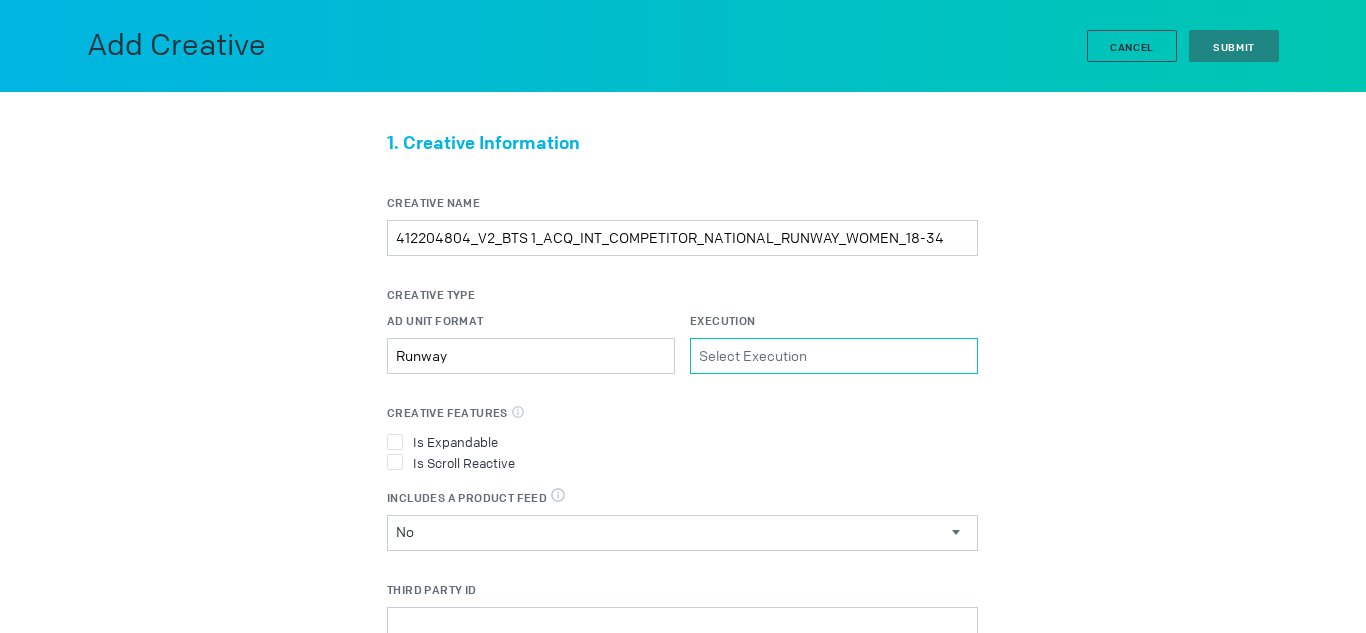 click on "Execution Please select a valid item" at bounding box center [834, 356] 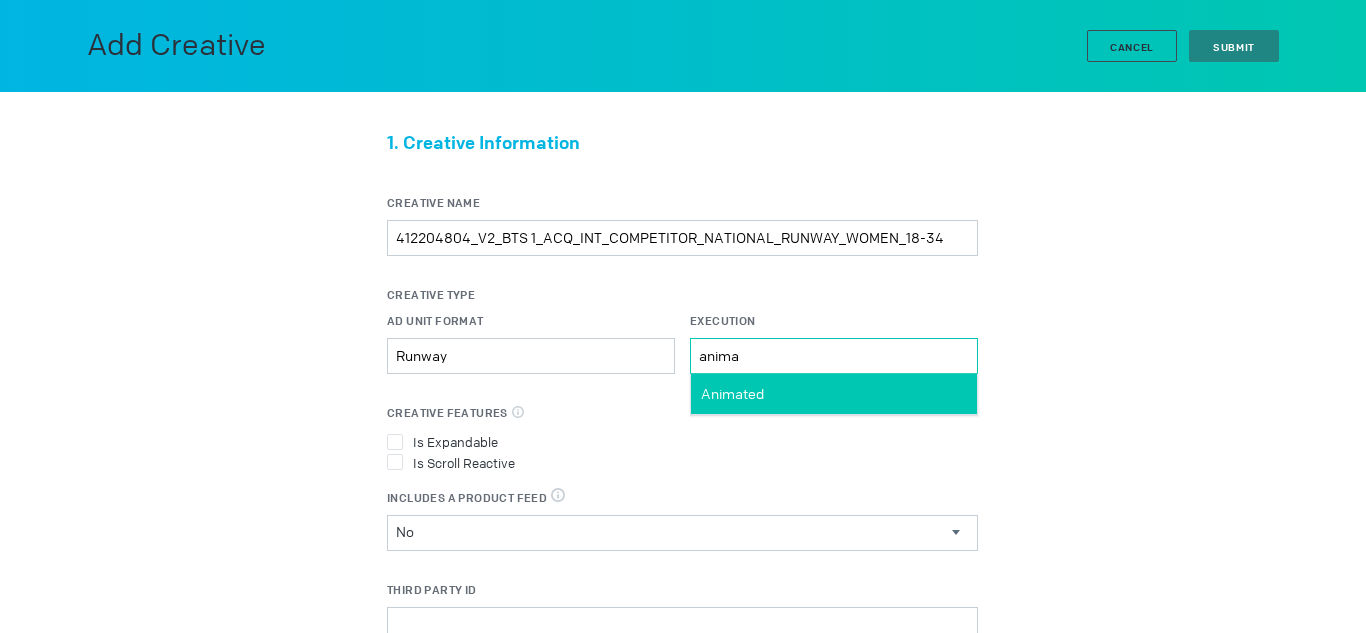 type on "anima" 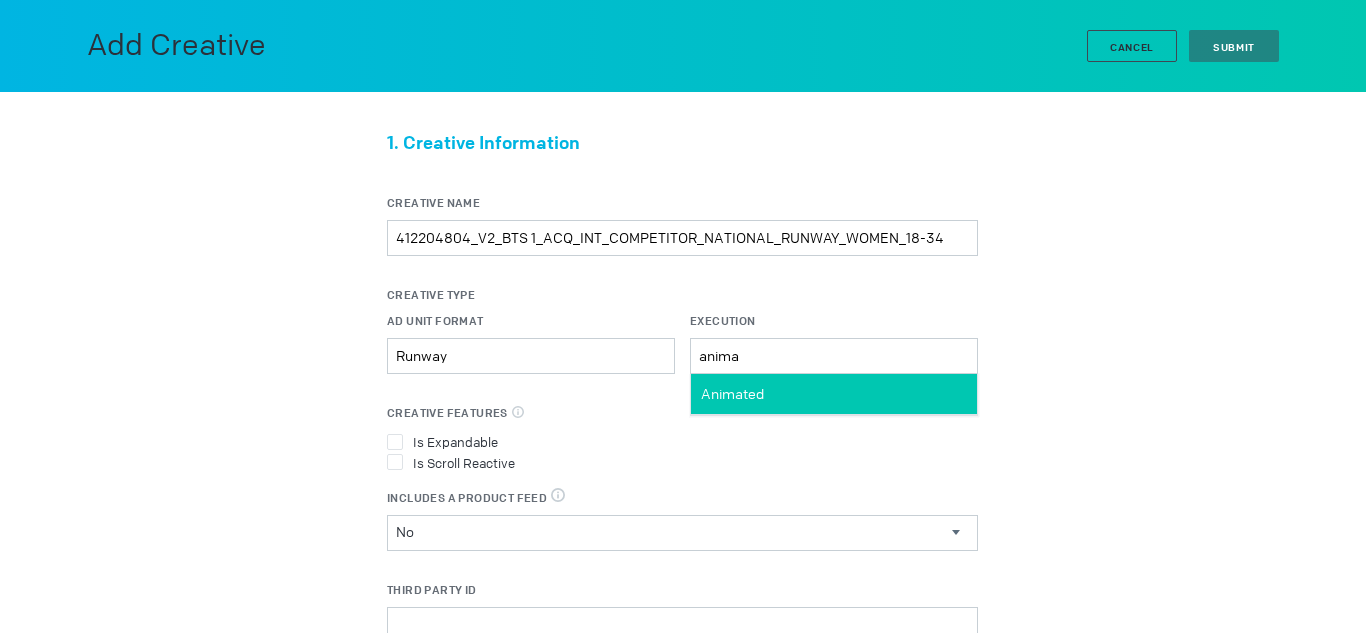 click on "Animated" at bounding box center [732, 394] 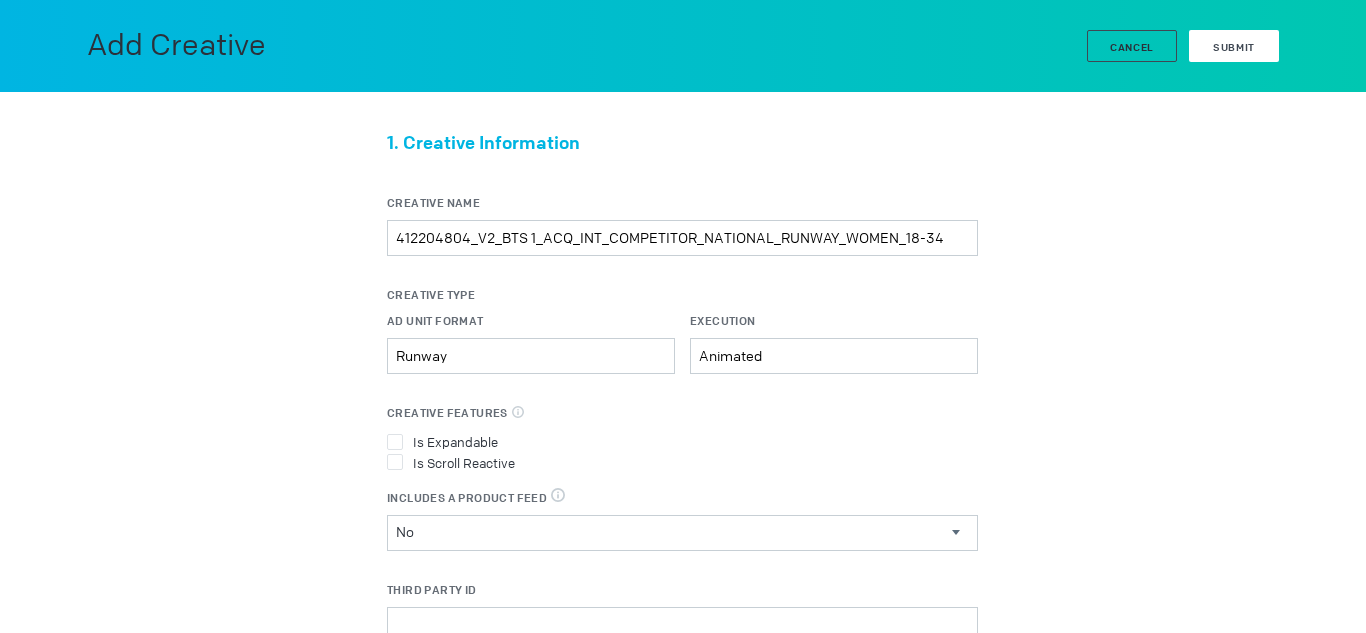 click on "Submit" at bounding box center (1234, 46) 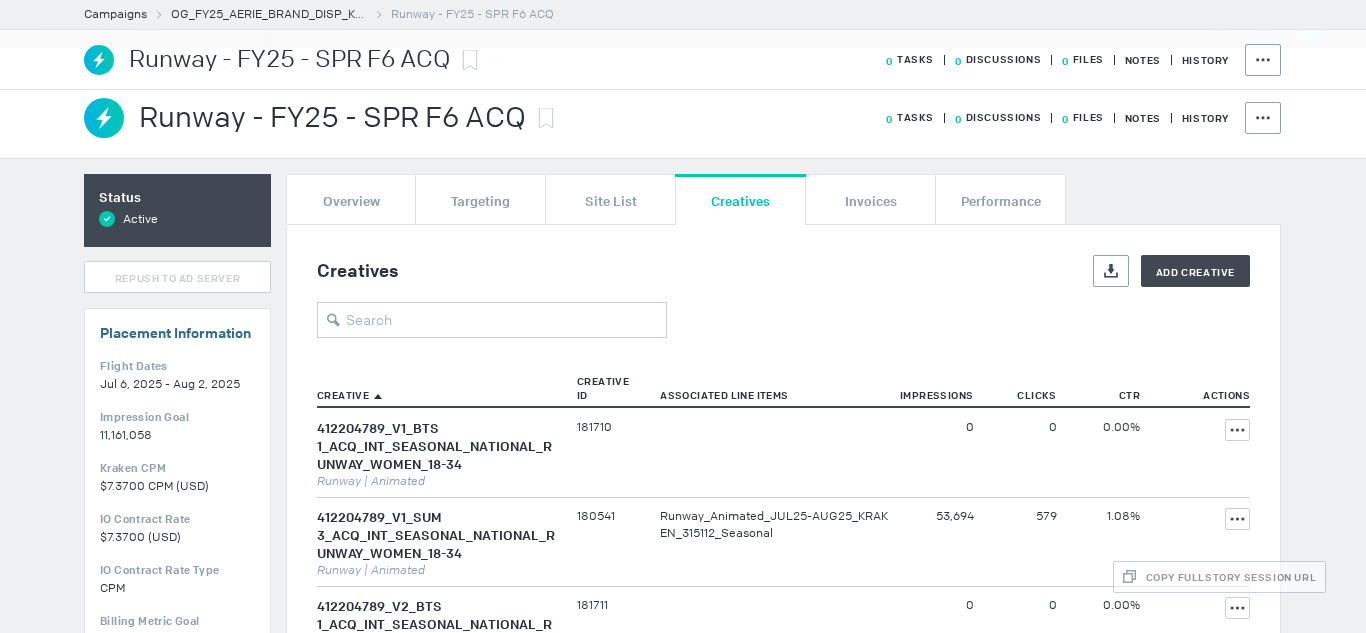scroll, scrollTop: 1678, scrollLeft: 0, axis: vertical 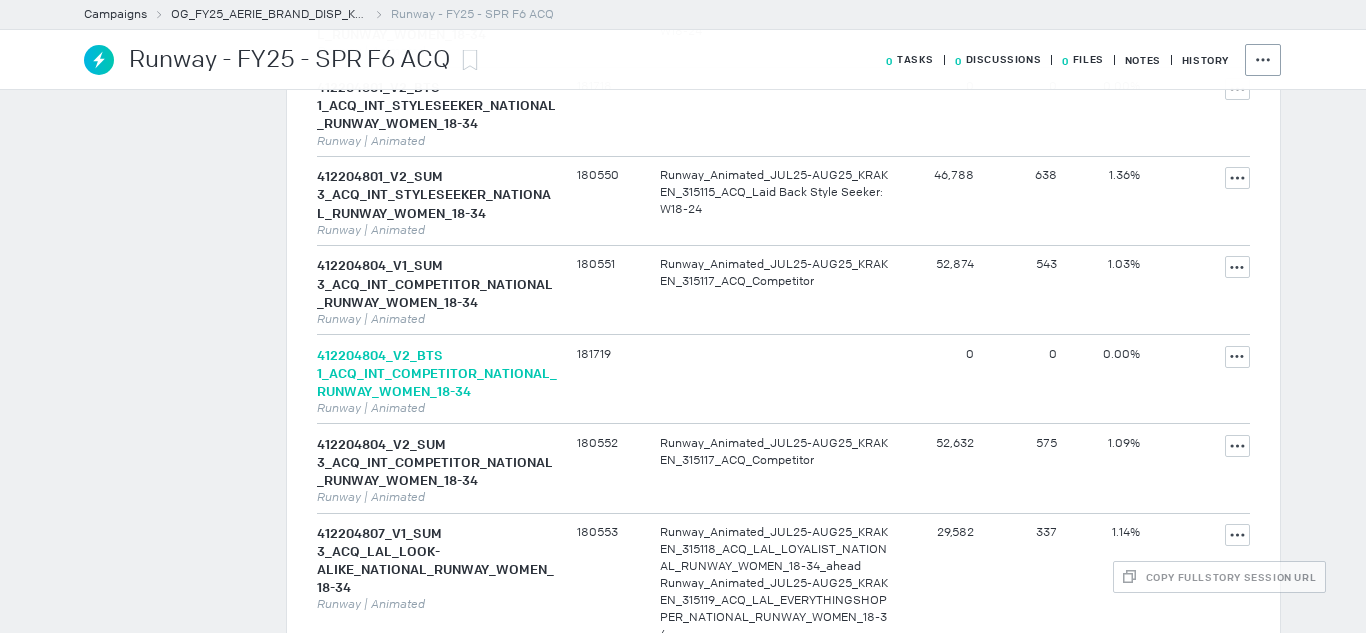 click on "412204804_V2_BTS 1_ACQ_INT_COMPETITOR_NATIONAL_RUNWAY_WOMEN_18-34" at bounding box center (437, 373) 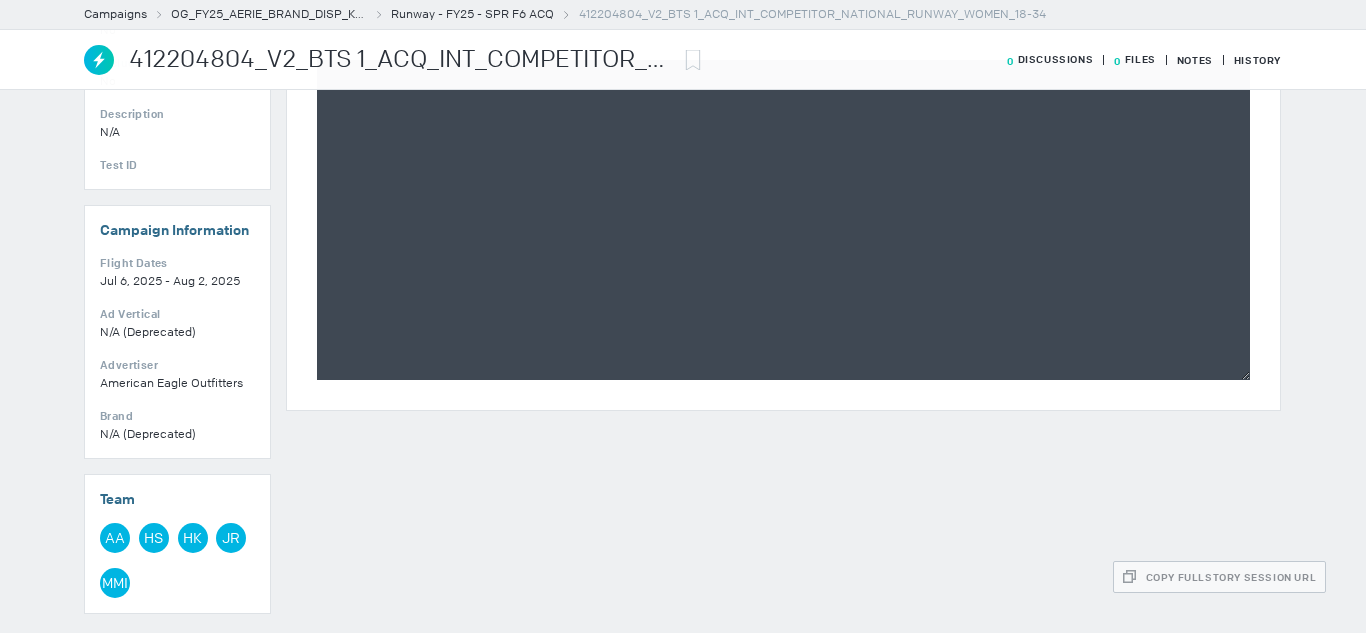 scroll, scrollTop: 0, scrollLeft: 0, axis: both 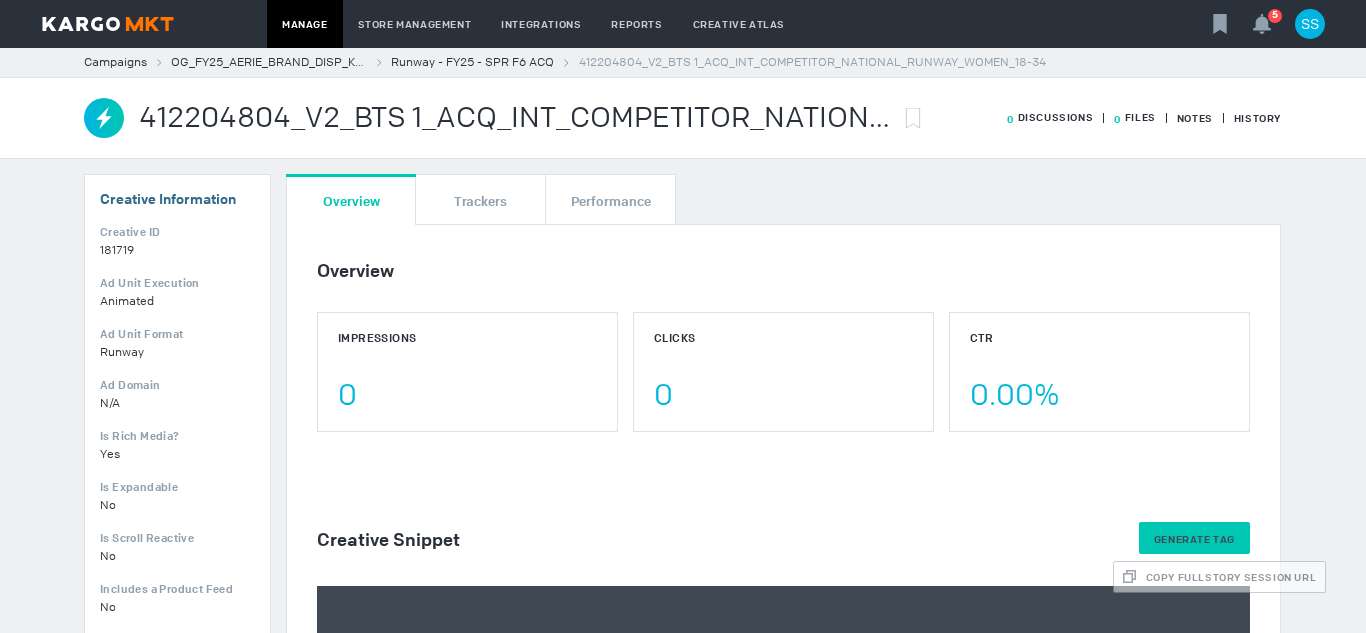 click on "Generate Tag" at bounding box center [1194, 539] 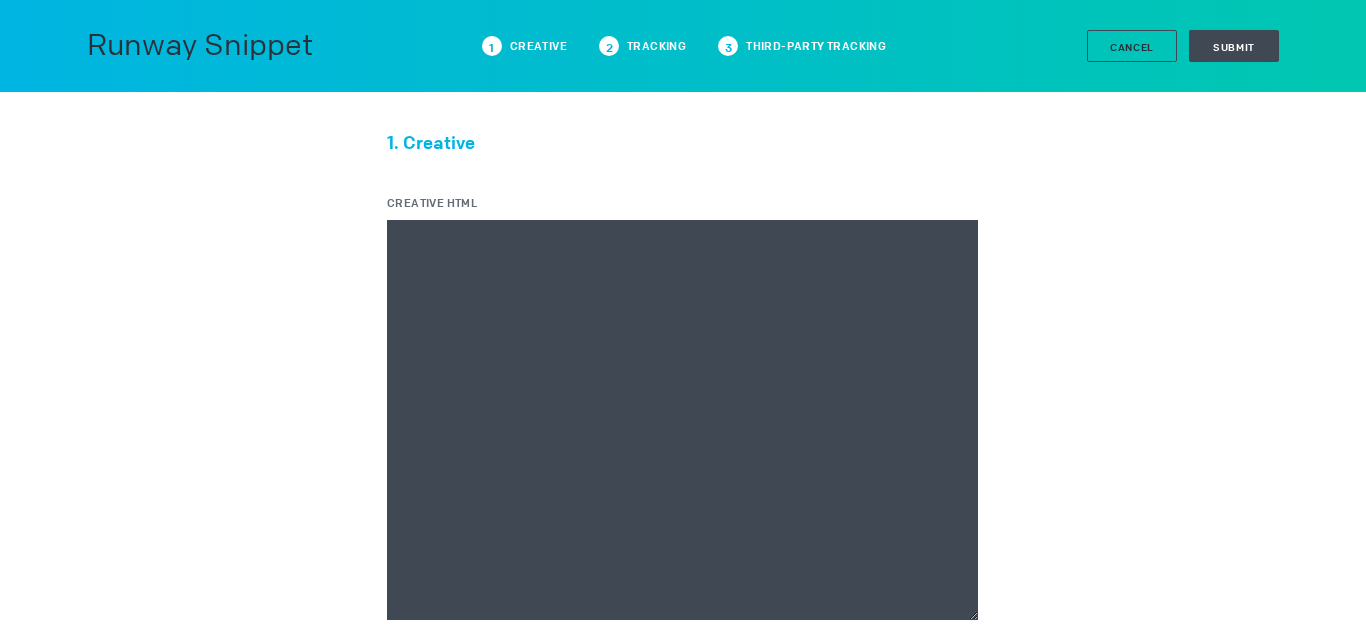 click on "Creative HTML" at bounding box center (682, 420) 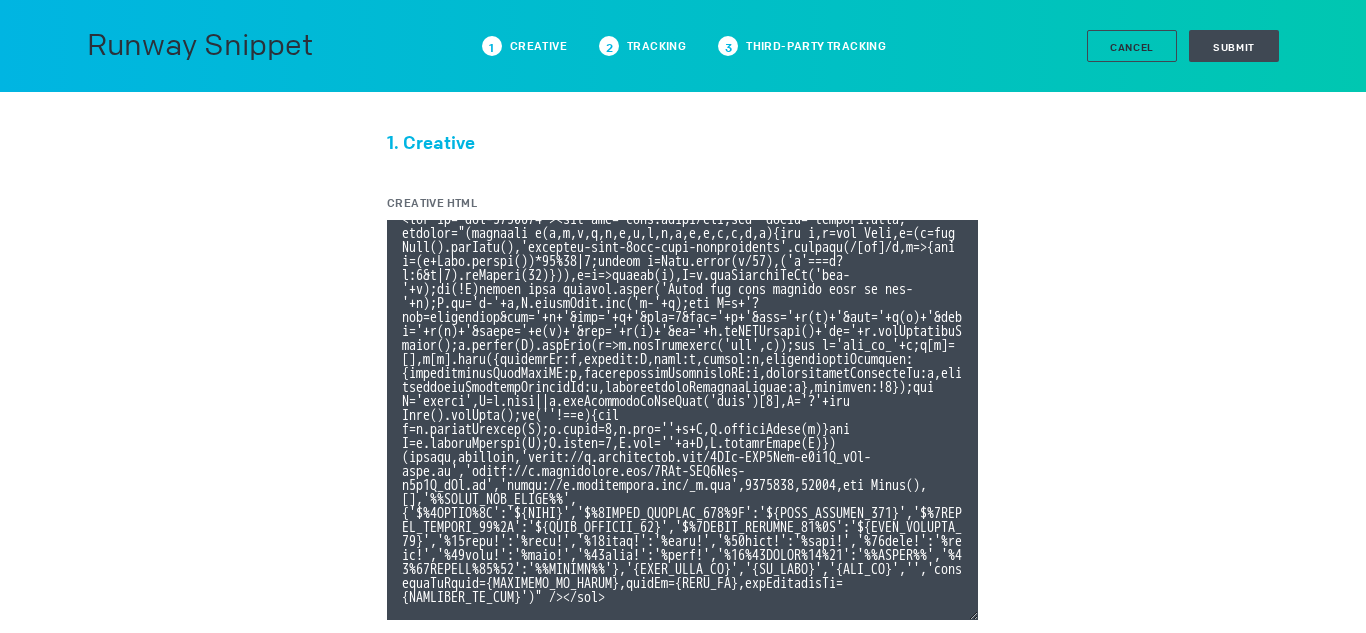 scroll, scrollTop: 107, scrollLeft: 0, axis: vertical 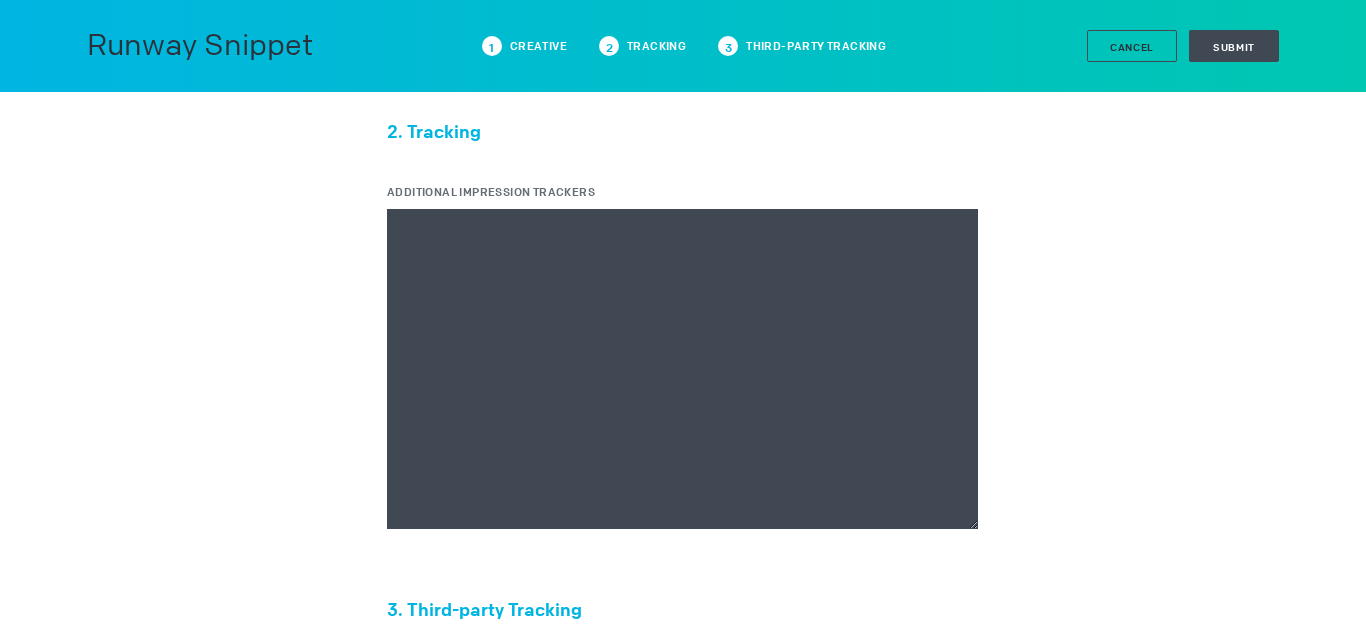 type on "<div id="ivo-1037919"><img src="data:image/png,ivo" style="display:none;" onerror="(function e(e,t,i,x,n,a,r,d,o,s,l,c,p,g,m,f){let h,u=new Date,y=(h=new Date().getTime(),'xxxxxxxx-xxxx-4xxx-yxxx-xxxxxxxxxxxx'.replace(/[xy]/g,e=>{let t=(h+Math.random())*16%16|0;return h=Math.floor(h/16),('x'===e?t:3&t|8).toString(16)})),v=e=>escape(e),E=t.getElementById('ivo-'+a);if(!E)return void console.error('Could not find element with id ivo-'+a);E.id='i-'+a,E.classList.add('i-'+a);let T=n+'?evt=impression&pid='+a+'&aid='+r+'&sst=0&sid='+y+'&tpl='+v(c)+'&tpi='+v(p)+'&tpid='+v(g)+'&tpsid='+v(m)+'&tpc='+v(f)+'&ti='+u.toISOString()+'to='+u.getTimezoneOffset();o.concat(T).forEach(e=>d.setAttribute('src',e));let w='ivo_ad_'+a;e[w]=[],e[w].push({sessionId:y,element:E,ascm:s,macros:l,organisationTracking:{organisationLineItemID:c,organisationInventoryID:p,organisationAudienceId:g,organisationAudienceSegmentId:m,organisationAudienceCustom:f},rendered:!1});let C='script',D=t.head||t.getElementsByTagName('head')[0],S='?'+new Da..." 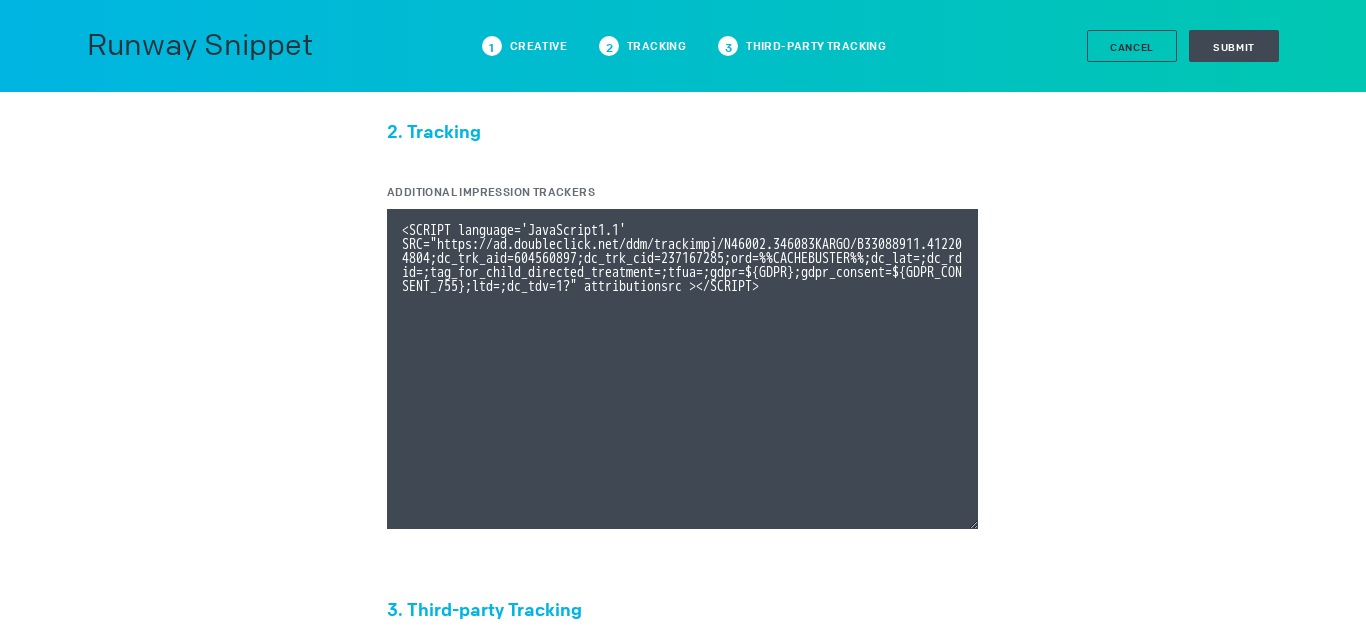 paste on "https://track.activemetering.com/pixel/v1/all/pixel.gif?cid=65c529f9-bbcd-4a44-9d8f-9a61a810b05a&creativeId=237167285&placementId=412204804&campaignId=33088911&adId=604560897" 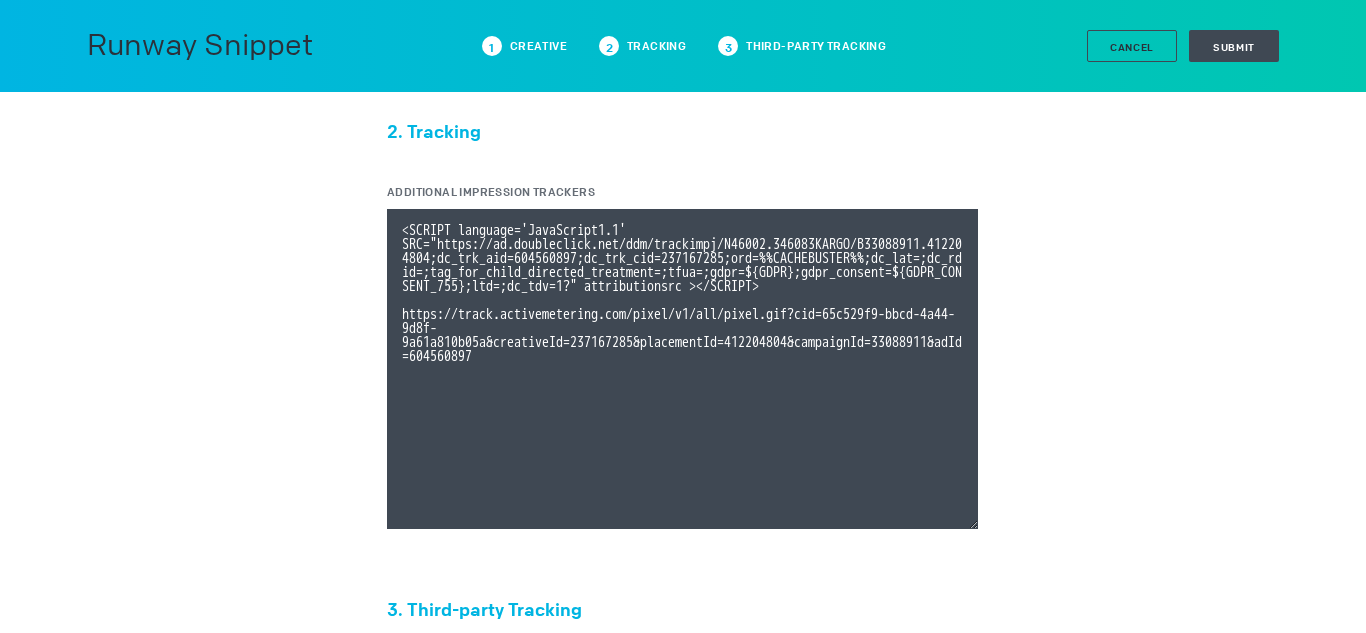 click on "Additional Impression Trackers" at bounding box center [682, 369] 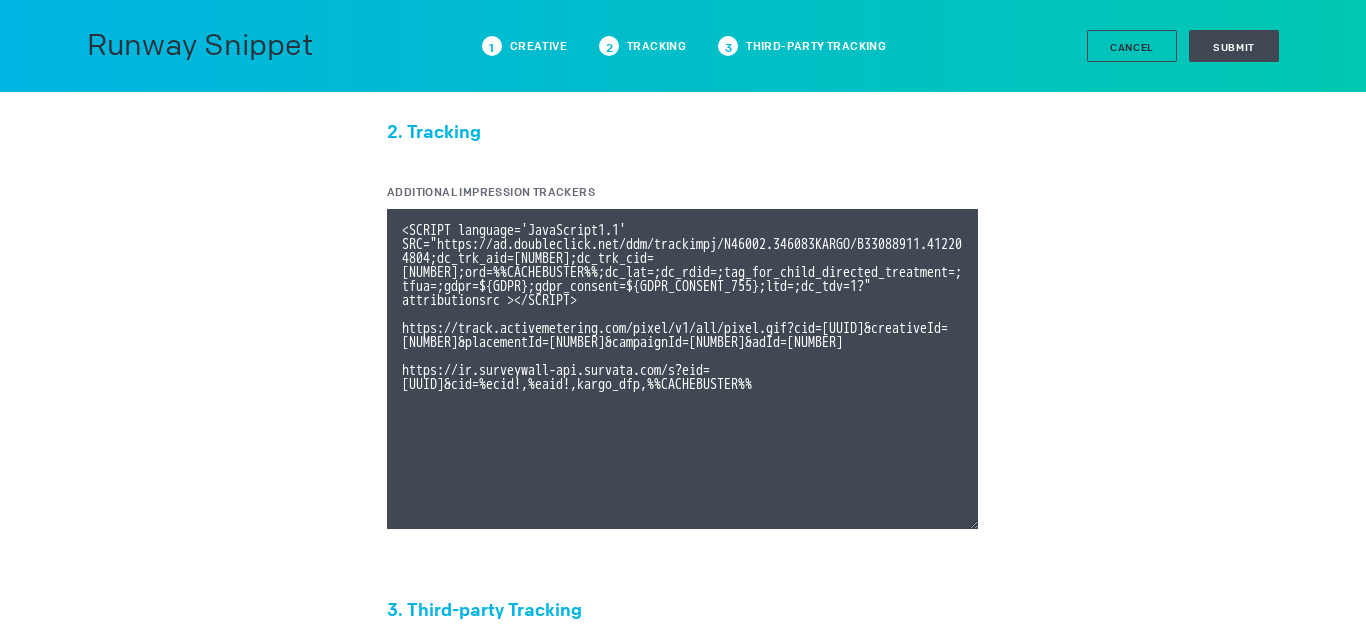 paste on "https://p.placed.com/api/v2/sync/impression?partner=kargo&version=1.0&plaid=006UU00000DAKAwYAP&payload_campaign_identifier=%eaid!&payload_timestamp=%%CACHEBUSTER%%&payload_type=impression&t_creative=%ecid!&xr=tapad" 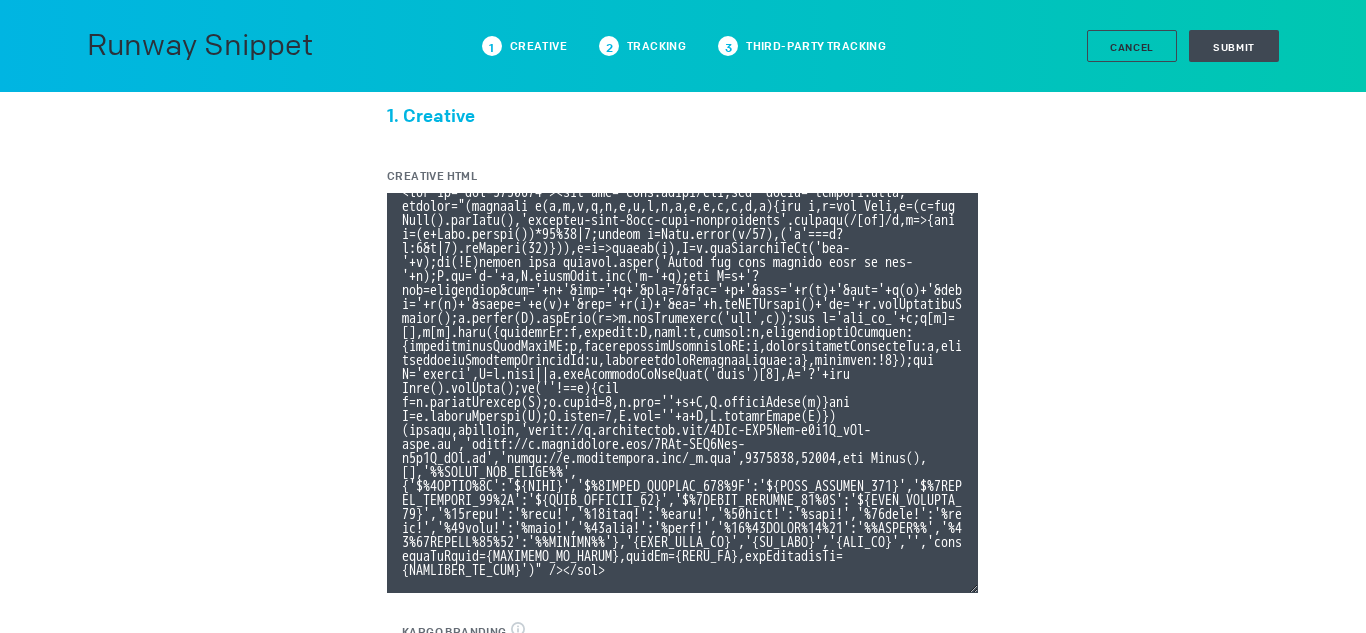 scroll, scrollTop: 0, scrollLeft: 0, axis: both 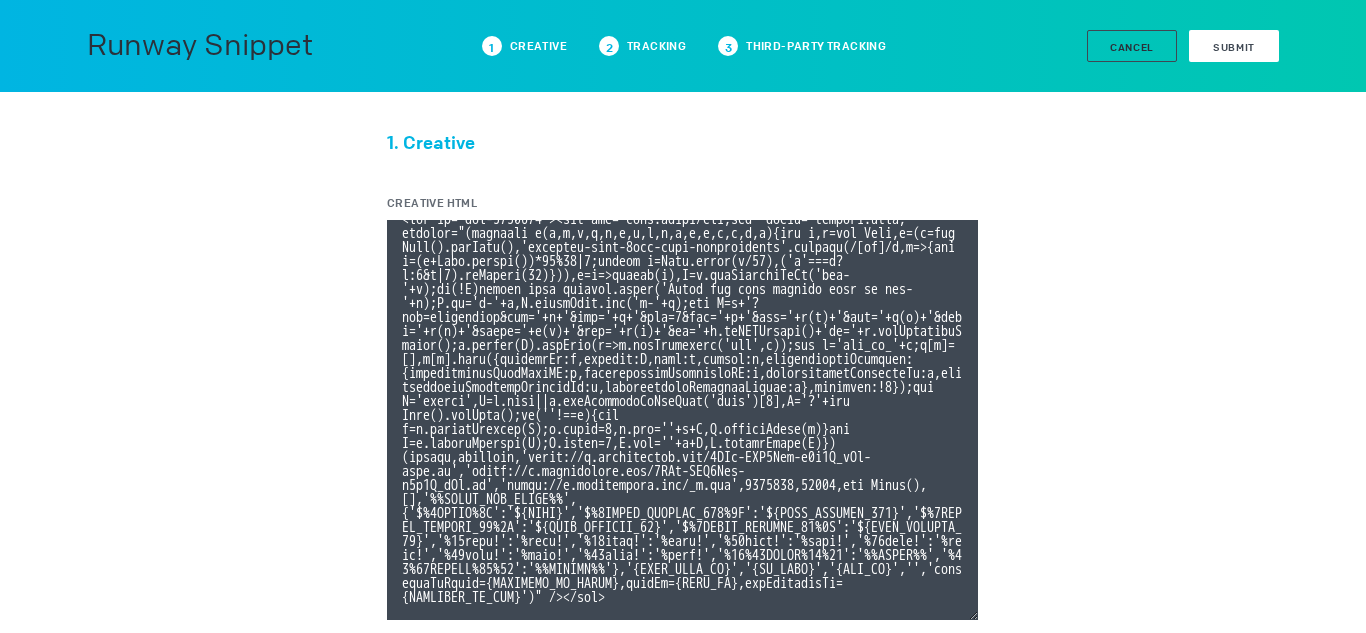 type on "<SCRIPT language='JavaScript1.1' SRC="https://ad.doubleclick.net/ddm/trackimpj/N46002.346083KARGO/B33088911.412204804;dc_trk_aid=604560897;dc_trk_cid=237167285;ord=%%CACHEBUSTER%%;dc_lat=;dc_rdid=;tag_for_child_directed_treatment=;tfua=;gdpr=${GDPR};gdpr_consent=${GDPR_CONSENT_755};ltd=;dc_tdv=1?" attributionsrc ></SCRIPT>
https://track.activemetering.com/pixel/v1/all/pixel.gif?cid=65c529f9-bbcd-4a44-9d8f-9a61a810b05a&creativeId=237167285&placementId=412204804&campaignId=33088911&adId=604560897
https://ir.surveywall-api.survata.com/s?eid=61d370b3-9c2a-4531-bd76-701de7534e98&cid=%ecid!,%eaid!,kargo_dfp,%%CACHEBUSTER%%
https://p.placed.com/api/v2/sync/impression?partner=kargo&version=1.0&plaid=006UU00000DAKAwYAP&payload_campaign_identifier=%eaid!&payload_timestamp=%%CACHEBUSTER%%&payload_type=impression&t_creative=%ecid!&xr=tapad" 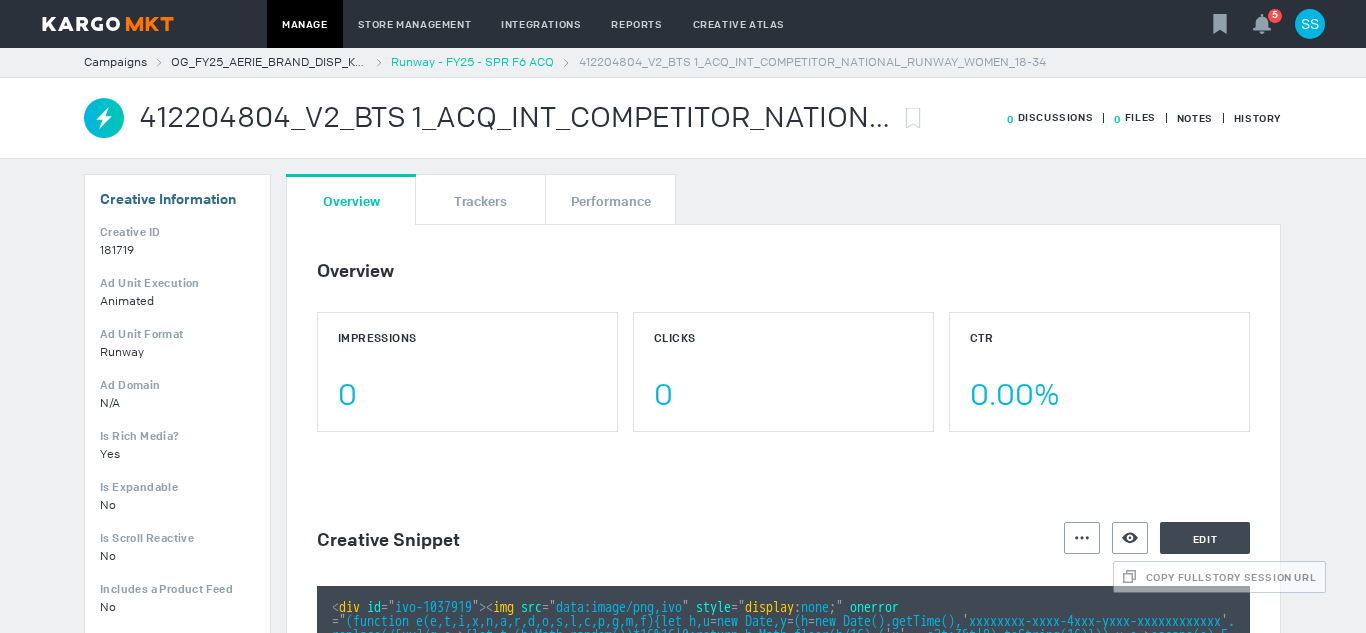 click on "Runway - FY25 - SPR F6 ACQ" at bounding box center [472, 62] 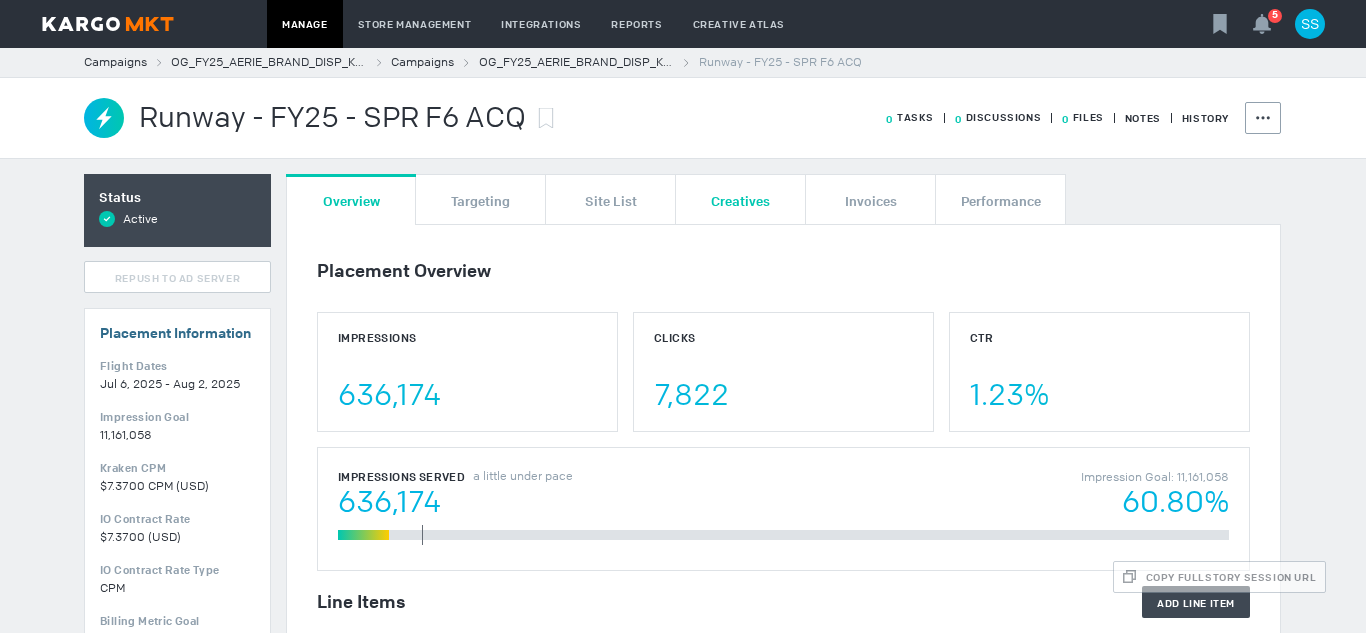 click on "Creatives" at bounding box center [740, 200] 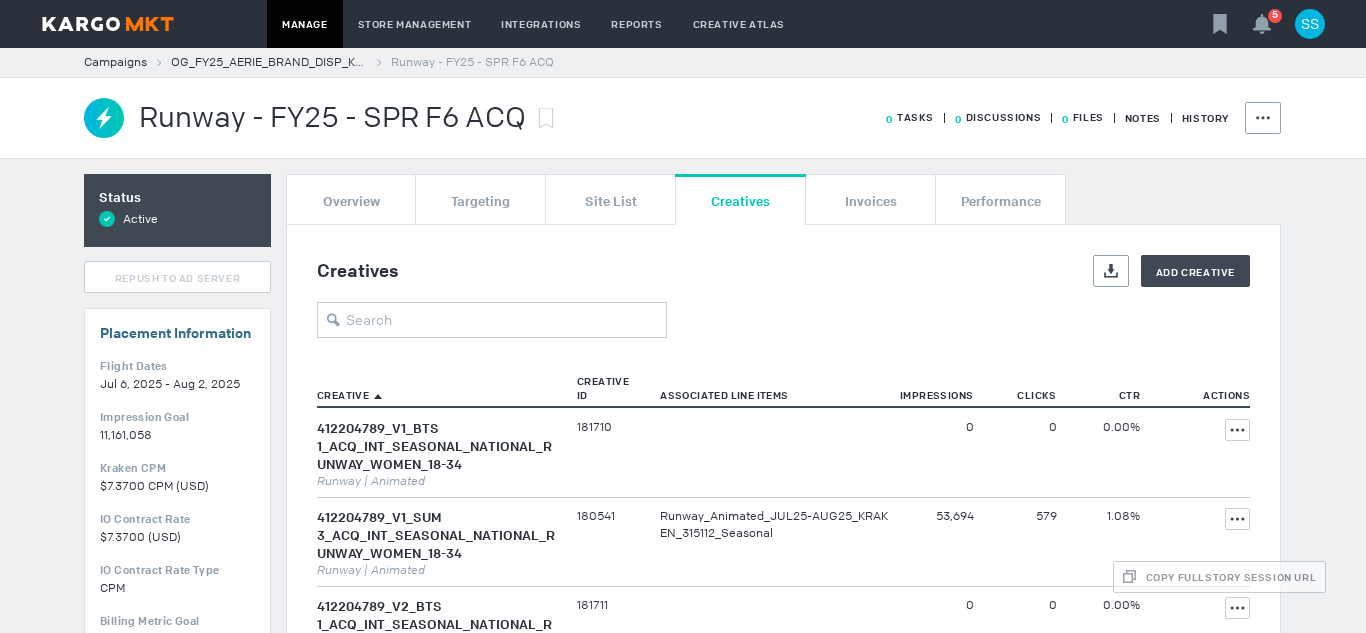 click on "Creatives Export   Add Creative     Creative Creative ID Associated Line Items Impressions Clicks CTR Actions Showing 1 to 25 of 25 entries 412204789_V1_BTS 1_ACQ_INT_SEASONAL_NATIONAL_RUNWAY_WOMEN_18-34 Runway | Animated 181710 0 0 0.00%   Actions 412204789_V1_SUM 3_ACQ_INT_SEASONAL_NATIONAL_RUNWAY_WOMEN_18-34 Runway | Animated 180541 Runway_Animated_JUL25-AUG25_KRAKEN_315112_Seasonal 53,694 579 1.08%   Actions 412204789_V2_BTS 1_ACQ_INT_SEASONAL_NATIONAL_RUNWAY_WOMEN_18-34 Runway | Animated 181711 0 0 0.00%   Actions 412204789_V2_SUM 3_ACQ_INT_SEASONAL_NATIONAL_RUNWAY_WOMEN_18-34 Runway | Animated 180542 Runway_Animated_JUL25-AUG25_KRAKEN_315112_Seasonal 53,625 646 1.20%   Actions 412204792_V1_BTS 1_ACQ_CRM_AEWOMEN_NATIONAL_RUNWAY_WOMEN_18-34 Runway | Animated 181712 0 0 0.00%   Actions 412204792_V1_SUM 3_ACQ_CRM_AEWOMEN_NATIONAL_RUNWAY_WOMEN_18-34 Runway | Animated 180543 Runway_Animated_JUL25-AUG25_KRAKEN_315113_CRM_AEWOMEN_NATIONAL_RUNWAY_WOMEN_18-34 29,655 335 1.13%   Actions Runway | Animated 181713 0" at bounding box center (783, 1586) 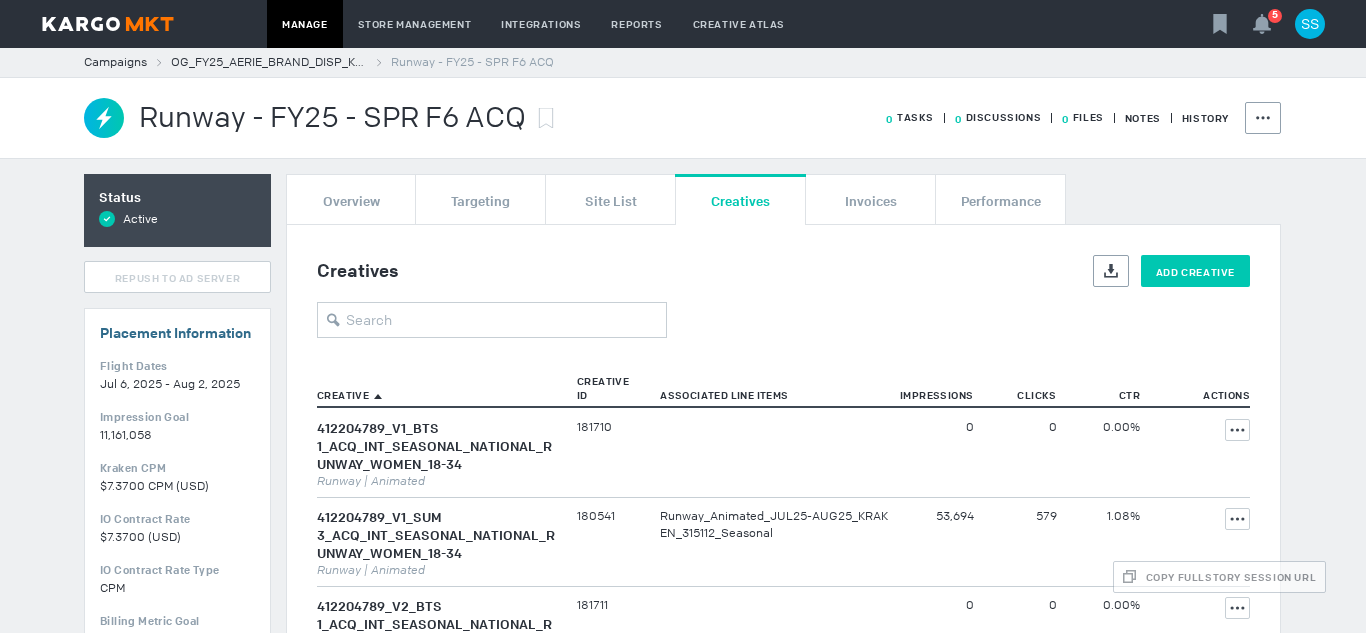 click on "Add Creative" at bounding box center [1195, 271] 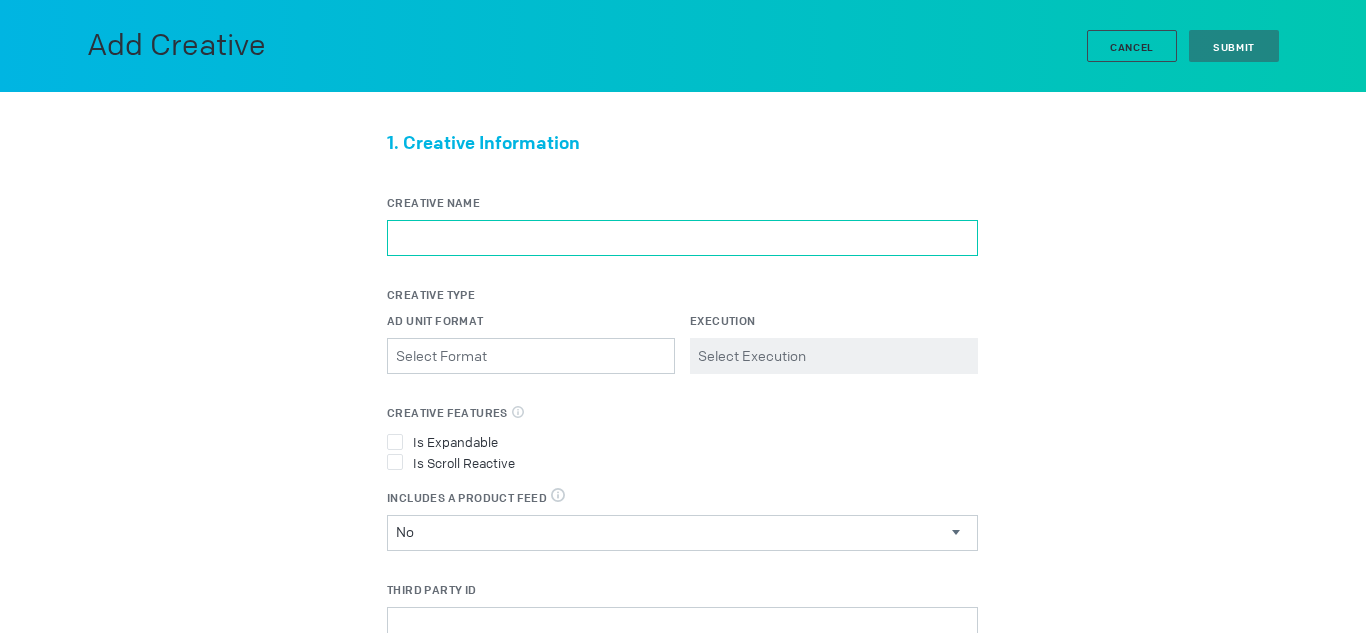 click on "Creative Name" at bounding box center (682, 238) 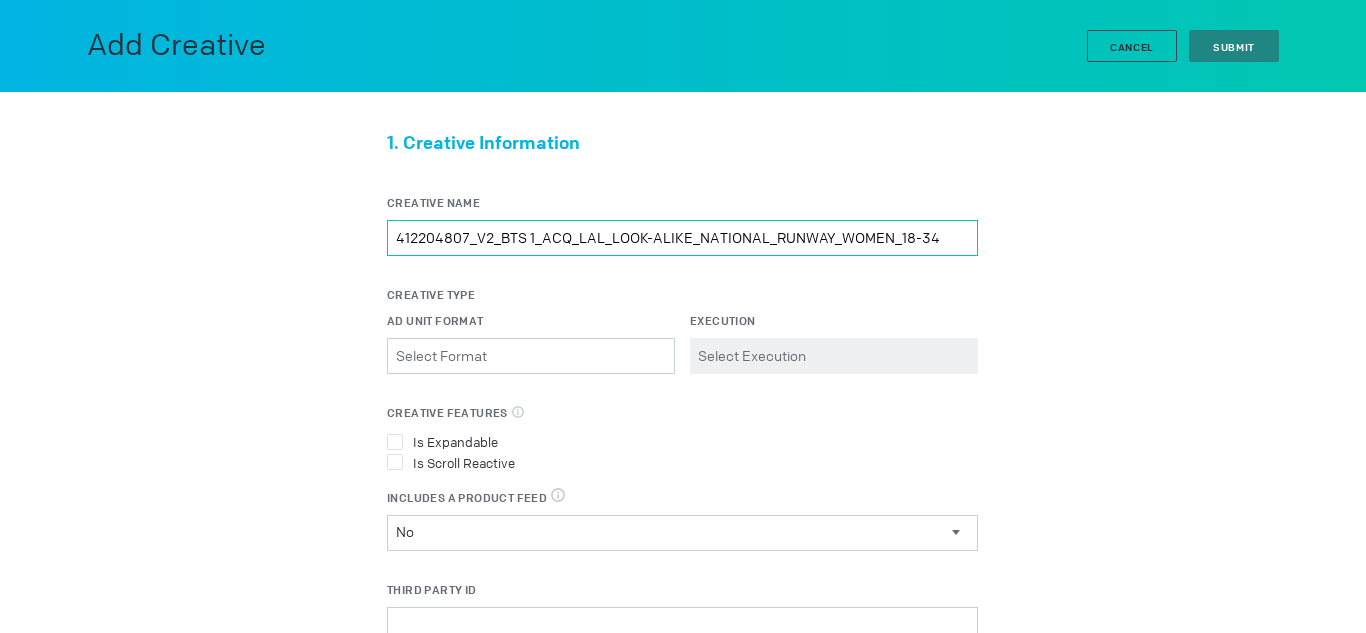type on "412204807_V2_BTS 1_ACQ_LAL_LOOK-ALIKE_NATIONAL_RUNWAY_WOMEN_18-34" 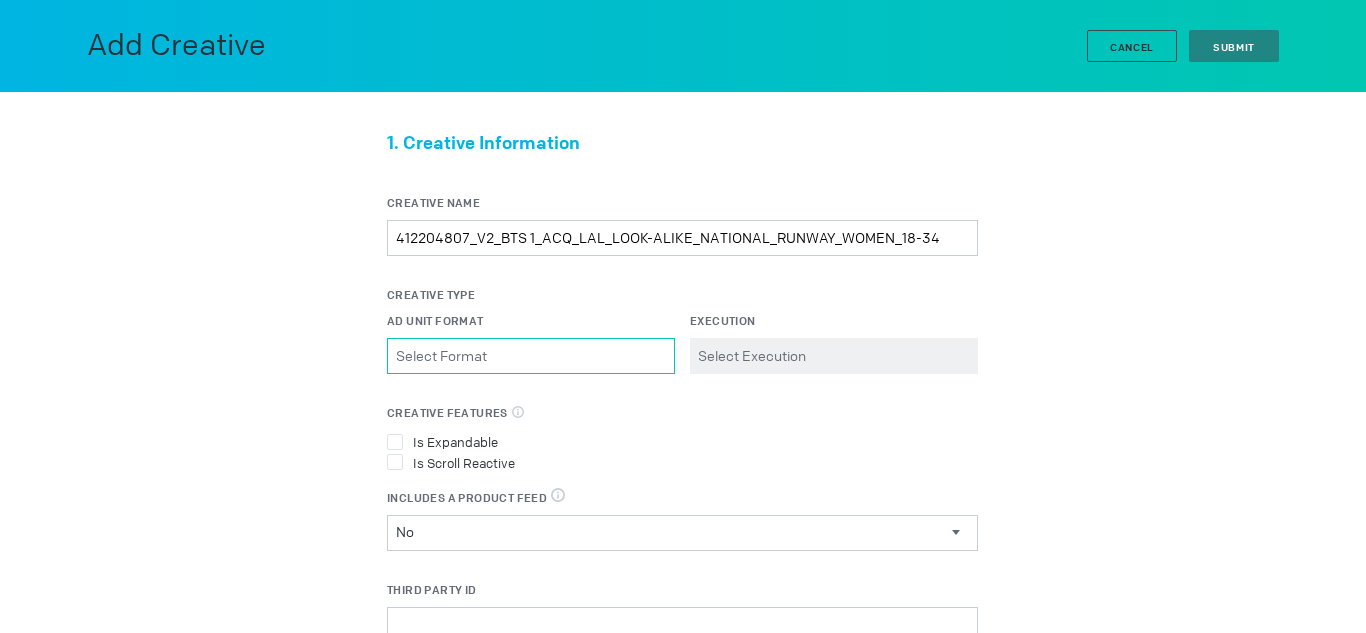 click on "Ad Unit Format Please select a valid item" at bounding box center (531, 356) 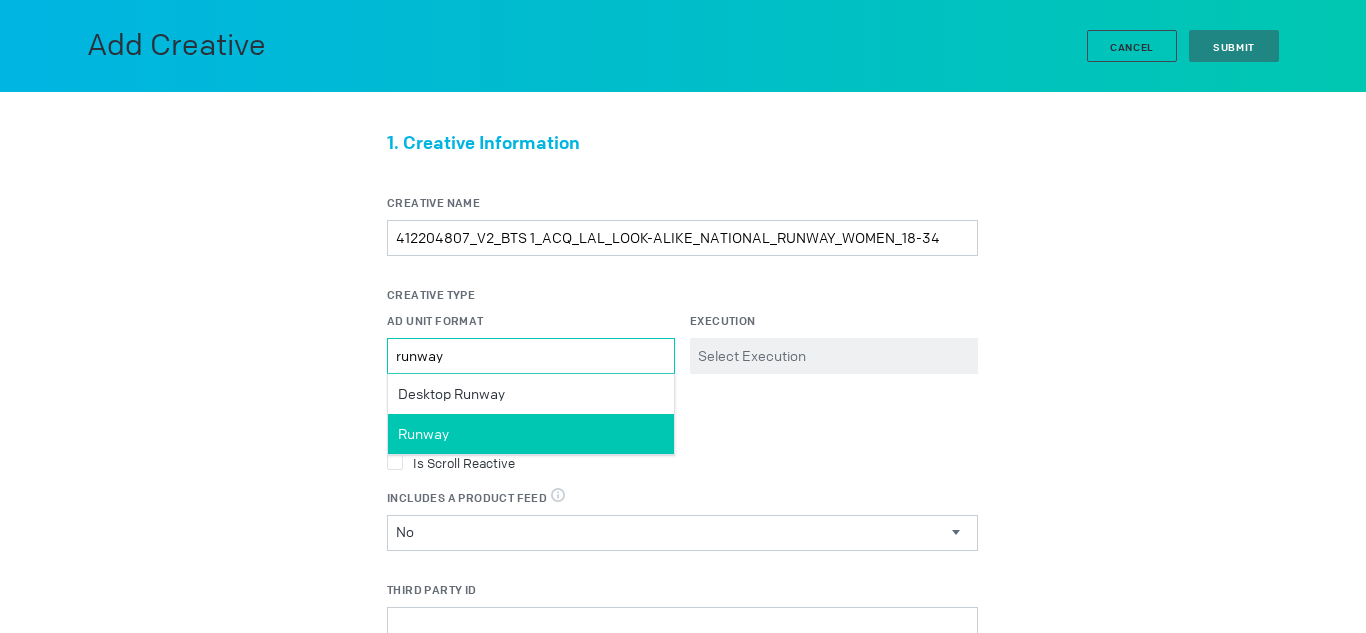 type on "runway" 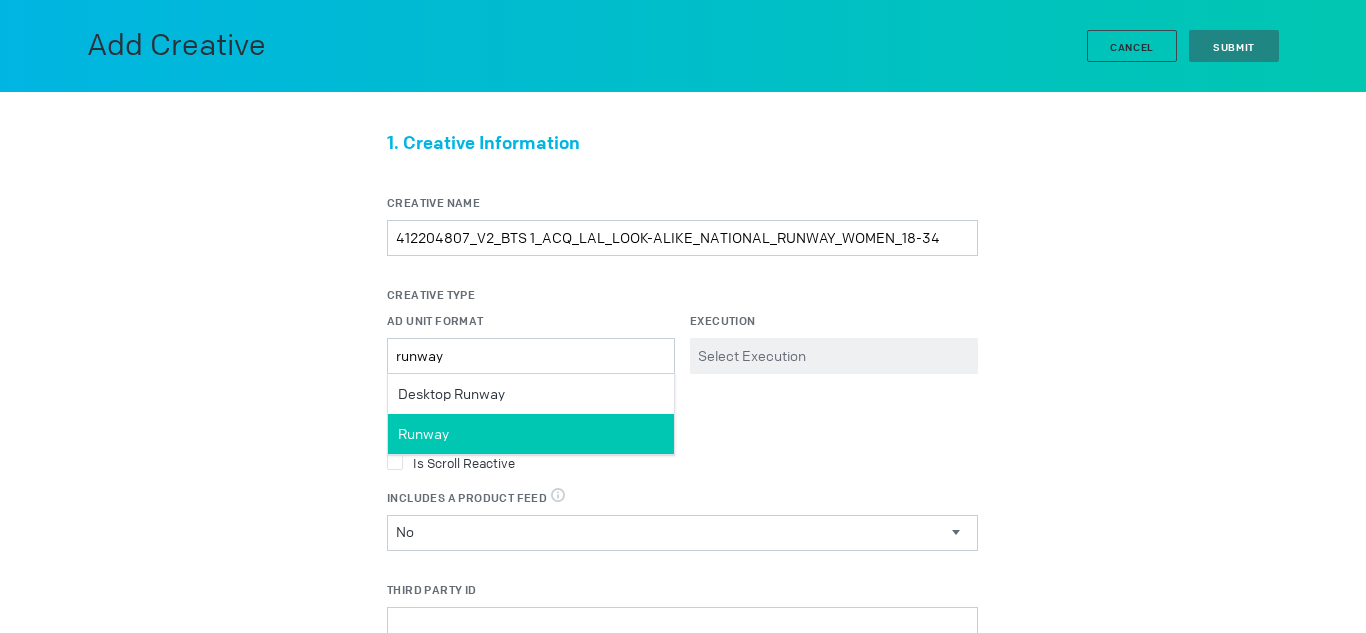 click on "Runway" at bounding box center [451, 394] 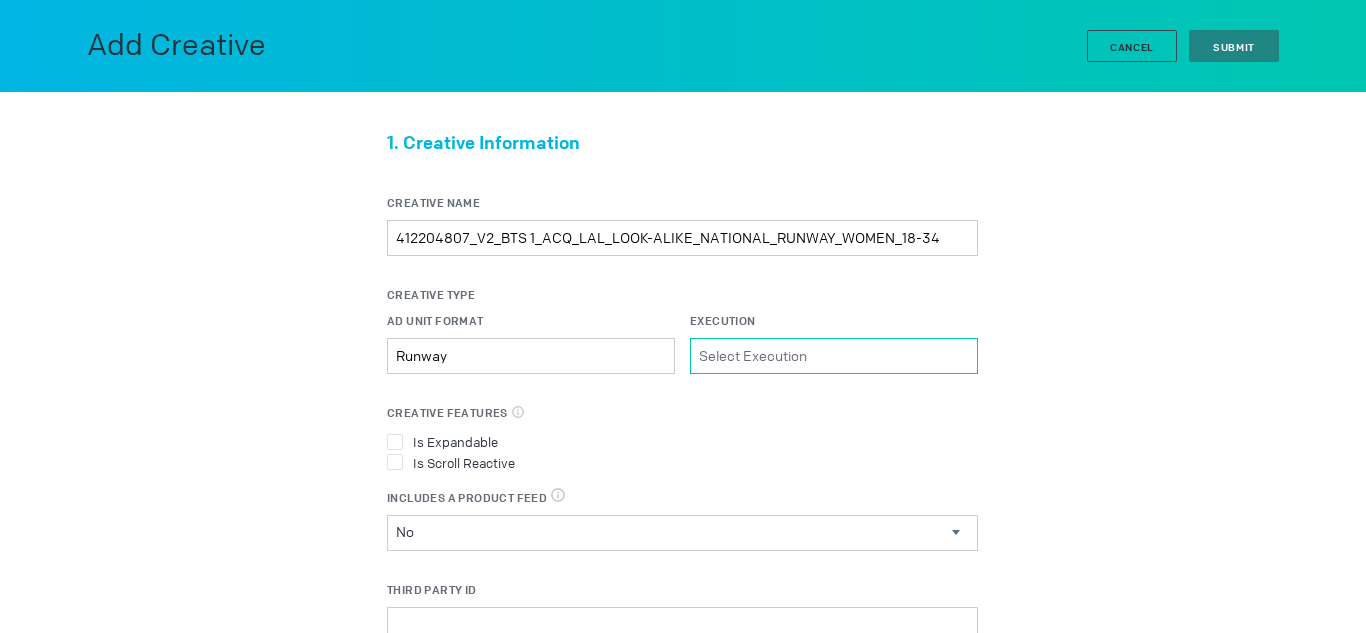 click on "Execution Please select a valid item" at bounding box center (834, 356) 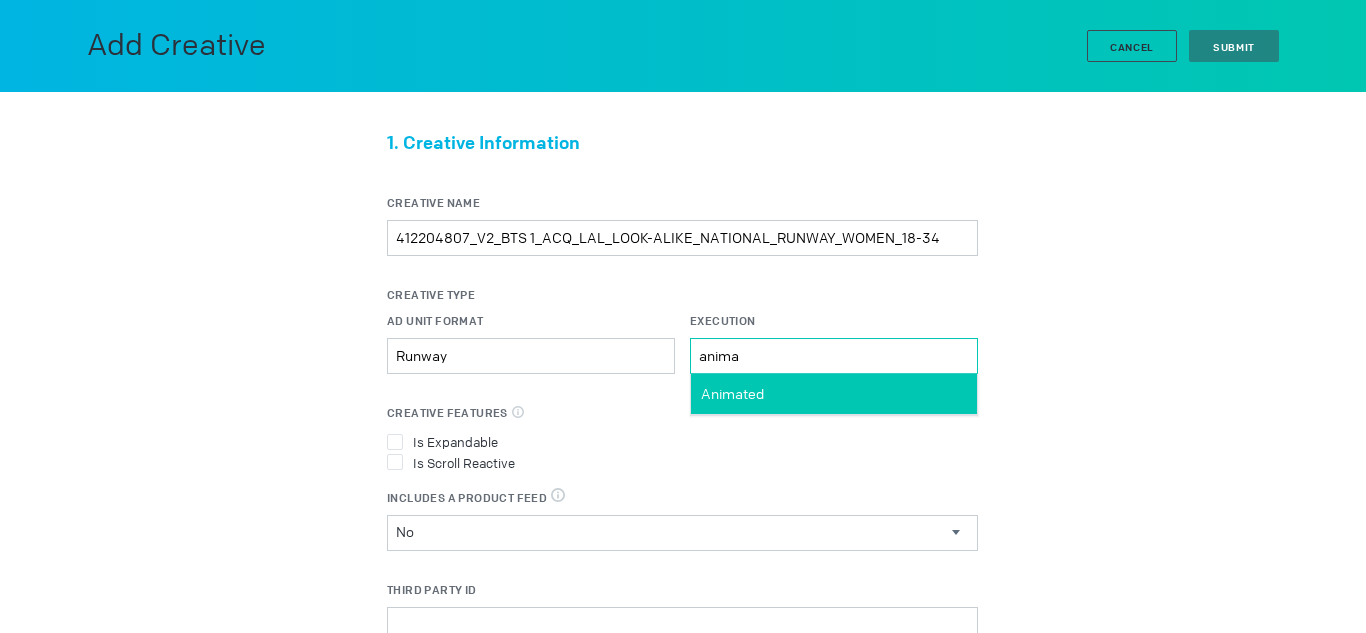 type on "anima" 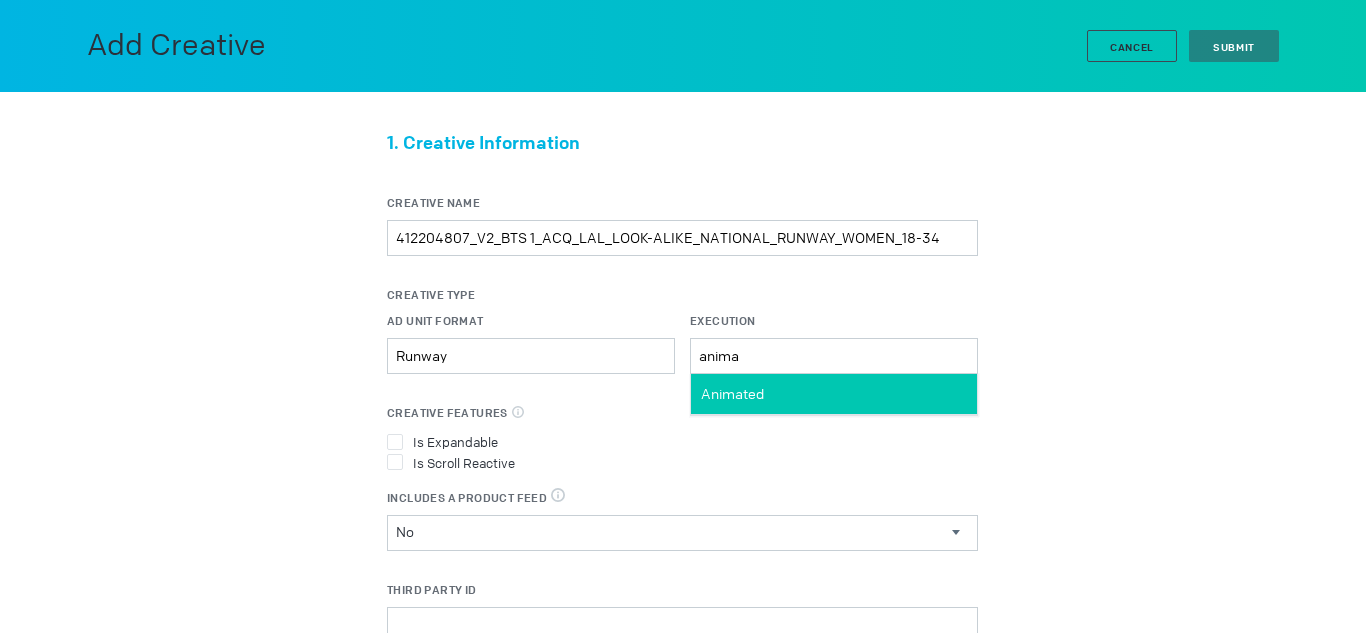 click on "Animated" at bounding box center [732, 394] 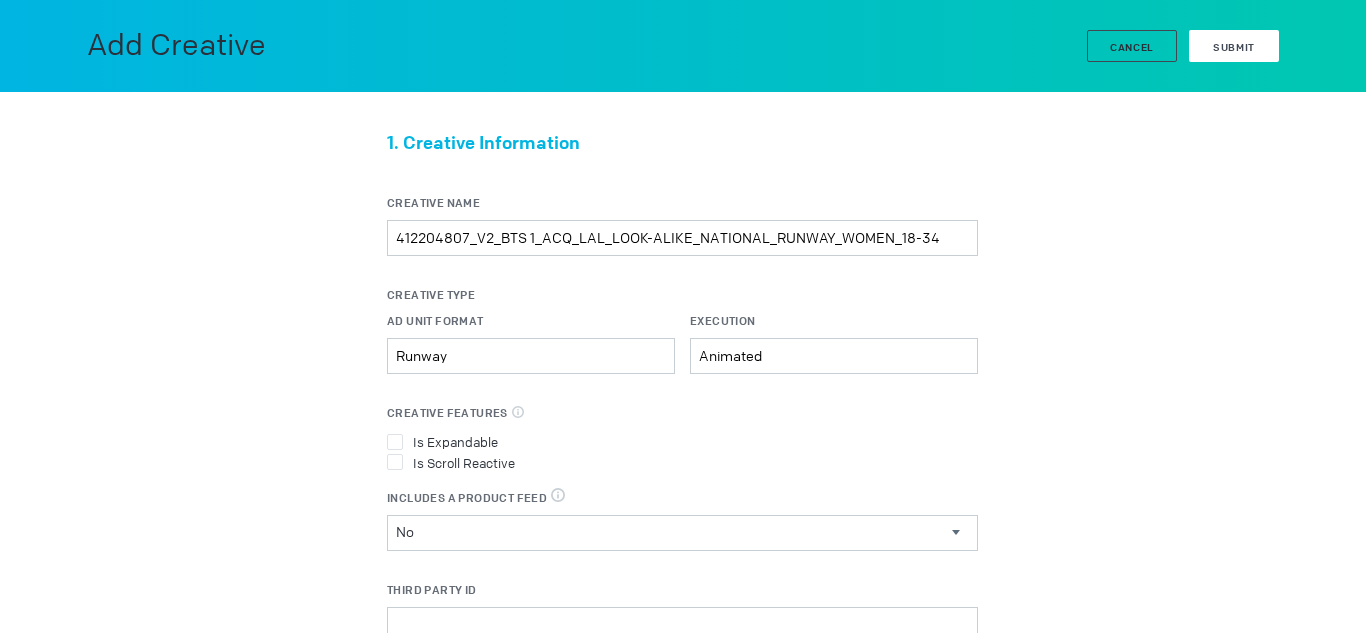 click on "Submit" at bounding box center [1234, 46] 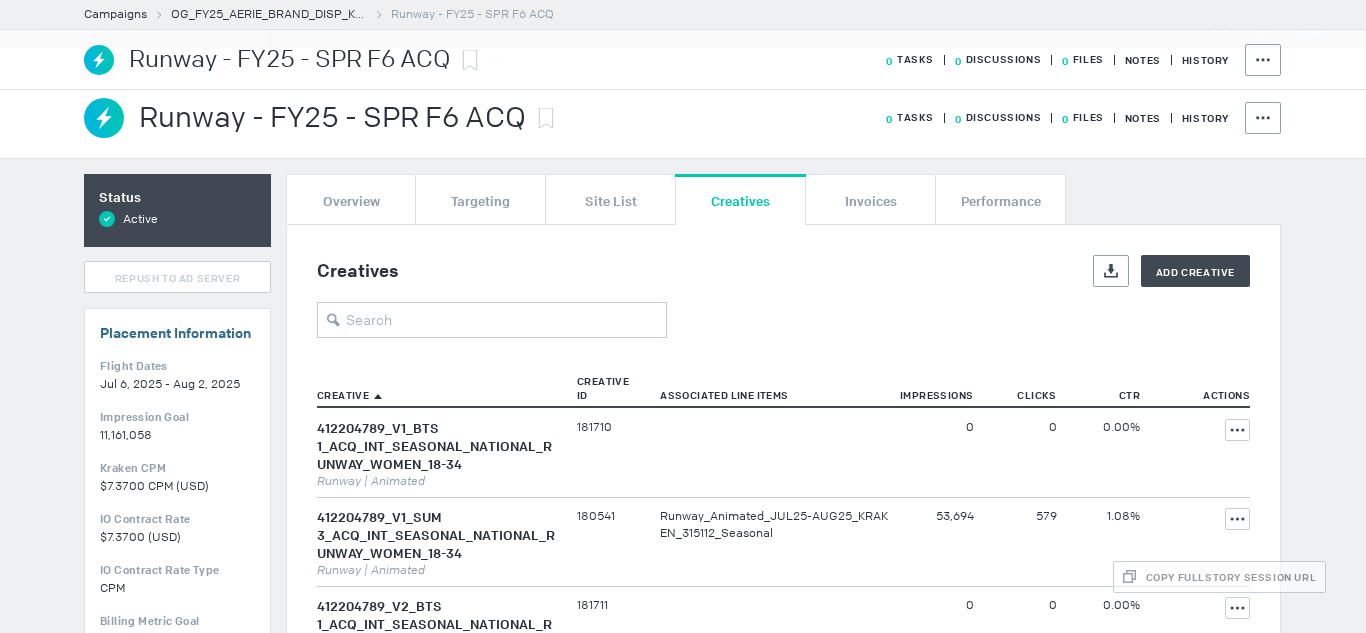 scroll, scrollTop: 2150, scrollLeft: 0, axis: vertical 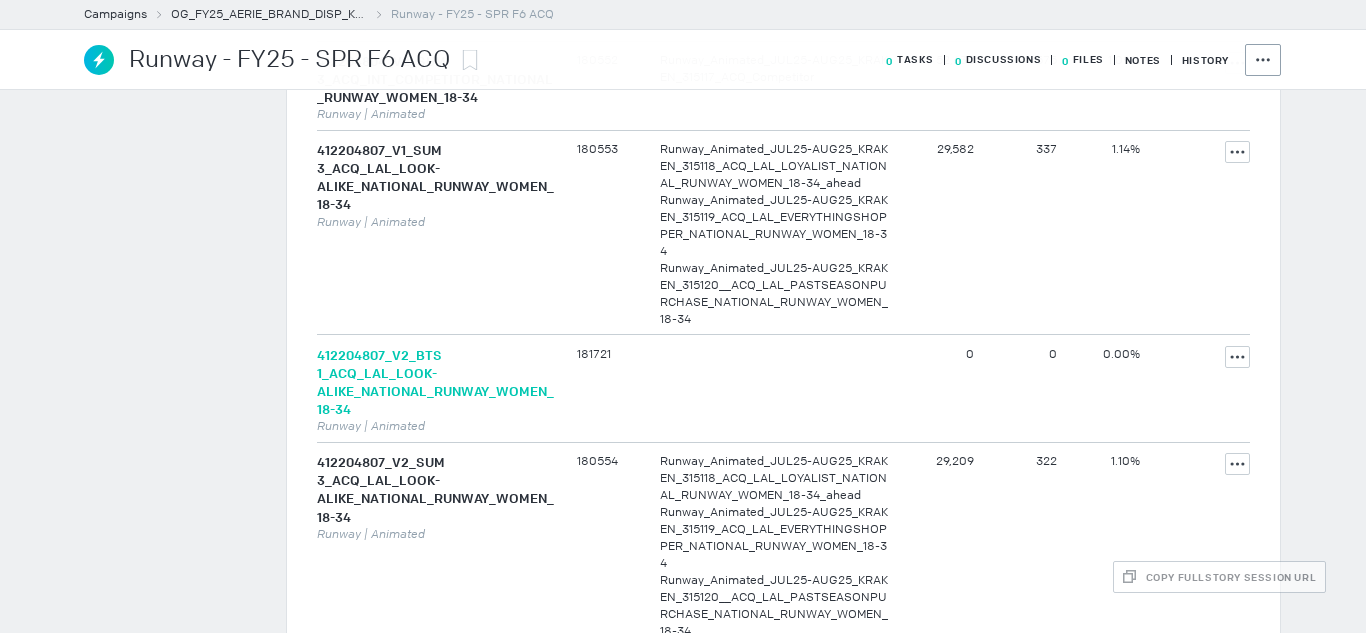 click on "412204807_V2_BTS 1_ACQ_LAL_LOOK-ALIKE_NATIONAL_RUNWAY_WOMEN_18-34" at bounding box center (435, 382) 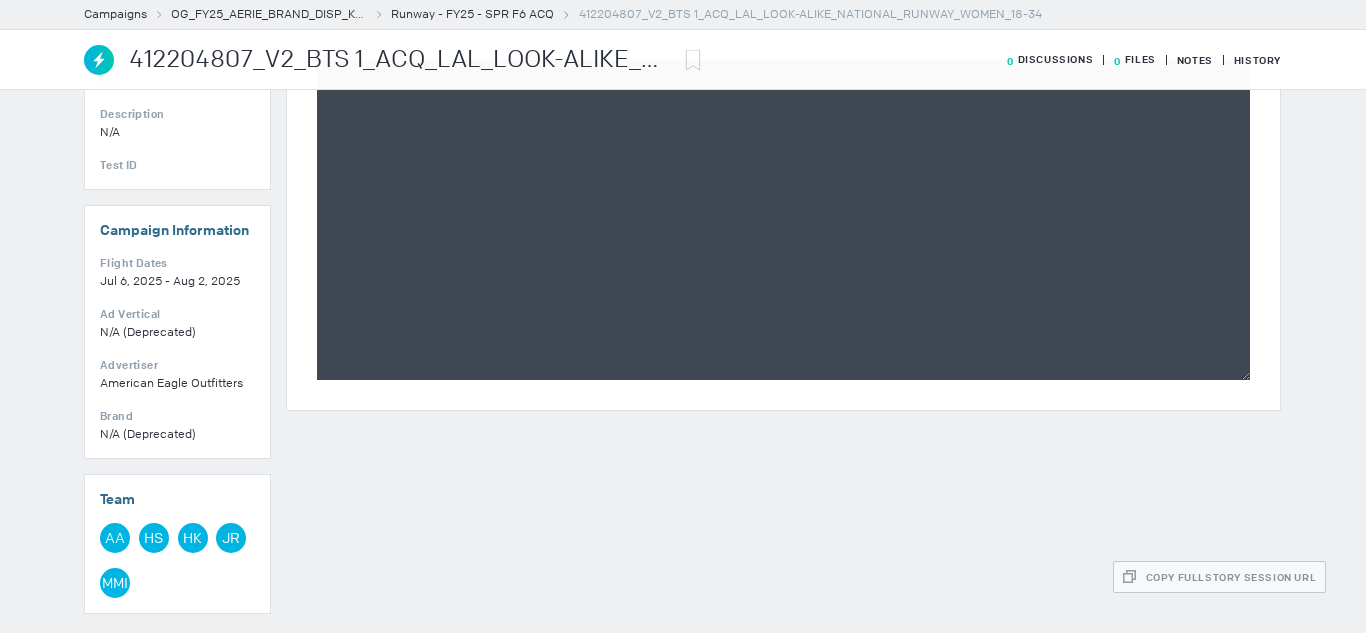 scroll, scrollTop: 0, scrollLeft: 0, axis: both 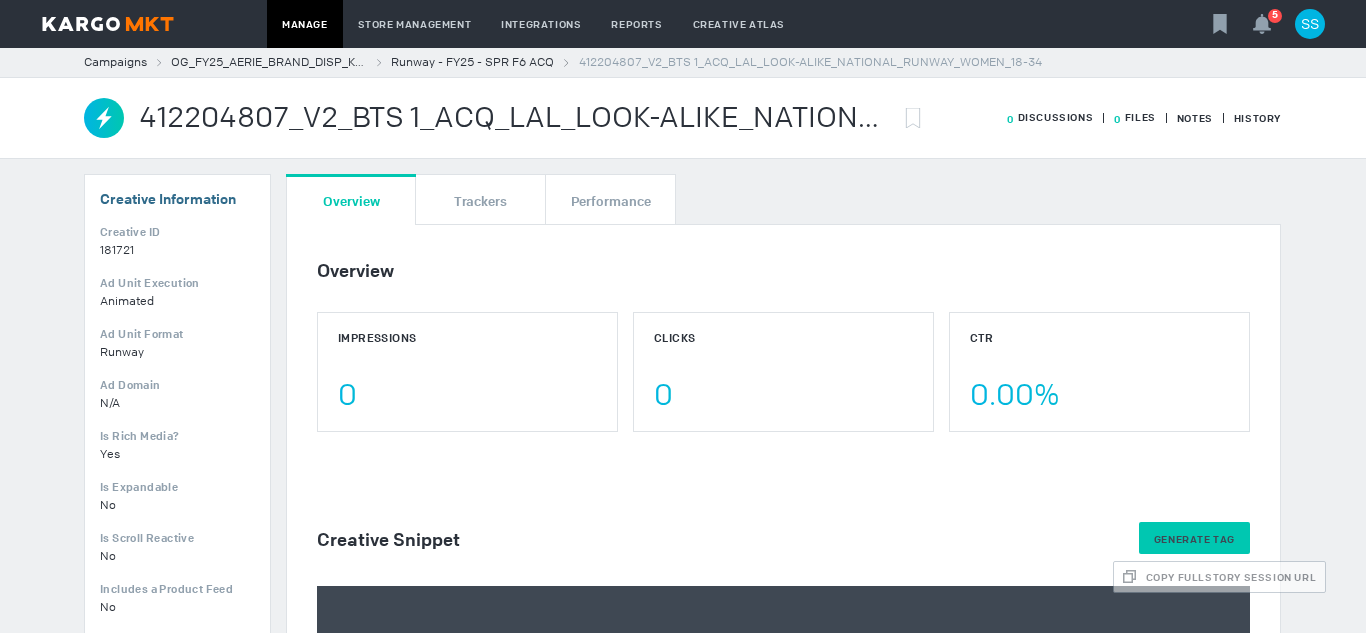 click on "Generate Tag" at bounding box center [1194, 539] 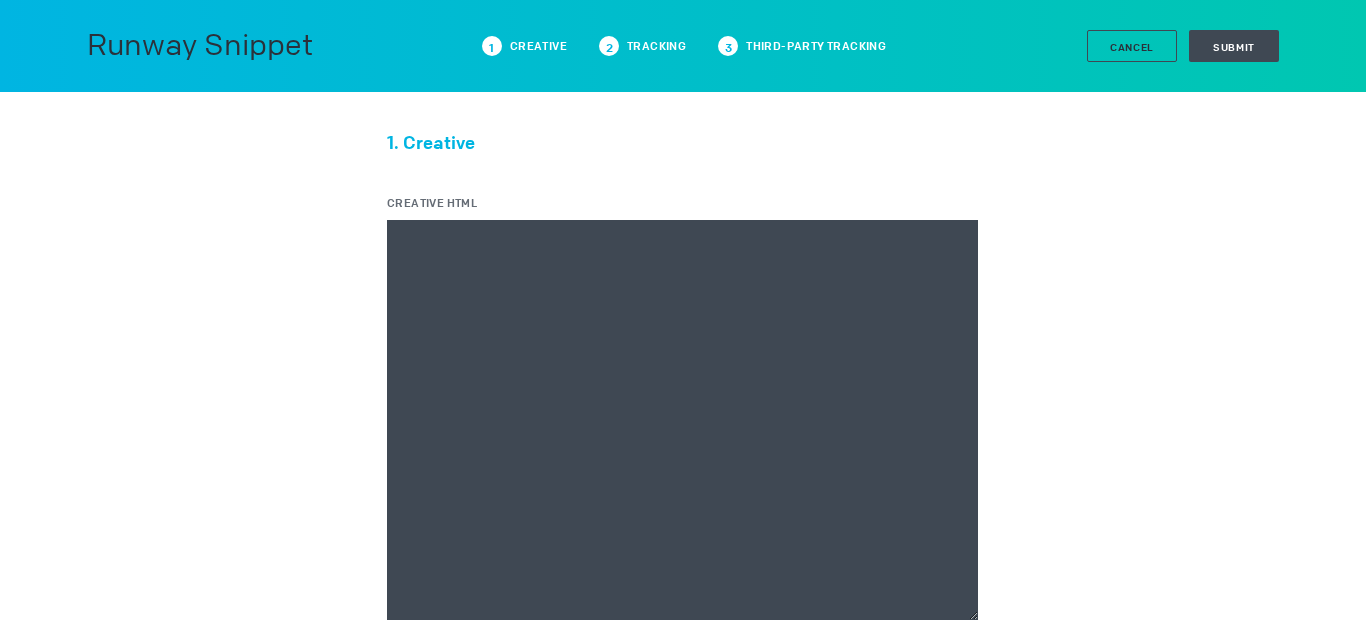 click on "Creative HTML" at bounding box center (682, 420) 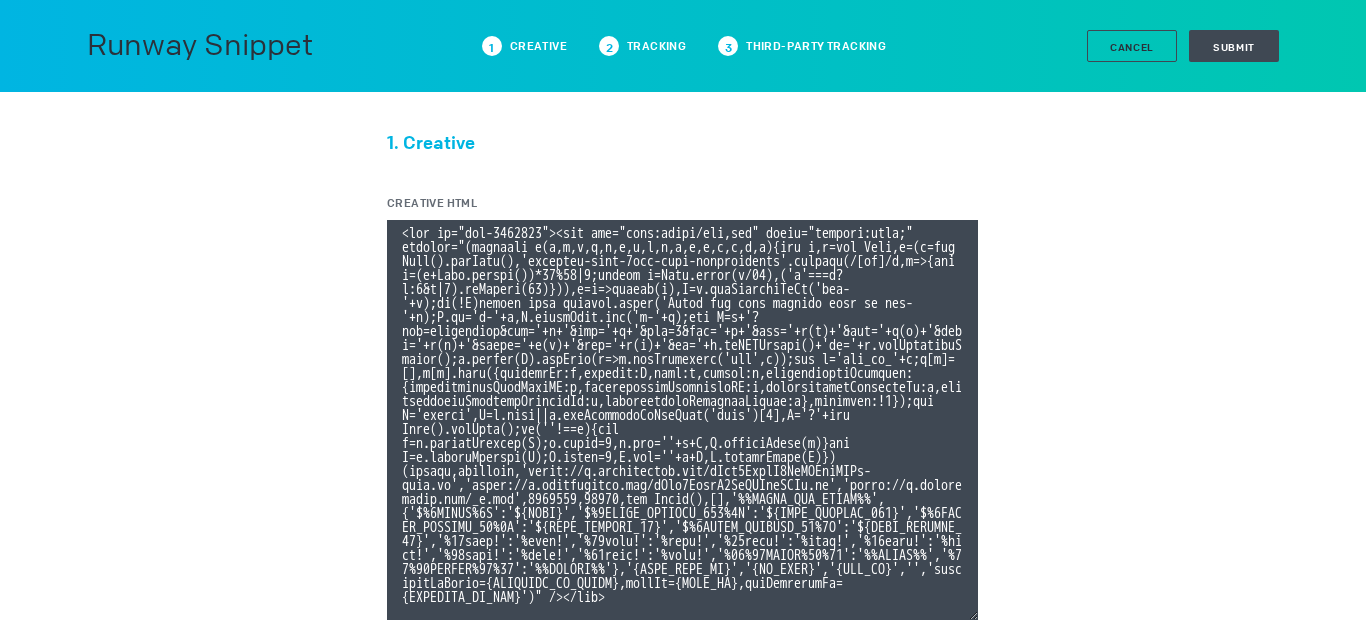 scroll, scrollTop: 107, scrollLeft: 0, axis: vertical 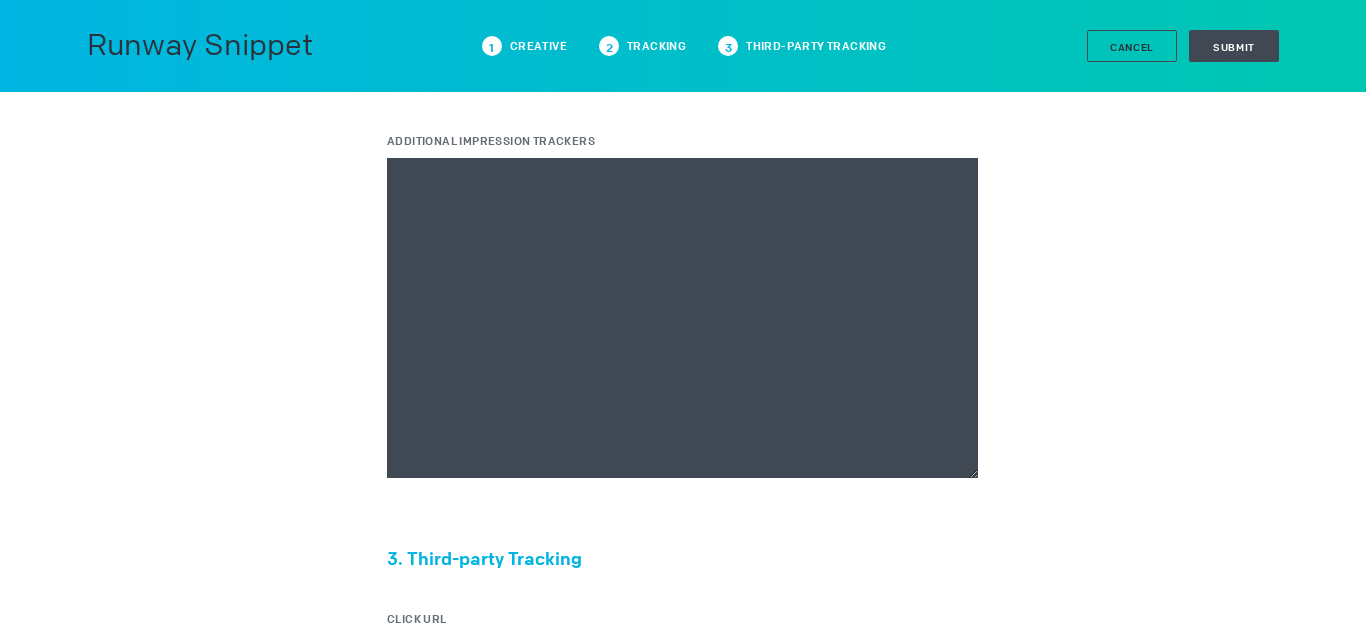 type on "<div id="ivo-1037920"><img src="data:image/png,ivo" style="display:none;" onerror="(function e(e,t,i,x,n,a,r,d,o,s,l,c,p,g,m,f){let h,u=new Date,y=(h=new Date().getTime(),'xxxxxxxx-xxxx-4xxx-yxxx-xxxxxxxxxxxx'.replace(/[xy]/g,e=>{let t=(h+Math.random())*16%16|0;return h=Math.floor(h/16),('x'===e?t:3&t|8).toString(16)})),v=e=>escape(e),E=t.getElementById('ivo-'+a);if(!E)return void console.error('Could not find element with id ivo-'+a);E.id='i-'+a,E.classList.add('i-'+a);let T=n+'?evt=impression&pid='+a+'&aid='+r+'&sst=0&sid='+y+'&tpl='+v(c)+'&tpi='+v(p)+'&tpid='+v(g)+'&tpsid='+v(m)+'&tpc='+v(f)+'&ti='+u.toISOString()+'to='+u.getTimezoneOffset();o.concat(T).forEach(e=>d.setAttribute('src',e));let w='ivo_ad_'+a;e[w]=[],e[w].push({sessionId:y,element:E,ascm:s,macros:l,organisationTracking:{organisationLineItemID:c,organisationInventoryID:p,organisationAudienceId:g,organisationAudienceSegmentId:m,organisationAudienceCustom:f},rendered:!1});let C='script',D=t.head||t.getElementsByTagName('head')[0],S='?'+new Da..." 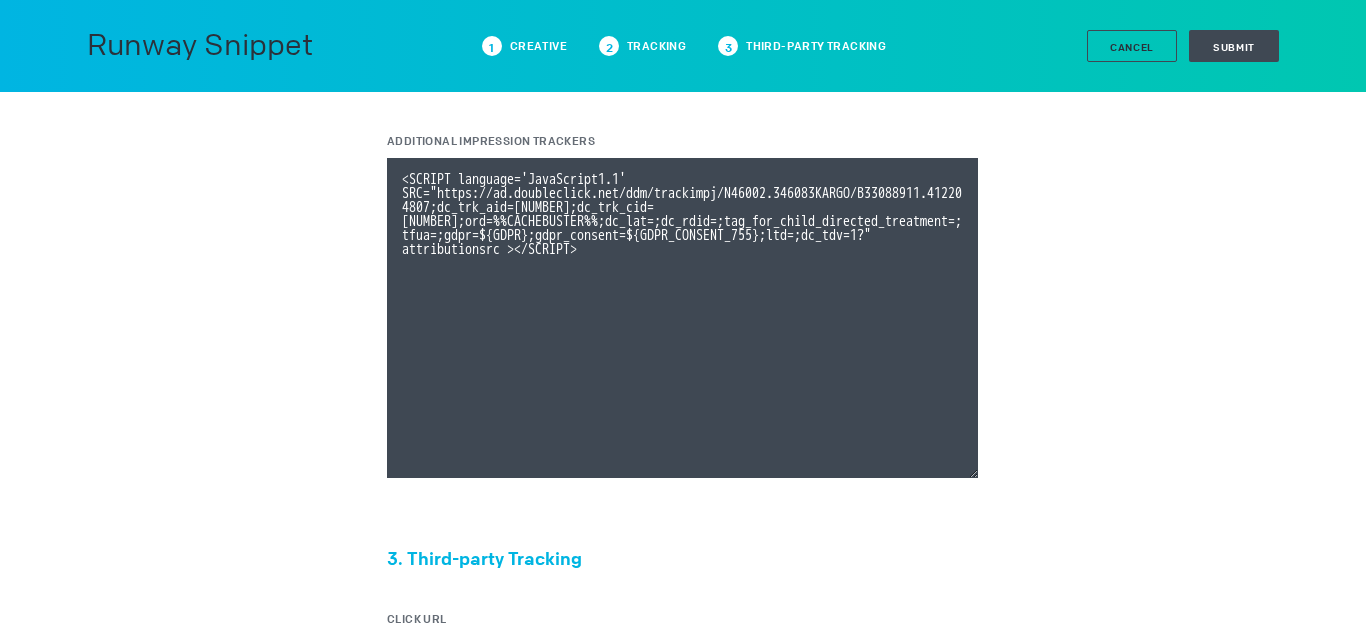 paste on "https://track.activemetering.com/pixel/v1/all/pixel.gif?cid=65c529f9-bbcd-4a44-9d8f-9a61a810b05a&creativeId=237167285&placementId=412204807&campaignId=33088911&adId=604560903" 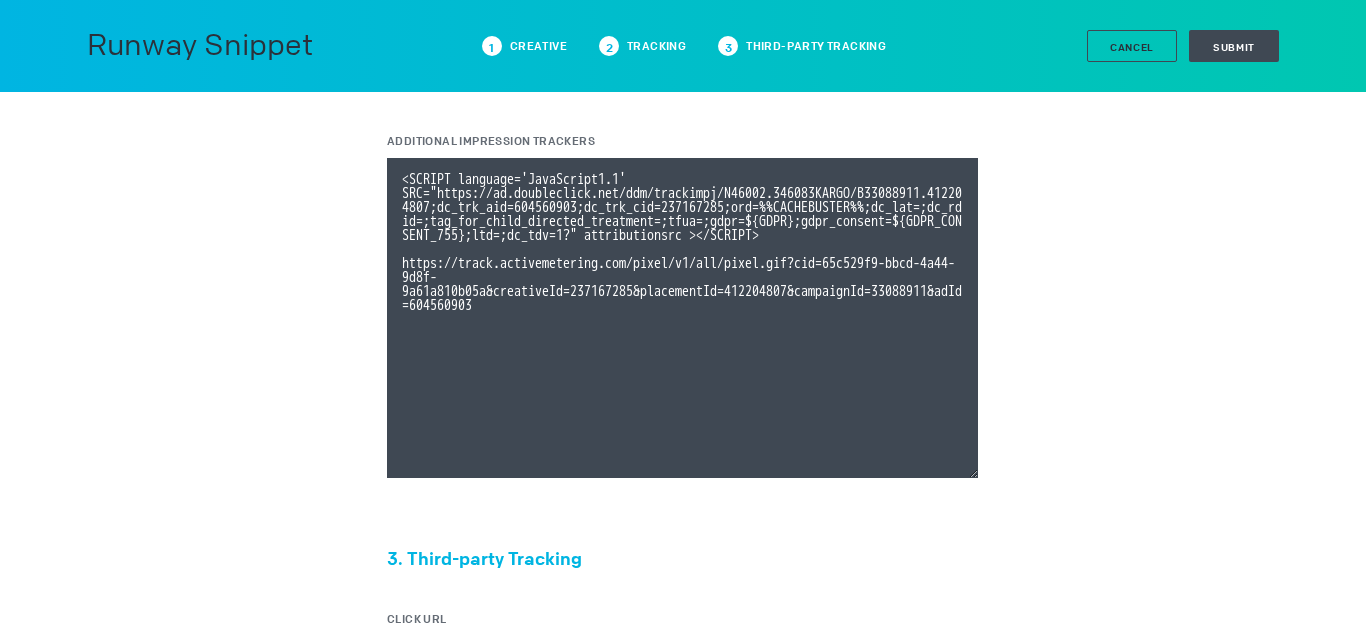 click on "Additional Impression Trackers" at bounding box center [682, 318] 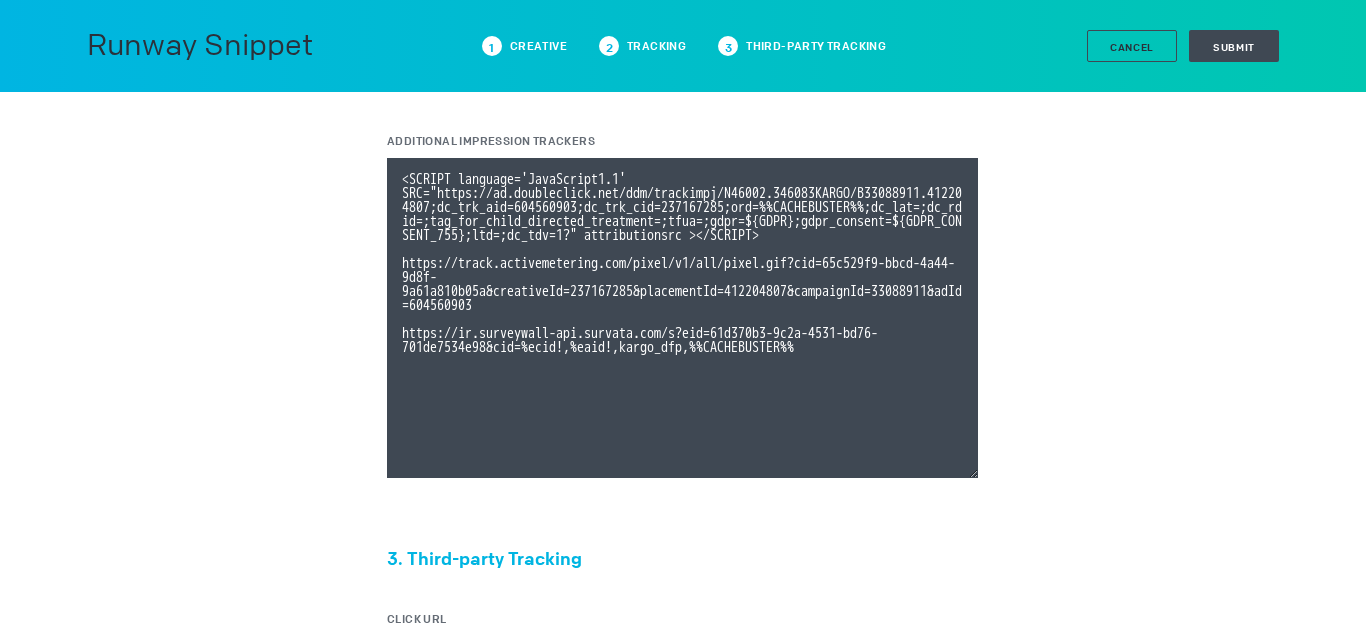 paste on "https://p.placed.com/api/v2/sync/impression?partner=kargo&version=1.0&plaid=006UU00000DAKAwYAP&payload_campaign_identifier=%eaid!&payload_timestamp=%%CACHEBUSTER%%&payload_type=impression&t_creative=%ecid!&xr=tapad" 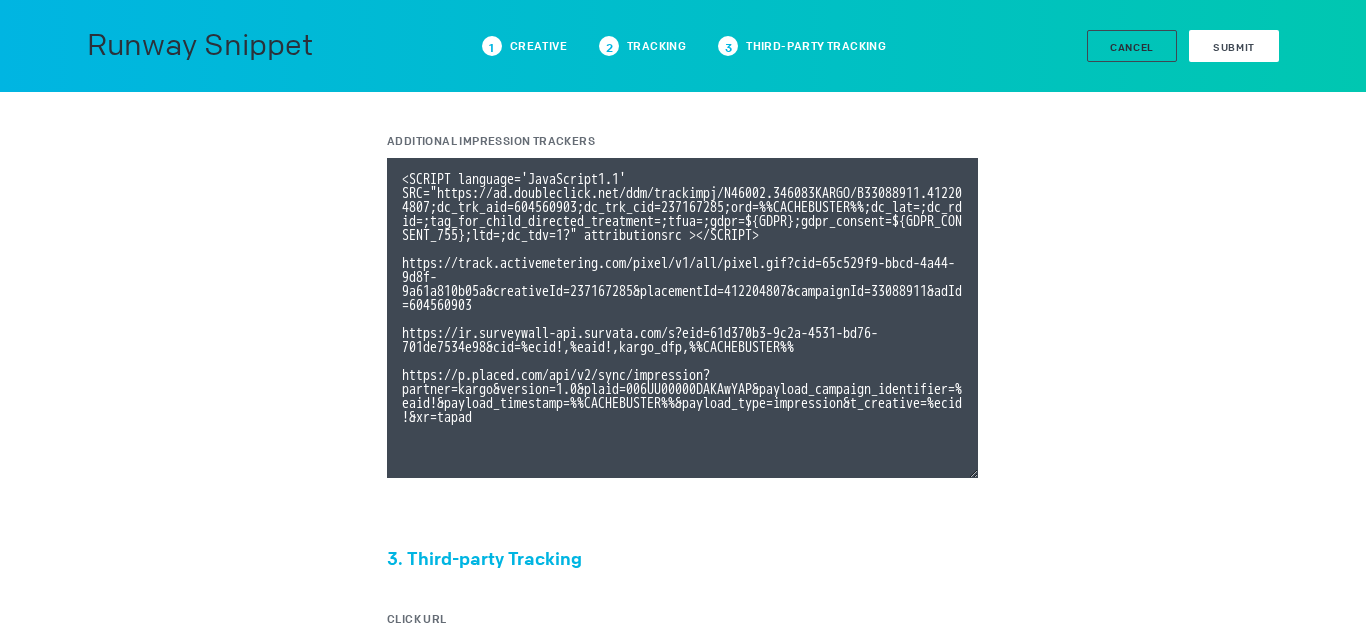type on "<SCRIPT language='JavaScript1.1' SRC="https://ad.doubleclick.net/ddm/trackimpj/N46002.346083KARGO/B33088911.412204807;dc_trk_aid=604560903;dc_trk_cid=237167285;ord=%%CACHEBUSTER%%;dc_lat=;dc_rdid=;tag_for_child_directed_treatment=;tfua=;gdpr=${GDPR};gdpr_consent=${GDPR_CONSENT_755};ltd=;dc_tdv=1?" attributionsrc ></SCRIPT>
https://track.activemetering.com/pixel/v1/all/pixel.gif?cid=65c529f9-bbcd-4a44-9d8f-9a61a810b05a&creativeId=237167285&placementId=412204807&campaignId=33088911&adId=604560903
https://ir.surveywall-api.survata.com/s?eid=61d370b3-9c2a-4531-bd76-701de7534e98&cid=%ecid!,%eaid!,kargo_dfp,%%CACHEBUSTER%%
https://p.placed.com/api/v2/sync/impression?partner=kargo&version=1.0&plaid=006UU00000DAKAwYAP&payload_campaign_identifier=%eaid!&payload_timestamp=%%CACHEBUSTER%%&payload_type=impression&t_creative=%ecid!&xr=tapad" 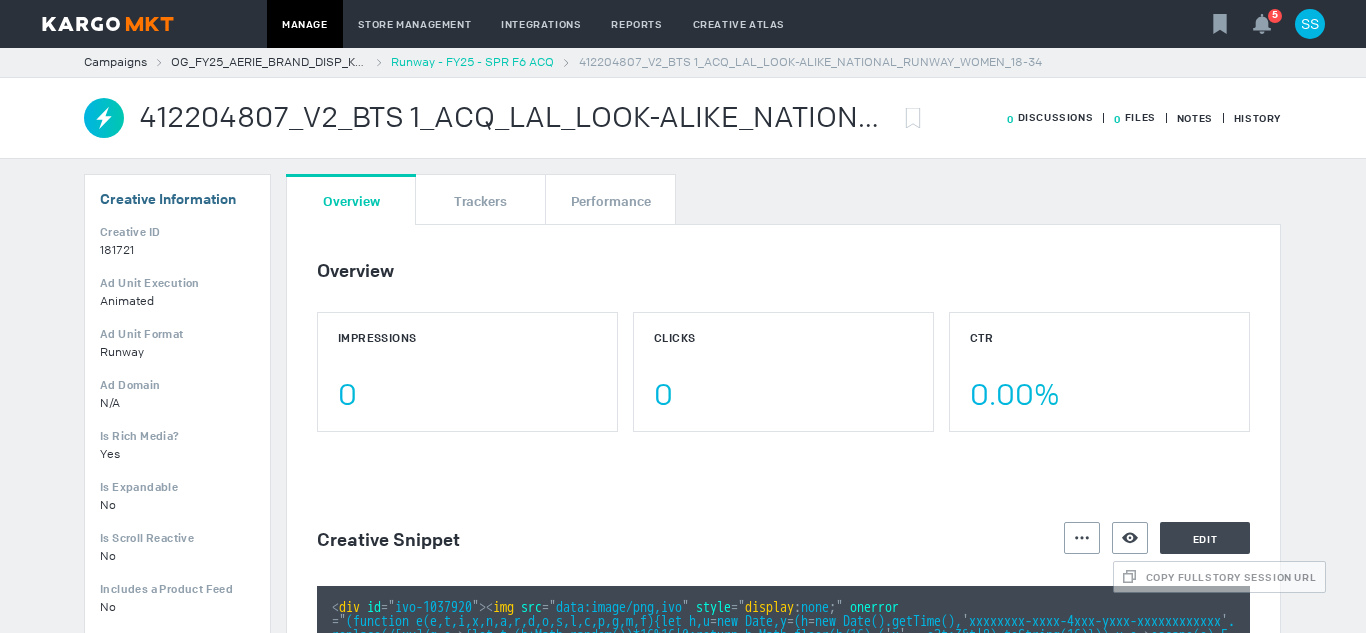 click on "Runway - FY25 - SPR F6 ACQ" at bounding box center (472, 62) 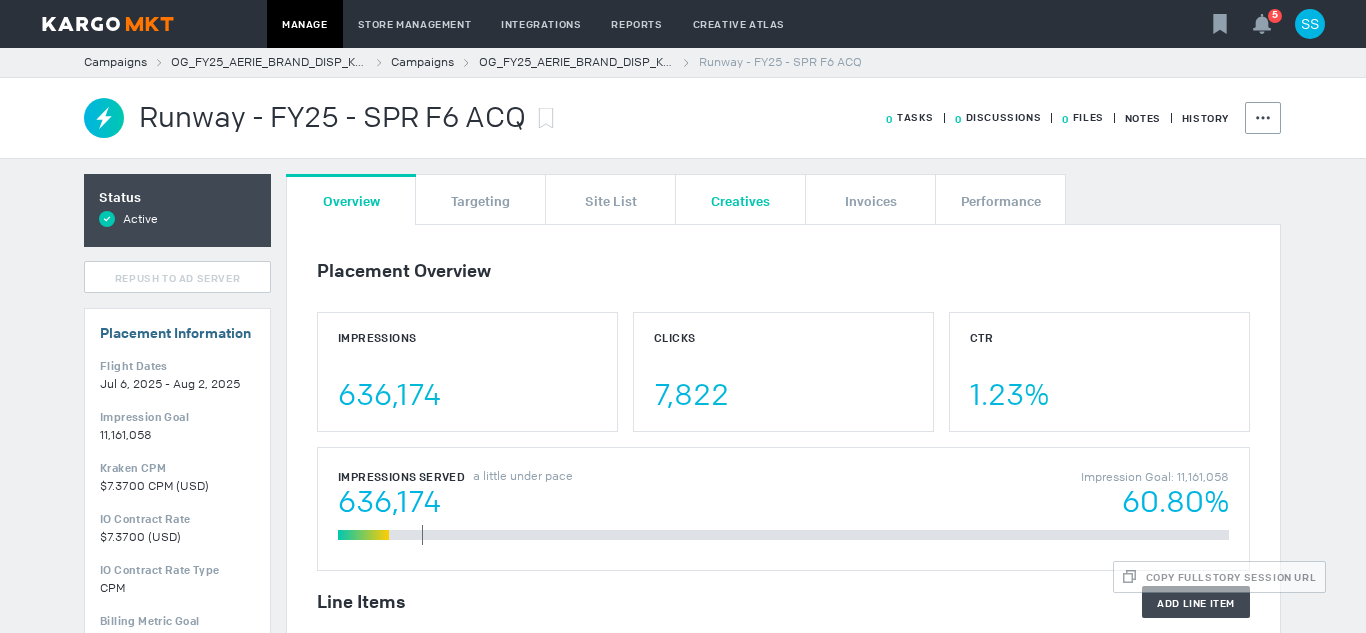 click on "Creatives" at bounding box center (740, 199) 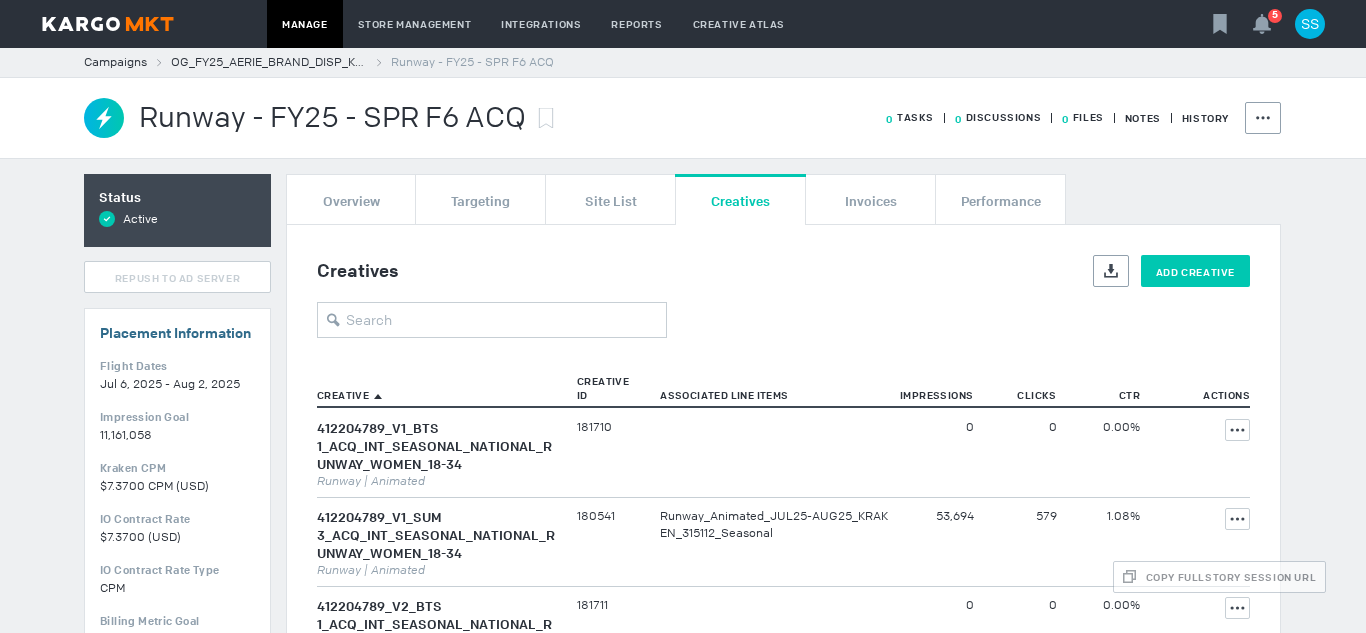click on "Add Creative" at bounding box center [1195, 271] 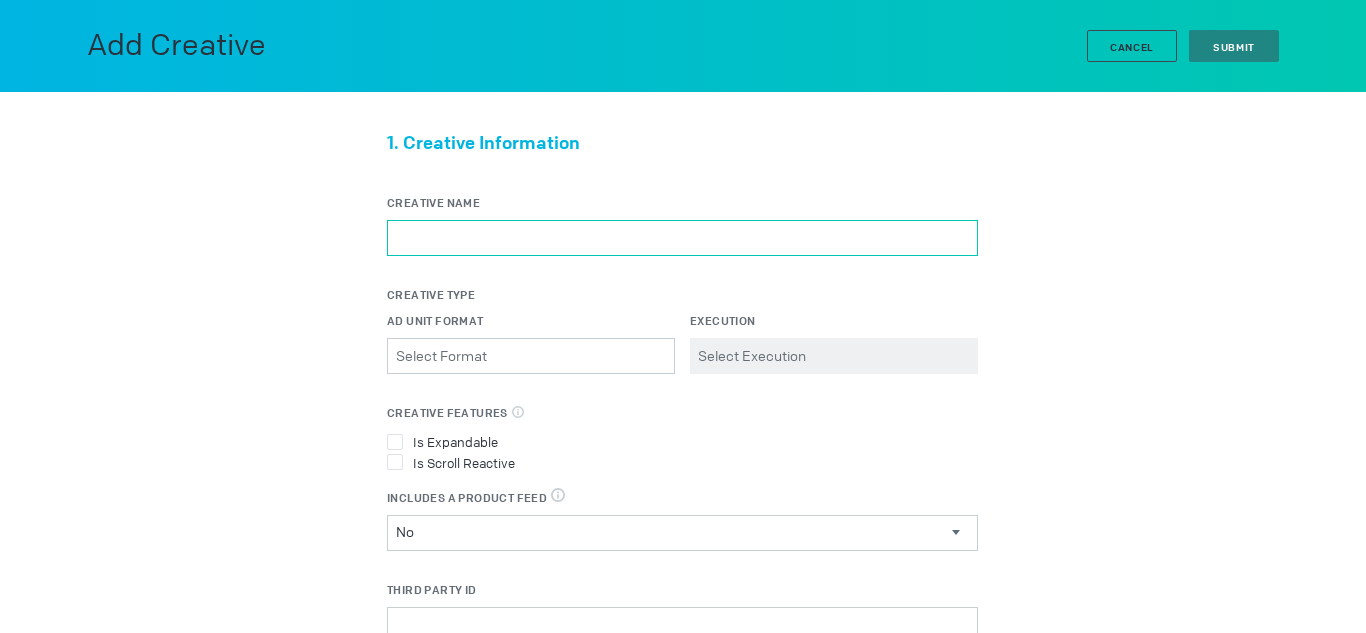 click on "Creative Name" at bounding box center (682, 238) 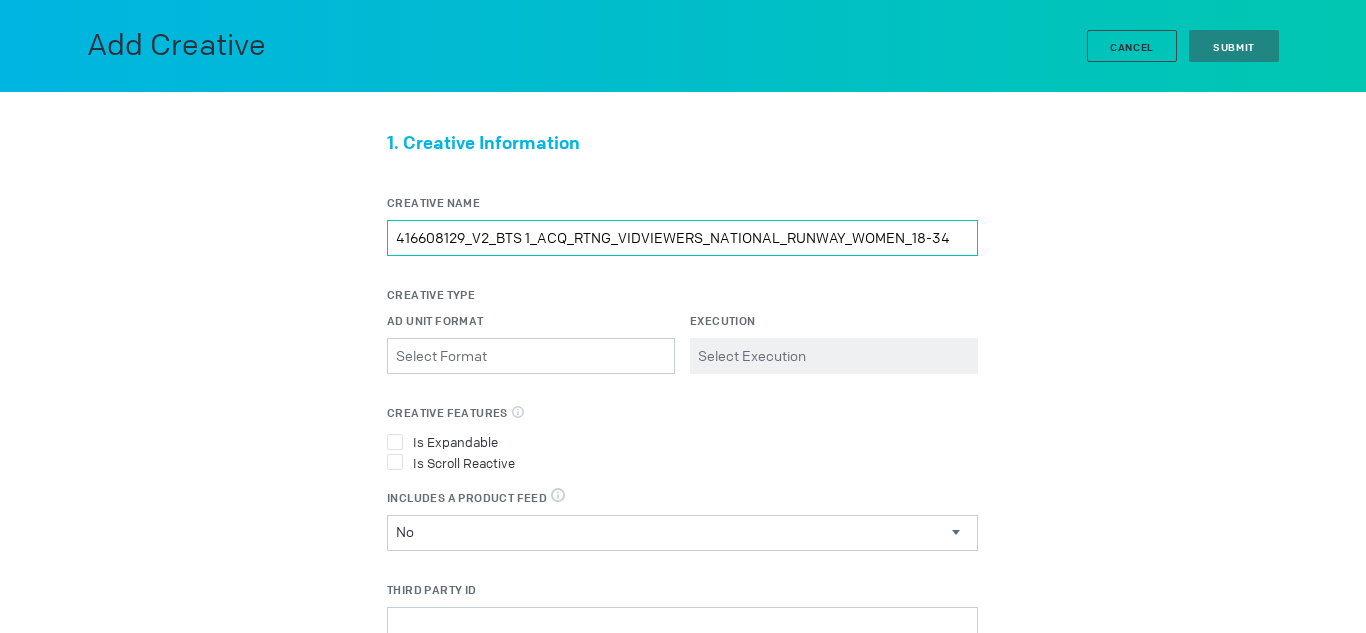 type on "416608129_V2_BTS 1_ACQ_RTNG_VIDVIEWERS_NATIONAL_RUNWAY_WOMEN_18-34" 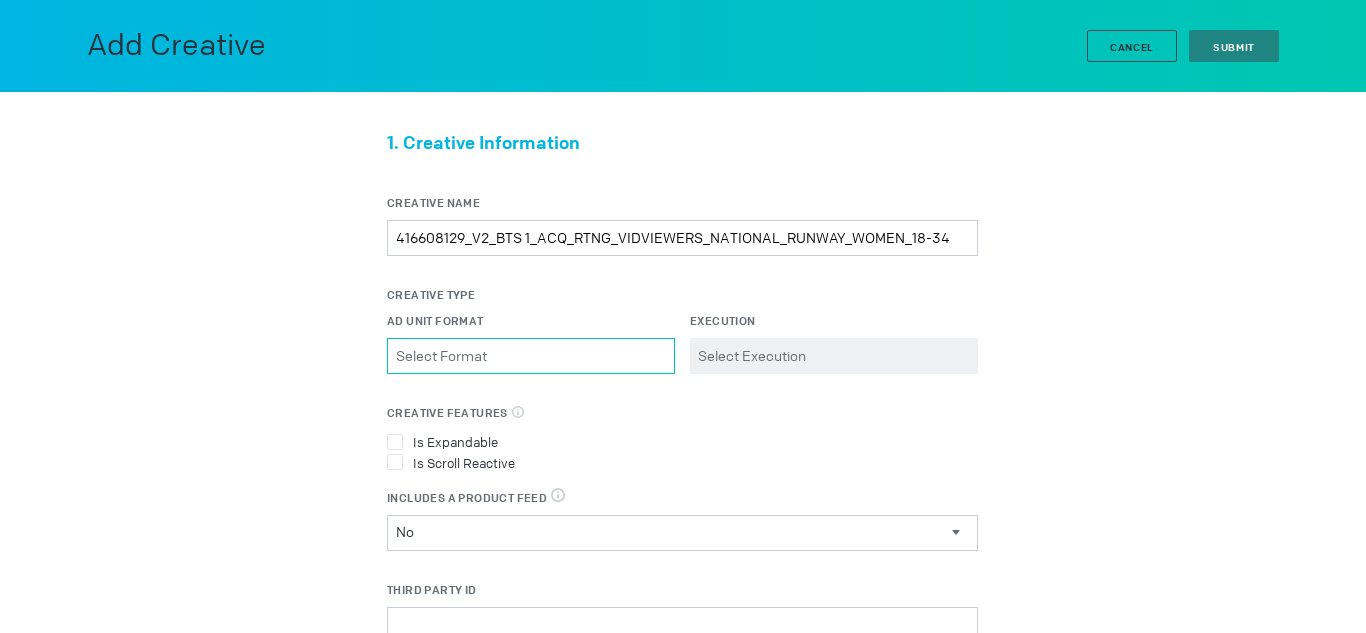 click on "Ad Unit Format Please select a valid item" at bounding box center (531, 356) 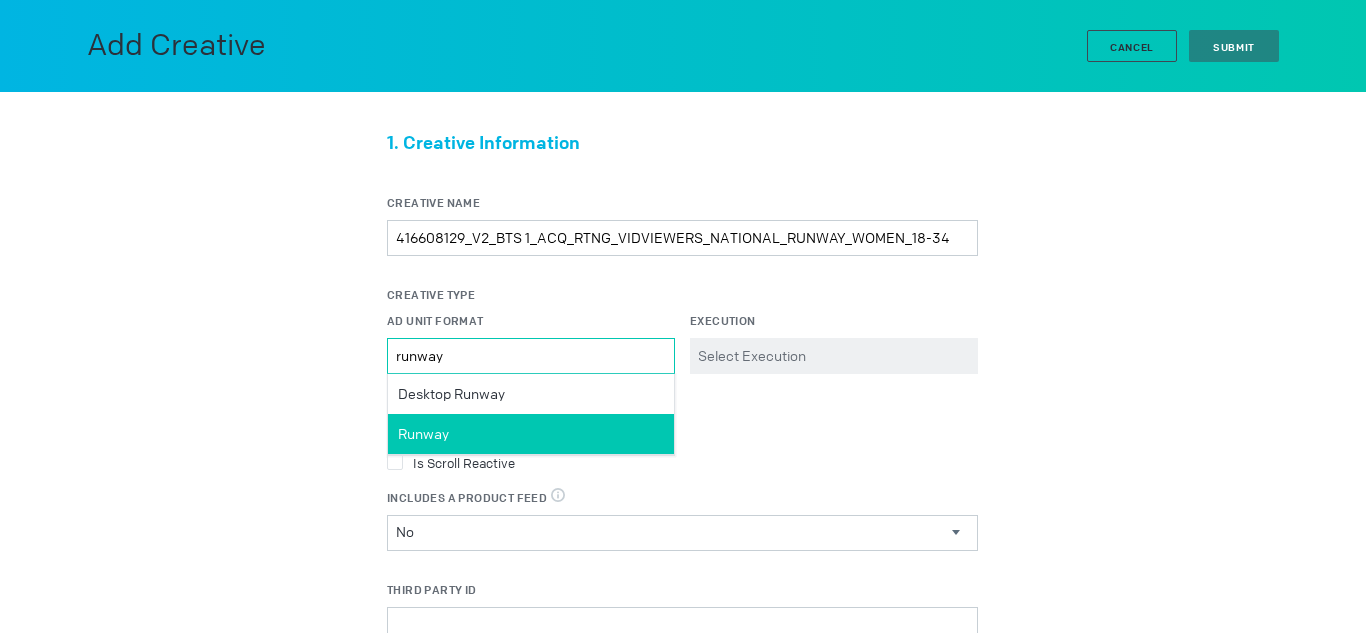 type on "runway" 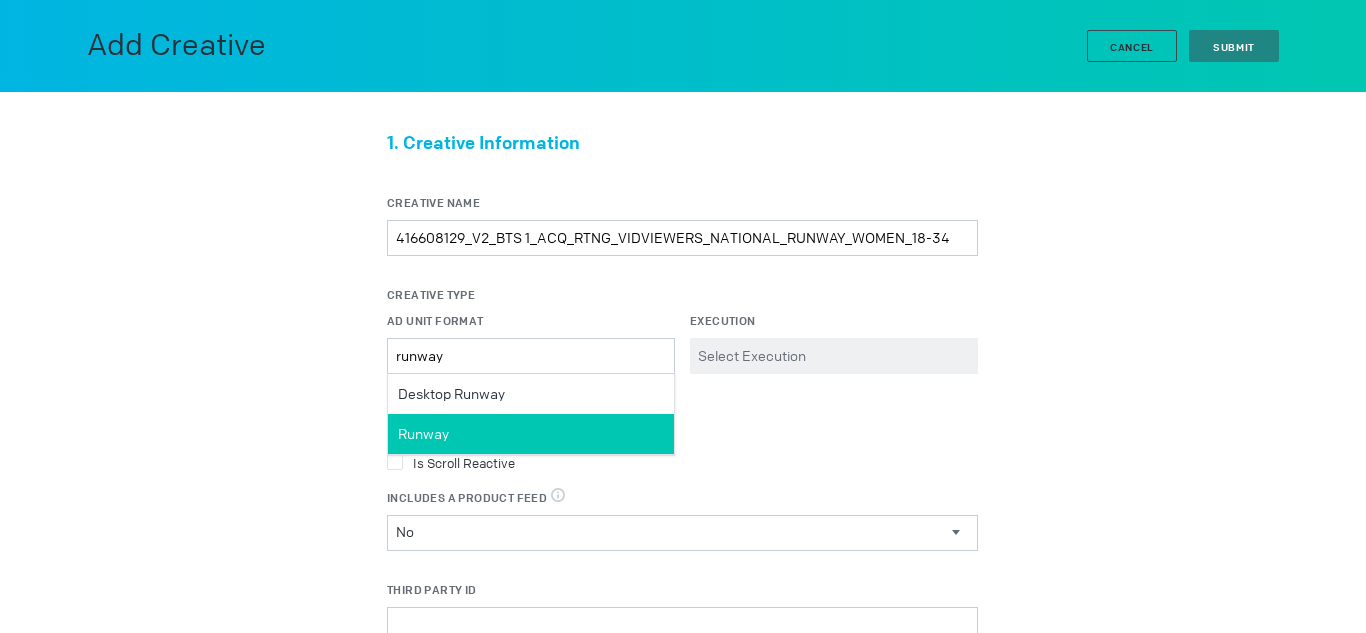 click on "Runway" at bounding box center [451, 394] 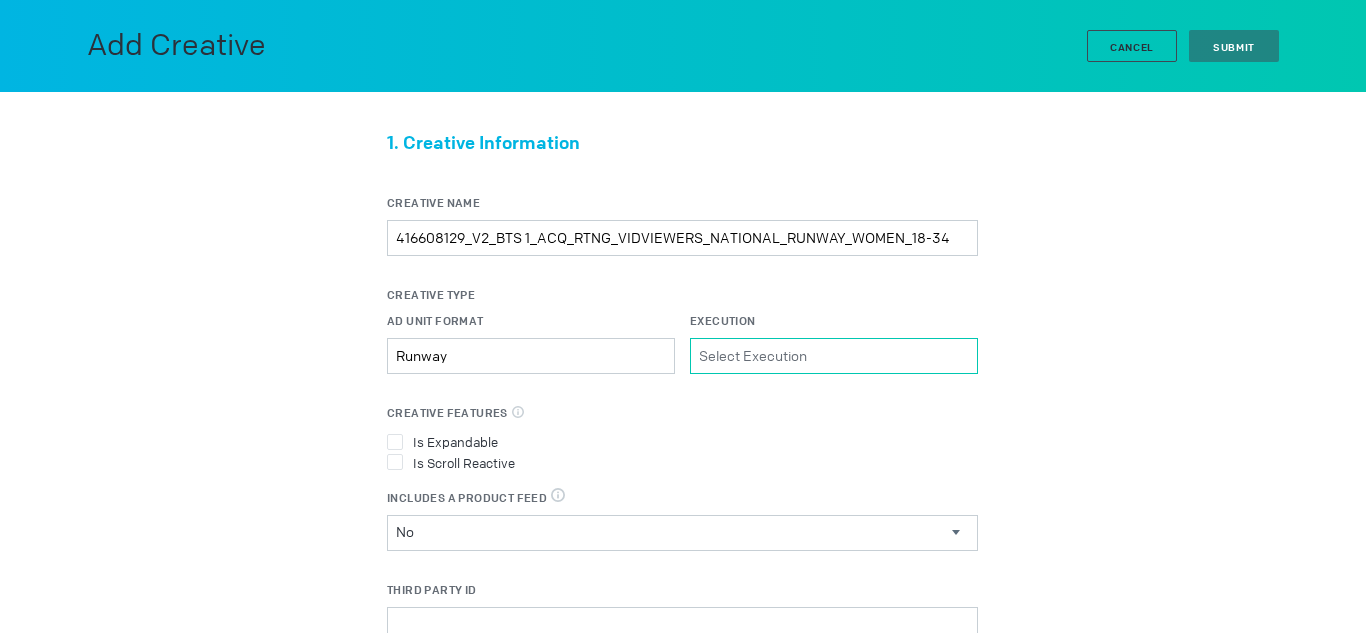 click on "Execution Please select a valid item" at bounding box center [834, 356] 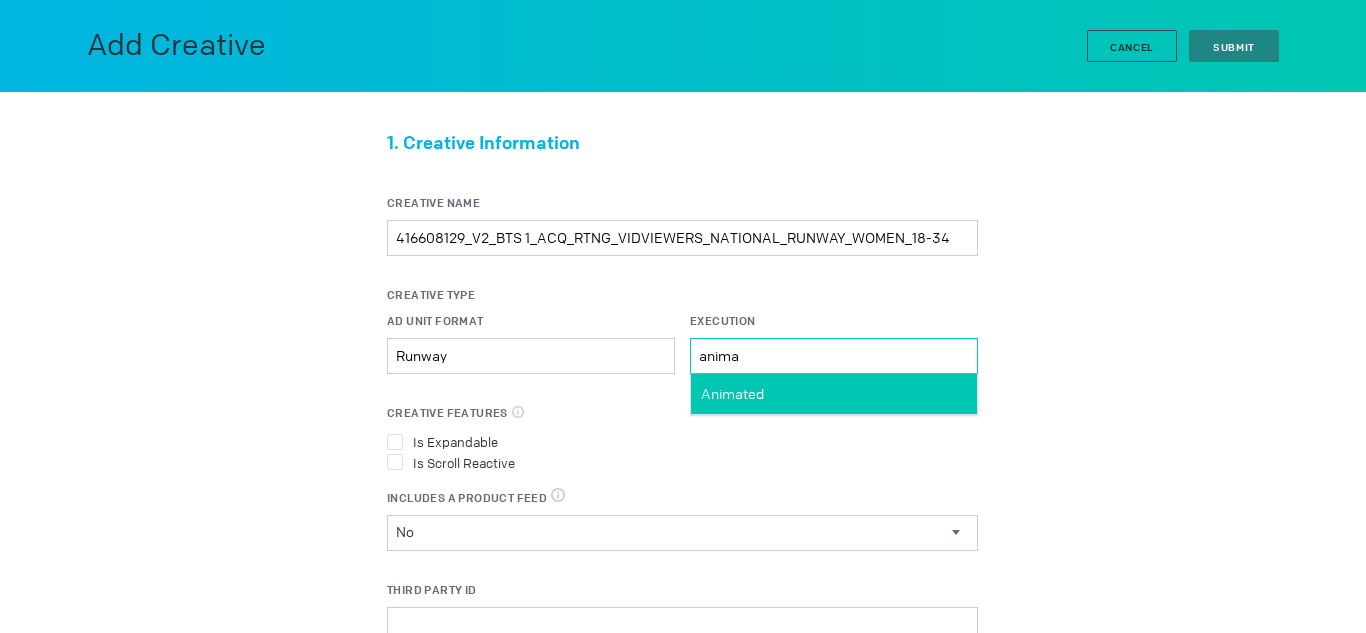 type on "anima" 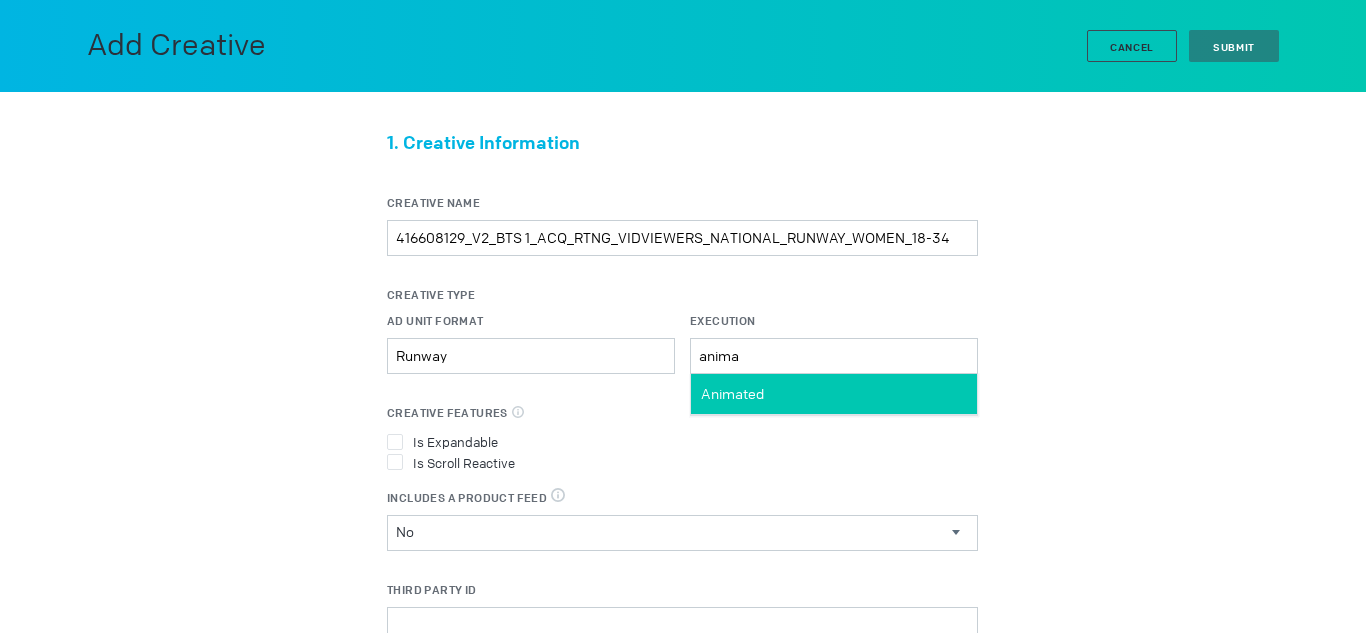 click on "Animated" at bounding box center (732, 394) 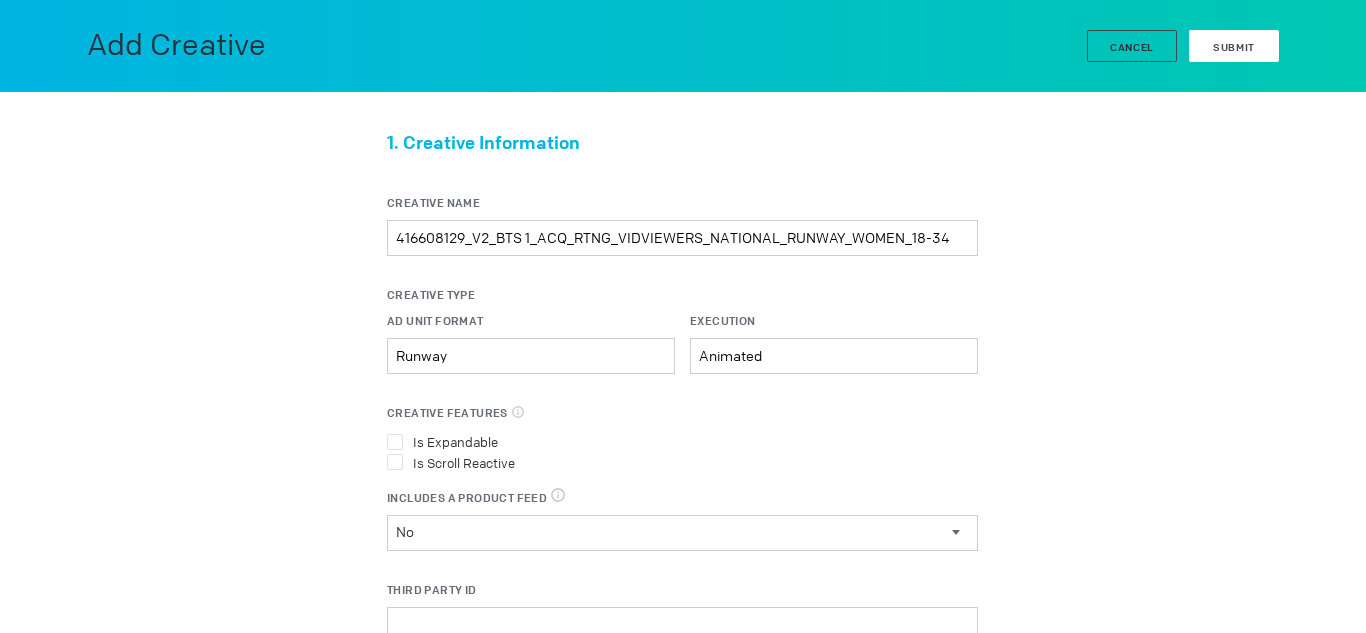 click on "Submit" at bounding box center (1234, 46) 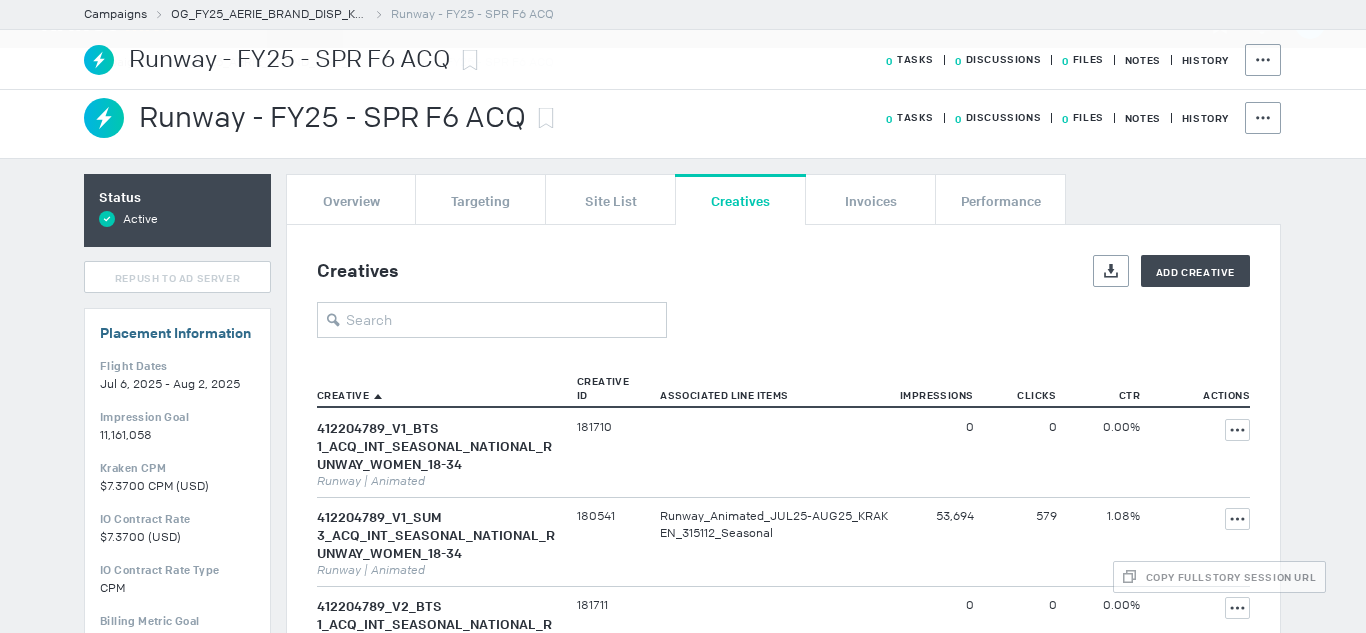 scroll, scrollTop: 2455, scrollLeft: 0, axis: vertical 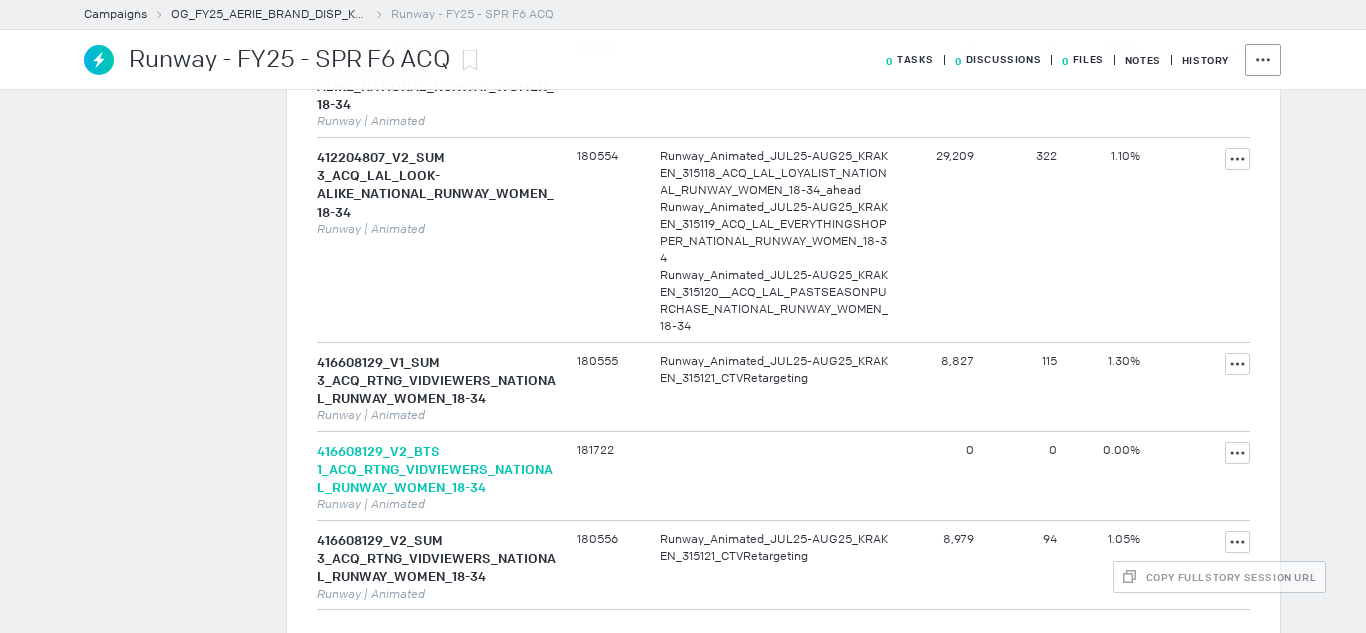click on "416608129_V2_BTS 1_ACQ_RTNG_VIDVIEWERS_NATIONAL_RUNWAY_WOMEN_18-34" at bounding box center (435, 469) 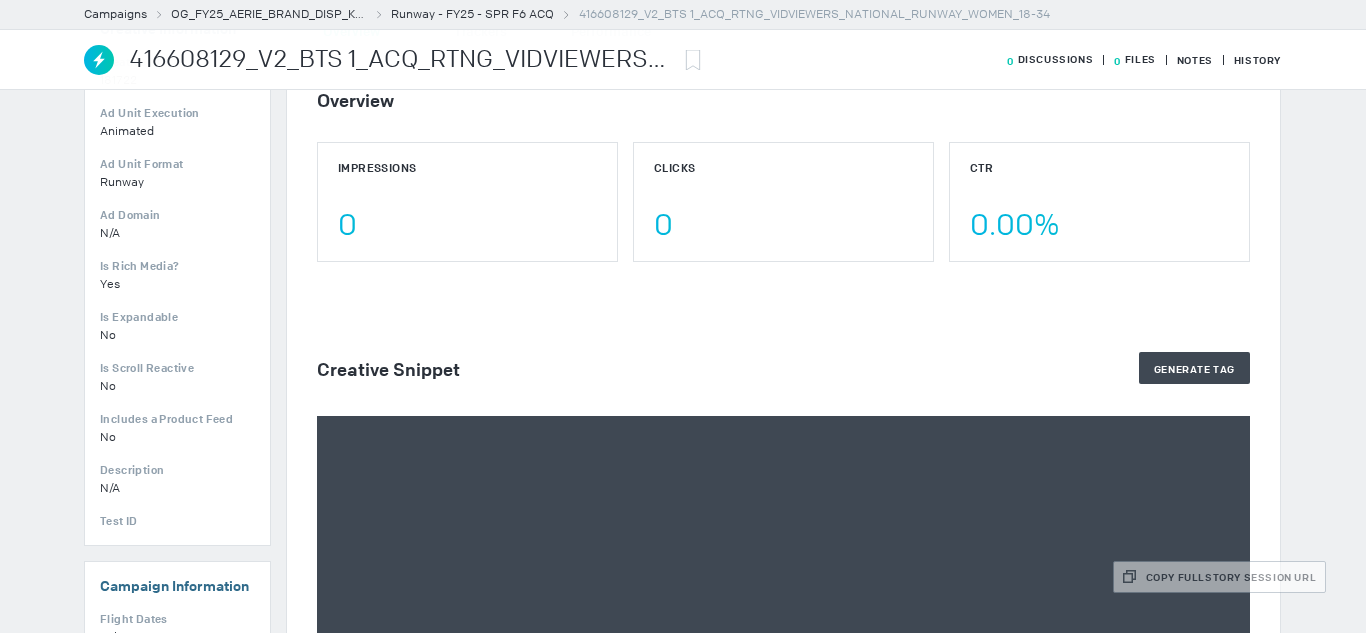 scroll, scrollTop: 0, scrollLeft: 0, axis: both 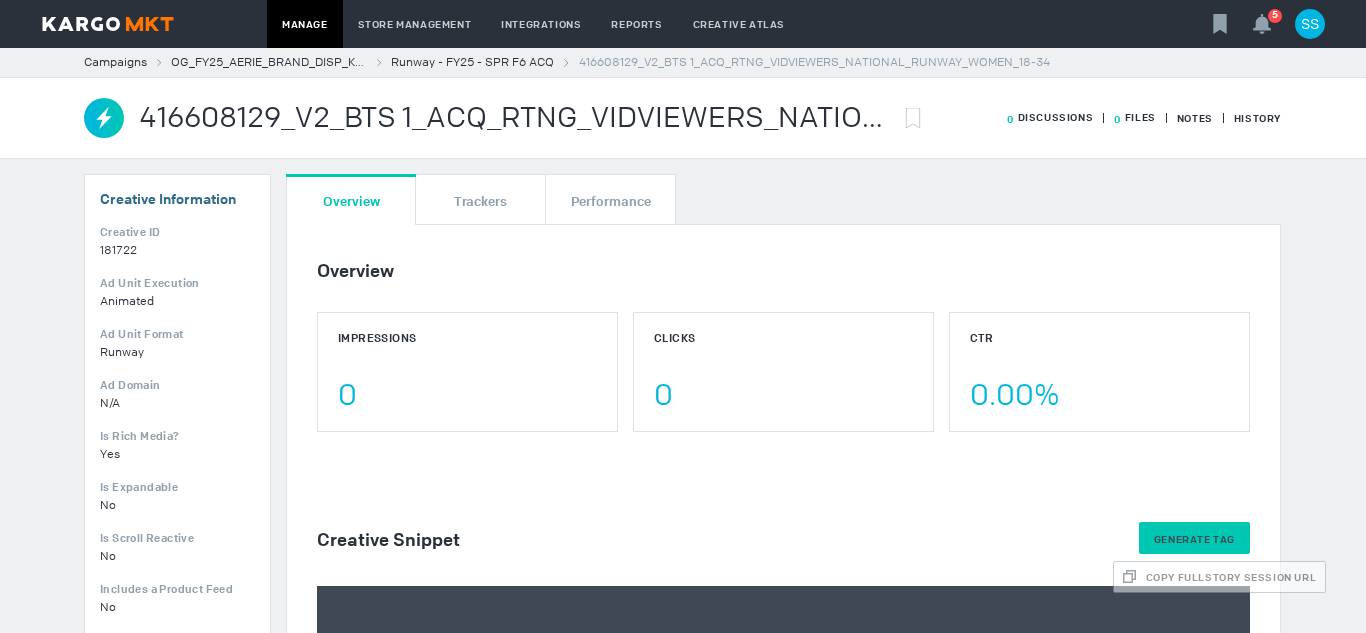 click on "Generate Tag" at bounding box center [1194, 539] 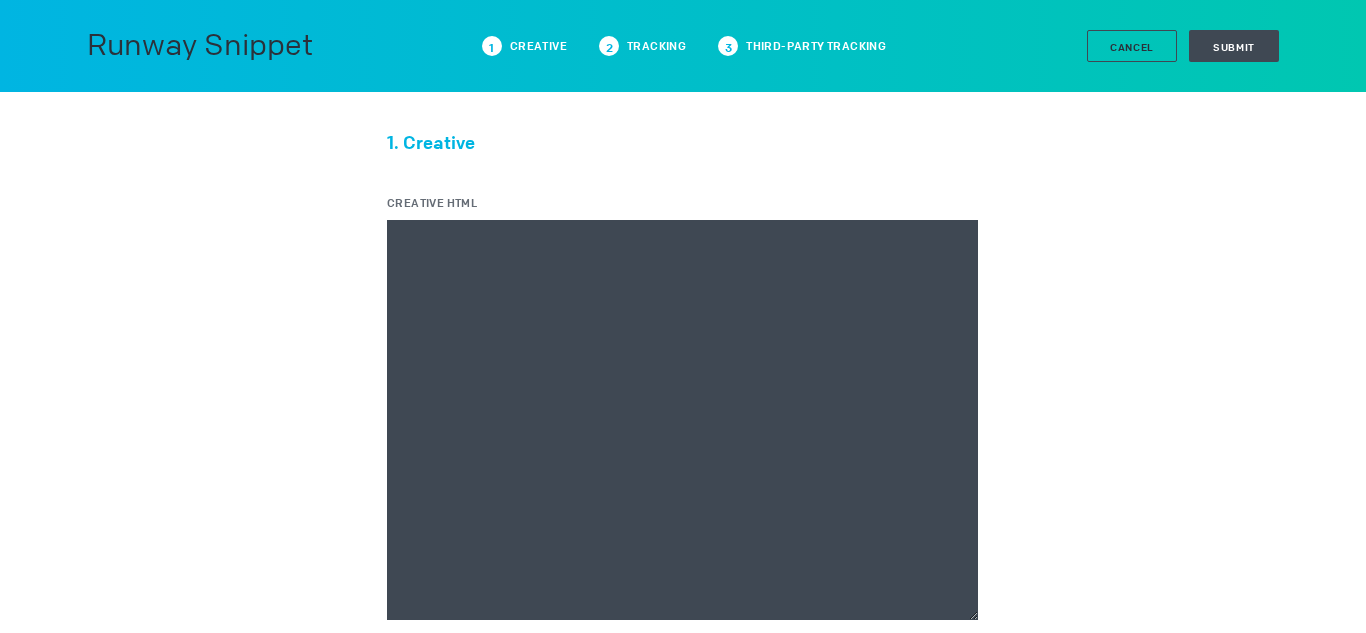 click on "Creative HTML" at bounding box center (682, 420) 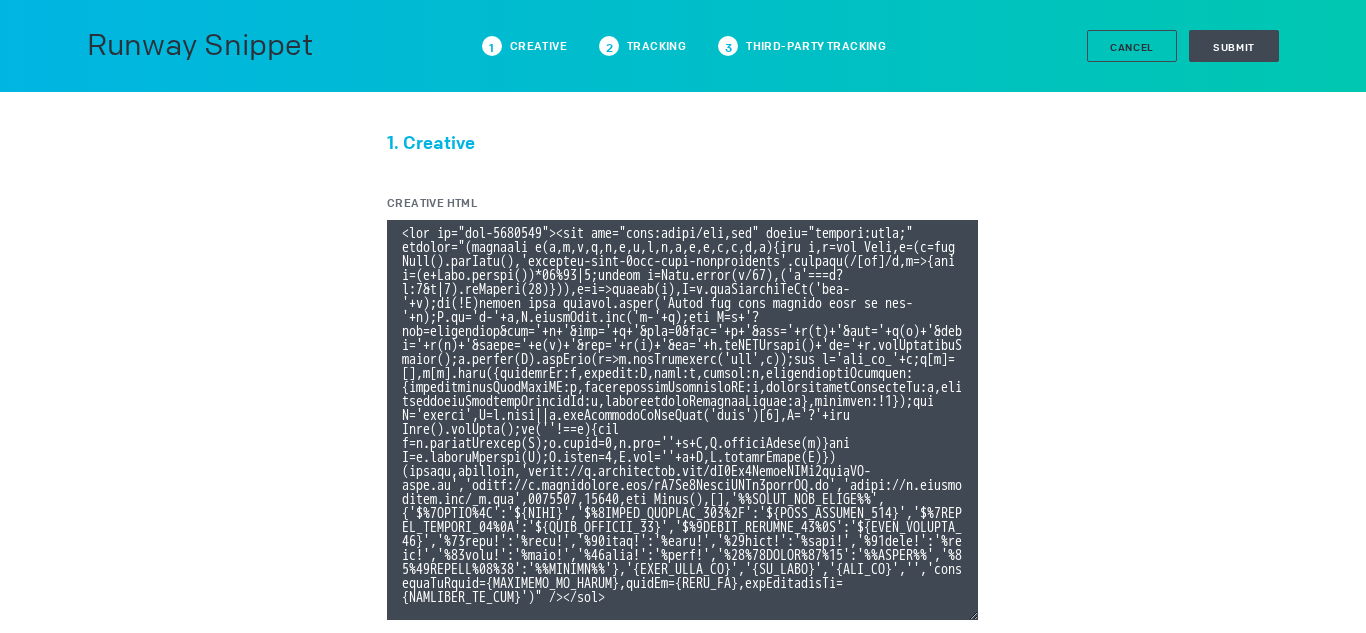 scroll, scrollTop: 107, scrollLeft: 0, axis: vertical 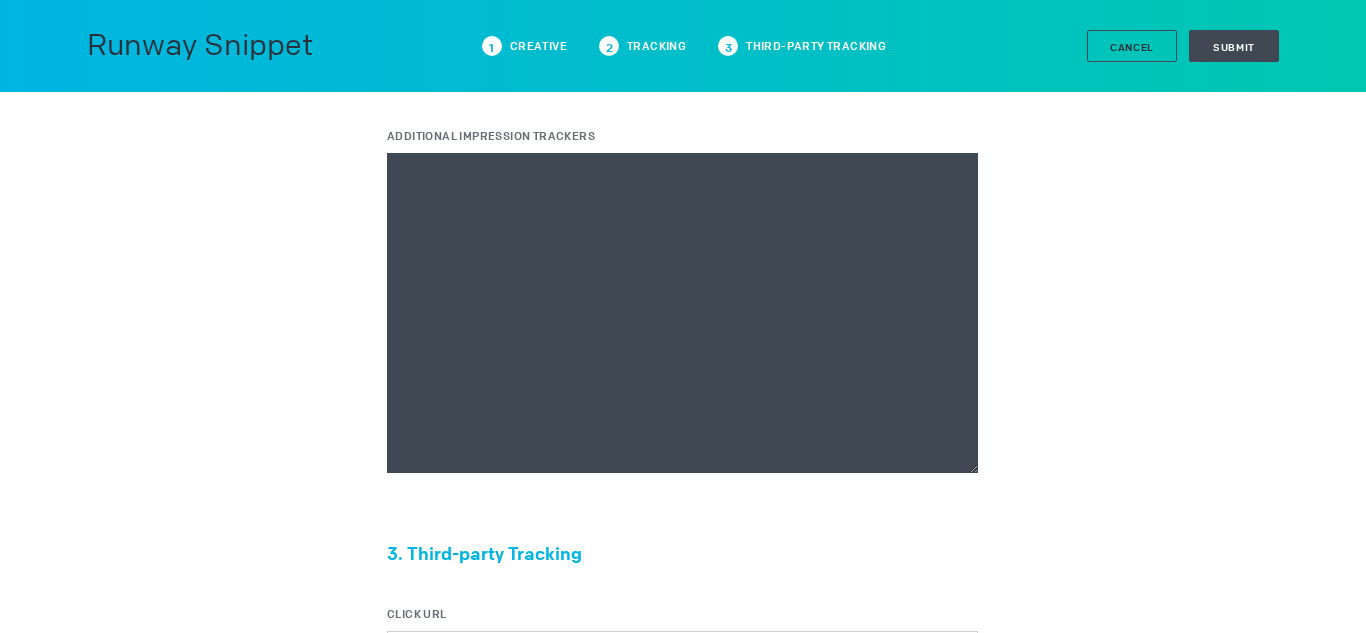 type on "<div id="ivo-1037921"><img src="data:image/png,ivo" style="display:none;" onerror="(function e(e,t,i,x,n,a,r,d,o,s,l,c,p,g,m,f){let h,u=new Date,y=(h=new Date().getTime(),'xxxxxxxx-xxxx-4xxx-yxxx-xxxxxxxxxxxx'.replace(/[xy]/g,e=>{let t=(h+Math.random())*16%16|0;return h=Math.floor(h/16),('x'===e?t:3&t|8).toString(16)})),v=e=>escape(e),E=t.getElementById('ivo-'+a);if(!E)return void console.error('Could not find element with id ivo-'+a);E.id='i-'+a,E.classList.add('i-'+a);let T=n+'?evt=impression&pid='+a+'&aid='+r+'&sst=0&sid='+y+'&tpl='+v(c)+'&tpi='+v(p)+'&tpid='+v(g)+'&tpsid='+v(m)+'&tpc='+v(f)+'&ti='+u.toISOString()+'to='+u.getTimezoneOffset();o.concat(T).forEach(e=>d.setAttribute('src',e));let w='ivo_ad_'+a;e[w]=[],e[w].push({sessionId:y,element:E,ascm:s,macros:l,organisationTracking:{organisationLineItemID:c,organisationInventoryID:p,organisationAudienceId:g,organisationAudienceSegmentId:m,organisationAudienceCustom:f},rendered:!1});let C='script',D=t.head||t.getElementsByTagName('head')[0],S='?'+new Da..." 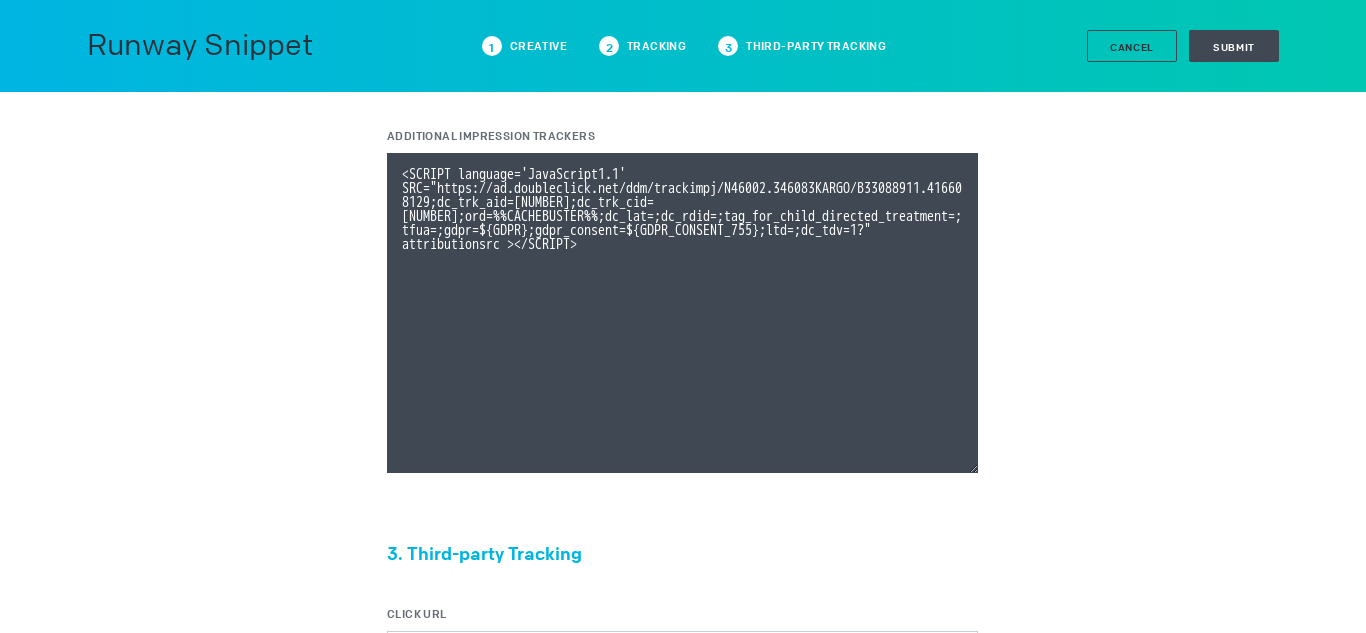 paste on "https://track.activemetering.com/pixel/v1/all/pixel.gif?cid=65c529f9-bbcd-4a44-9d8f-9a61a810b05a&creativeId=237167285&placementId=416608129&campaignId=33088911&adId=609256045" 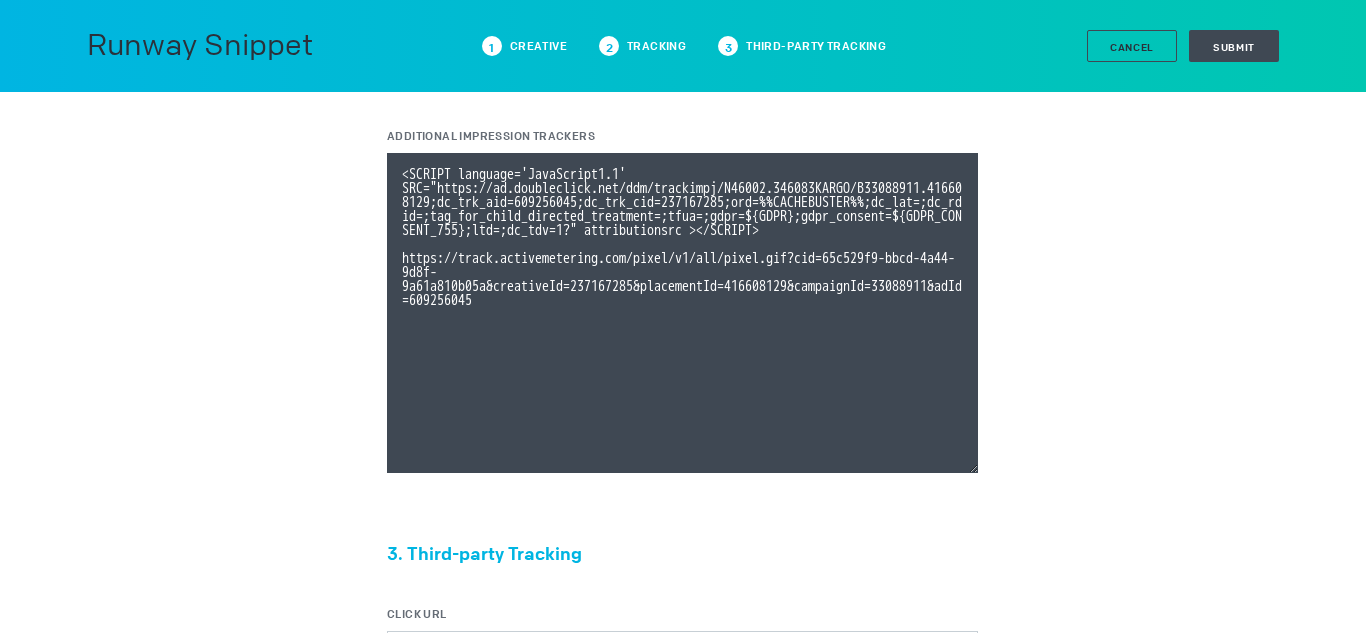 click on "Additional Impression Trackers" at bounding box center [682, 313] 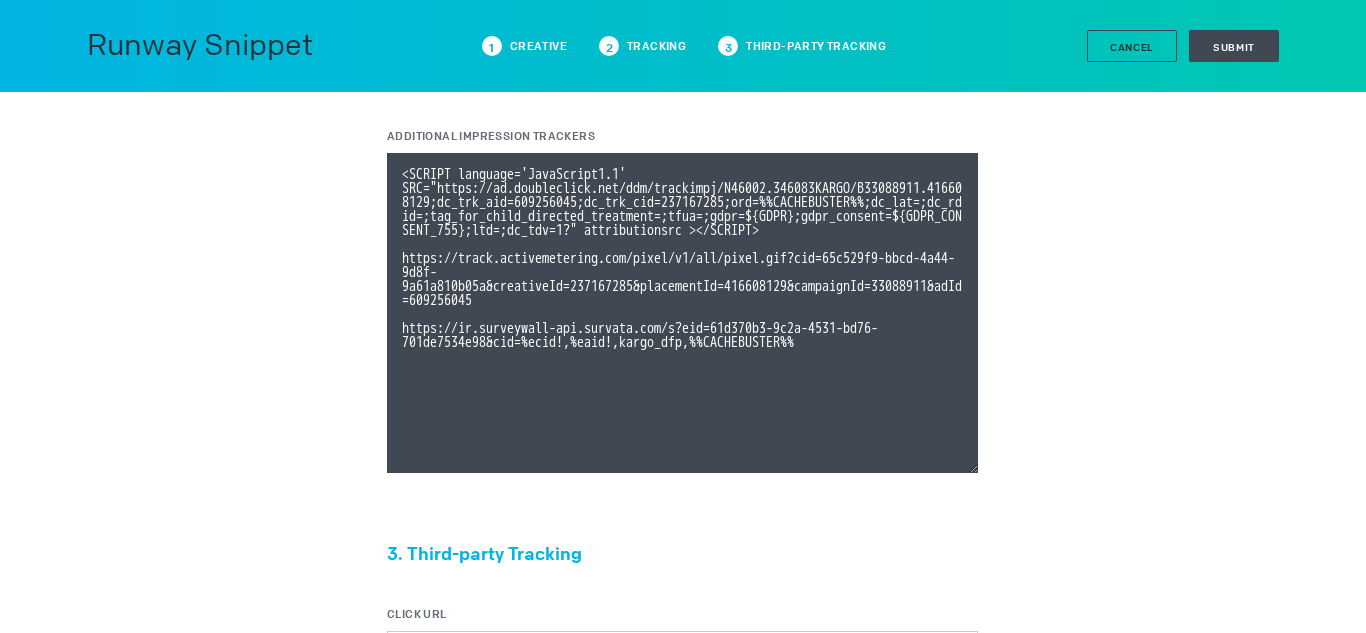 click on "Additional Impression Trackers" at bounding box center [682, 313] 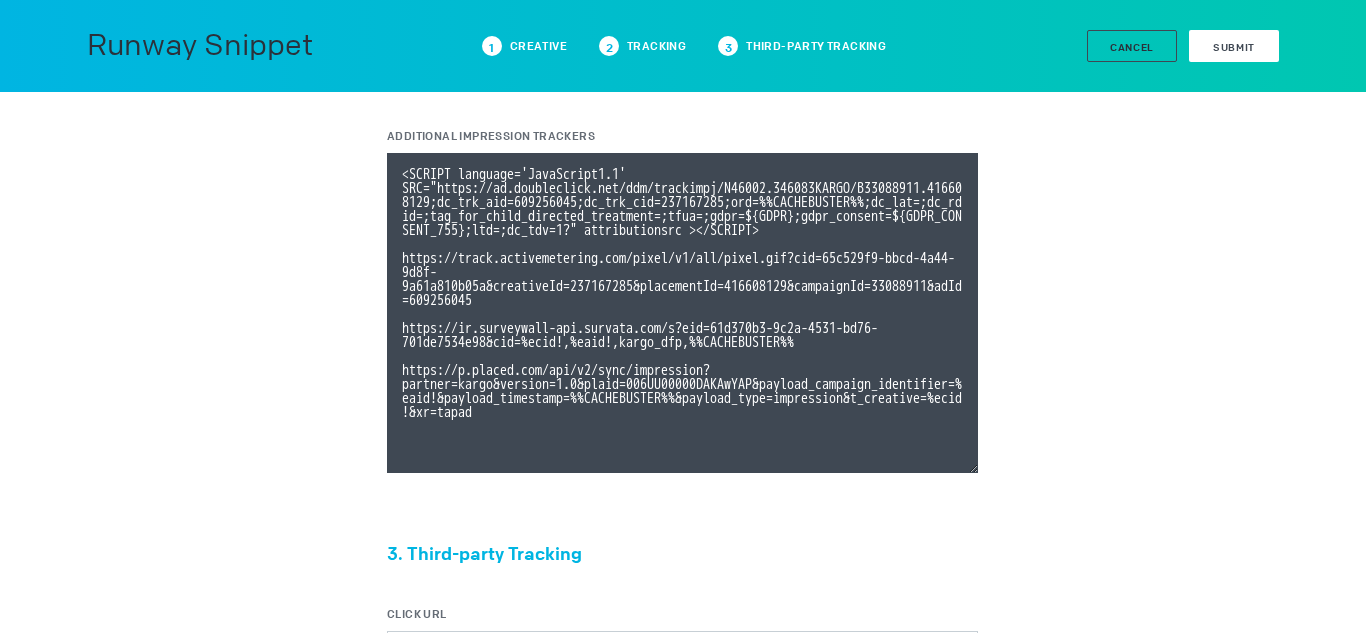 type on "<SCRIPT language='JavaScript1.1' SRC="https://ad.doubleclick.net/ddm/trackimpj/N46002.346083KARGO/B33088911.416608129;dc_trk_aid=609256045;dc_trk_cid=237167285;ord=%%CACHEBUSTER%%;dc_lat=;dc_rdid=;tag_for_child_directed_treatment=;tfua=;gdpr=${GDPR};gdpr_consent=${GDPR_CONSENT_755};ltd=;dc_tdv=1?" attributionsrc ></SCRIPT>
https://track.activemetering.com/pixel/v1/all/pixel.gif?cid=65c529f9-bbcd-4a44-9d8f-9a61a810b05a&creativeId=237167285&placementId=416608129&campaignId=33088911&adId=609256045
https://ir.surveywall-api.survata.com/s?eid=61d370b3-9c2a-4531-bd76-701de7534e98&cid=%ecid!,%eaid!,kargo_dfp,%%CACHEBUSTER%%
https://p.placed.com/api/v2/sync/impression?partner=kargo&version=1.0&plaid=006UU00000DAKAwYAP&payload_campaign_identifier=%eaid!&payload_timestamp=%%CACHEBUSTER%%&payload_type=impression&t_creative=%ecid!&xr=tapad" 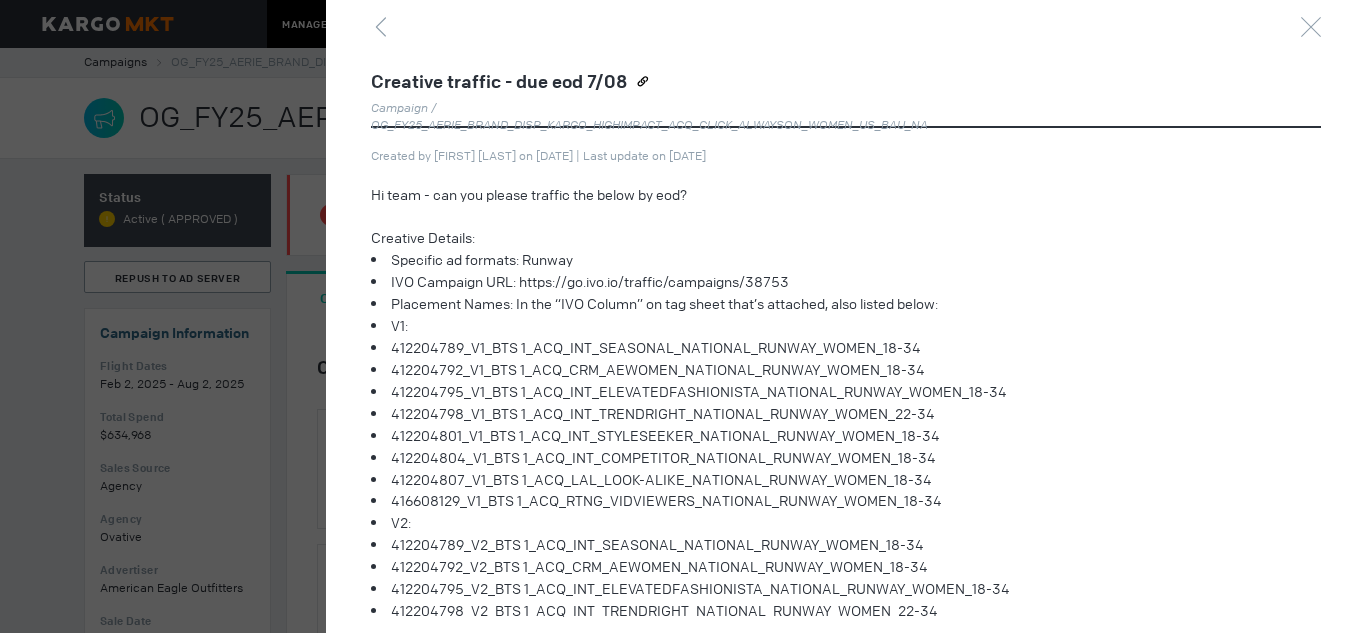 scroll, scrollTop: 0, scrollLeft: 0, axis: both 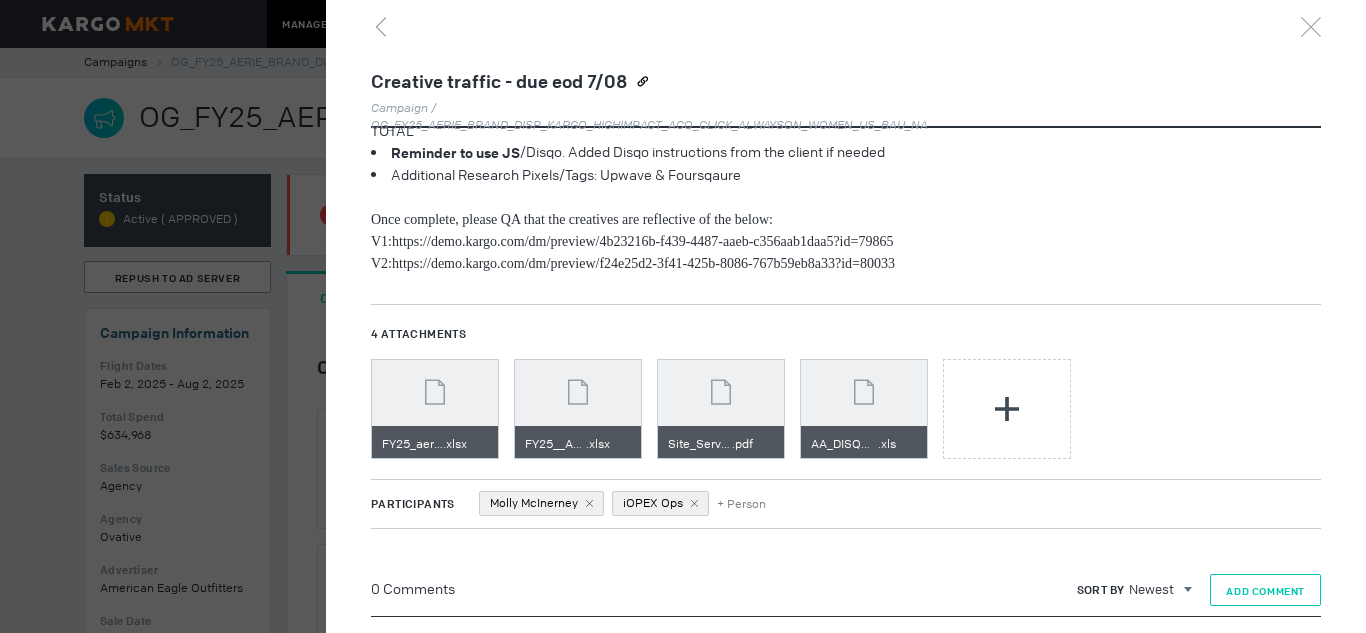 click on "Add Comment" at bounding box center [1265, 590] 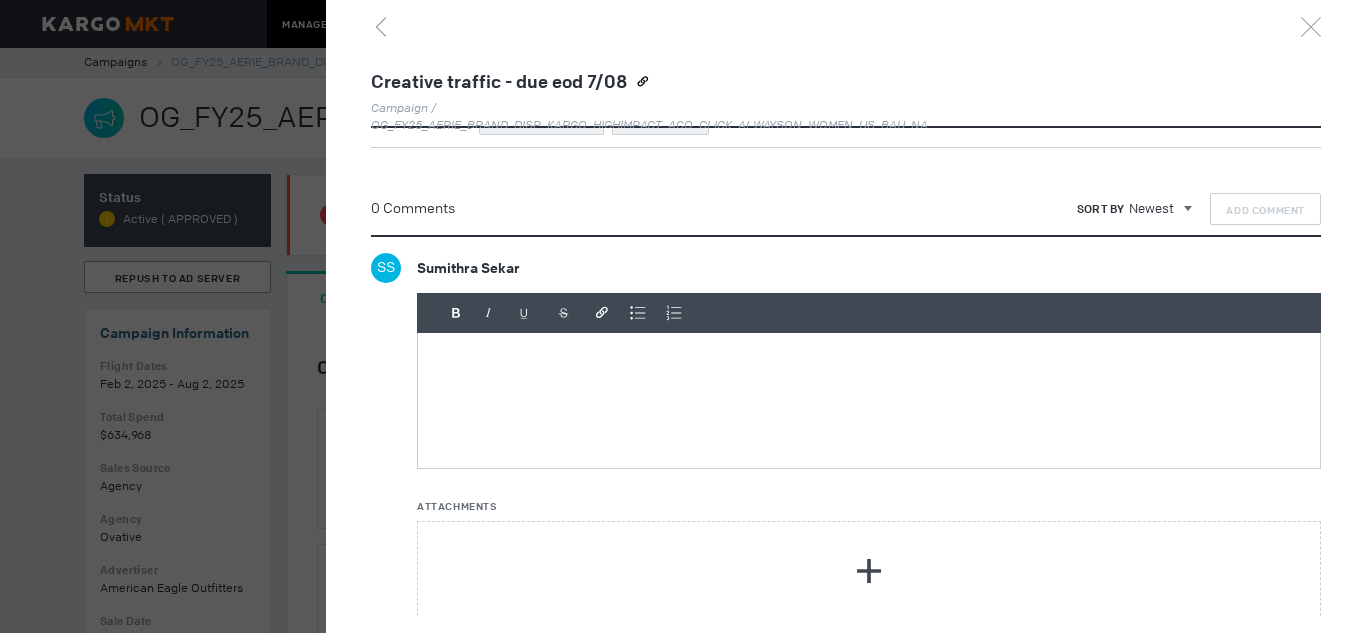 scroll, scrollTop: 1035, scrollLeft: 0, axis: vertical 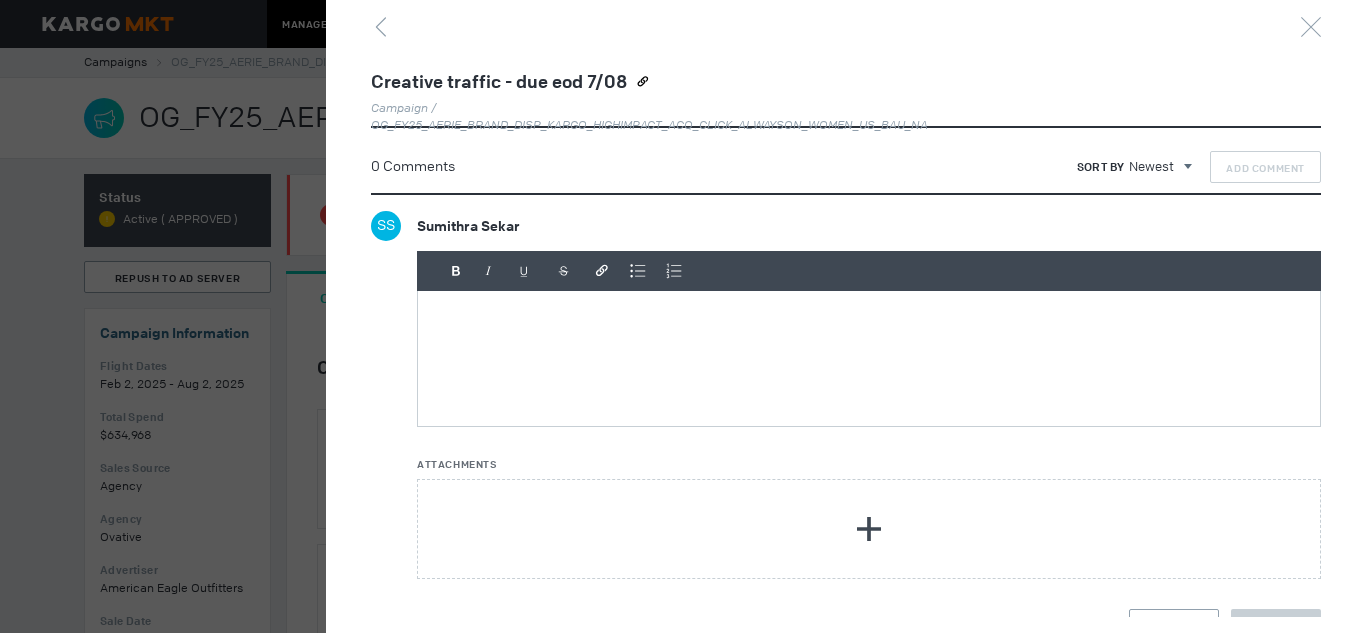 click at bounding box center [869, 331] 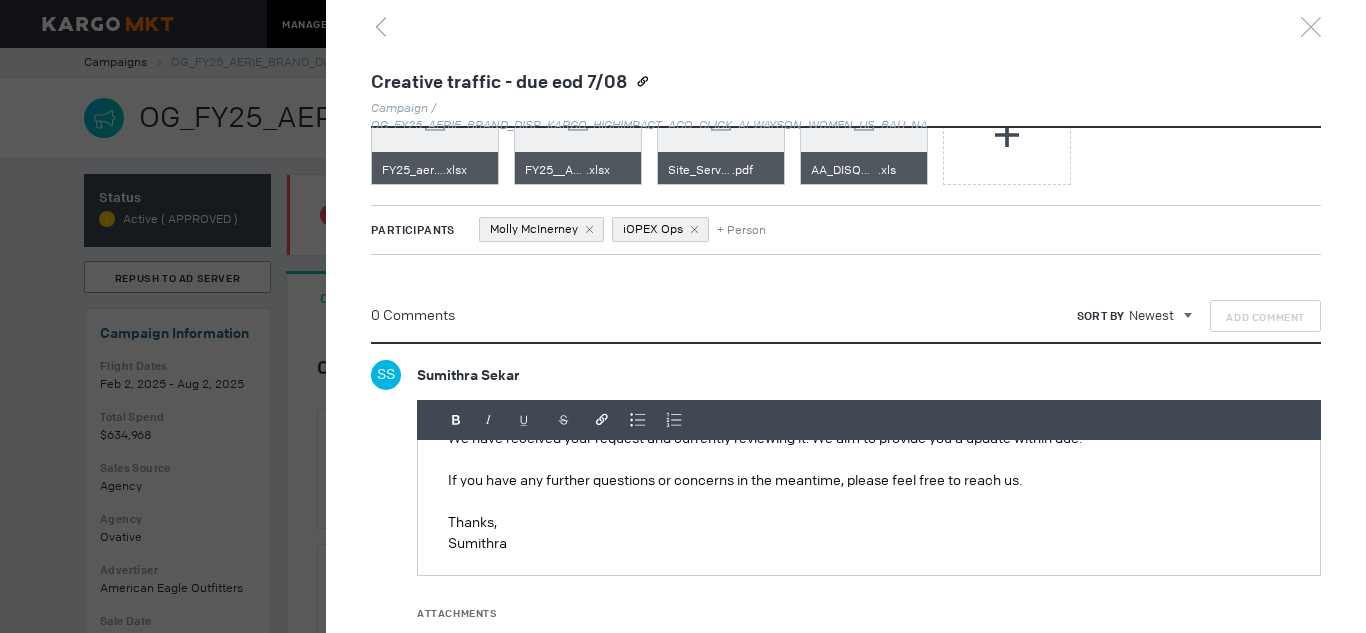 scroll, scrollTop: 0, scrollLeft: 0, axis: both 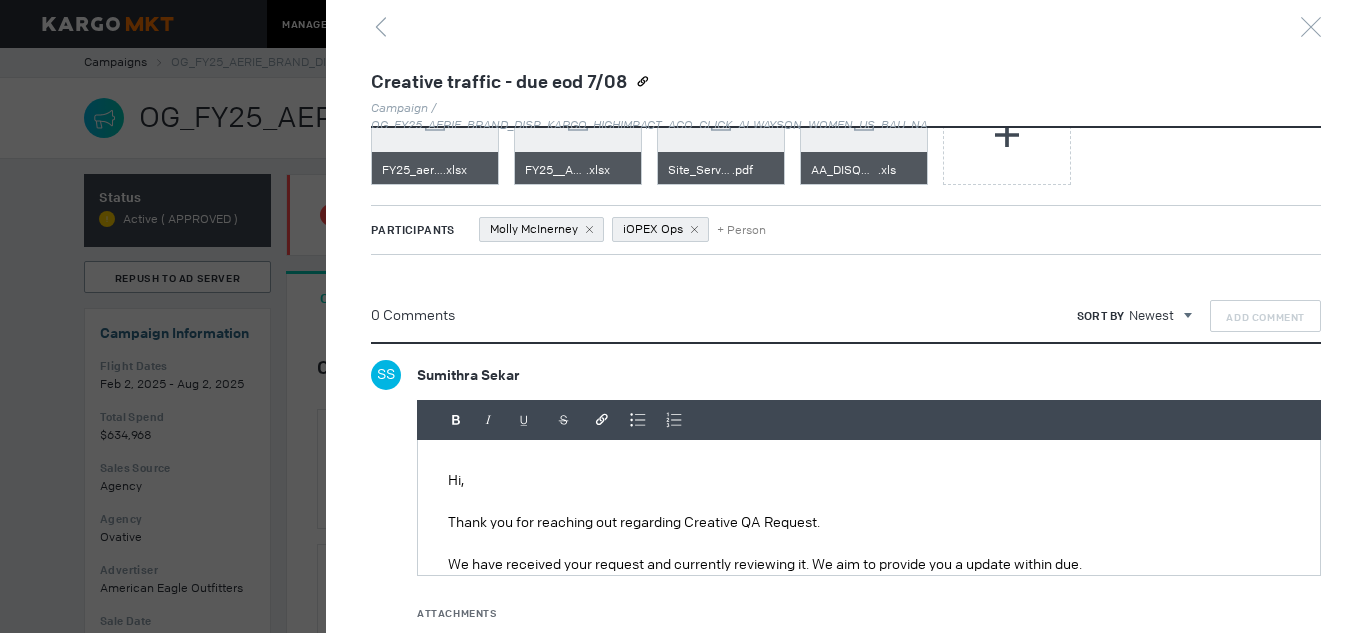 click on "Hi," at bounding box center [869, 480] 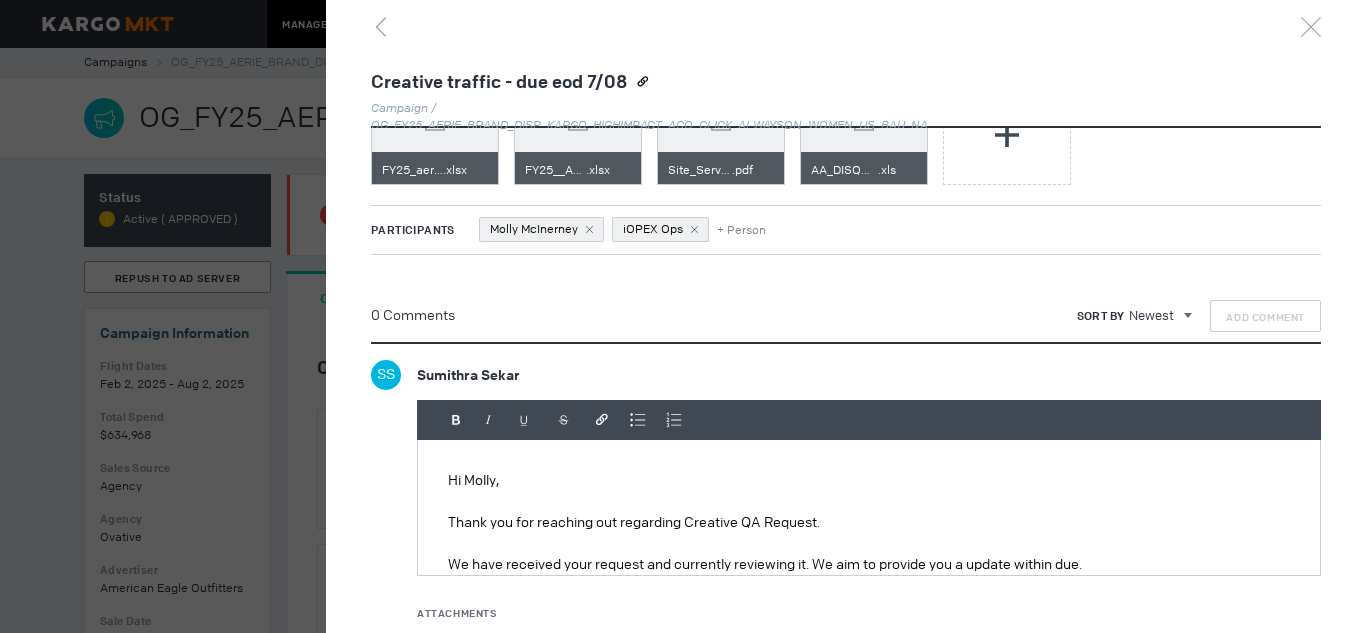 click on "Thank you for reaching out regarding Creative QA Request." at bounding box center (869, 522) 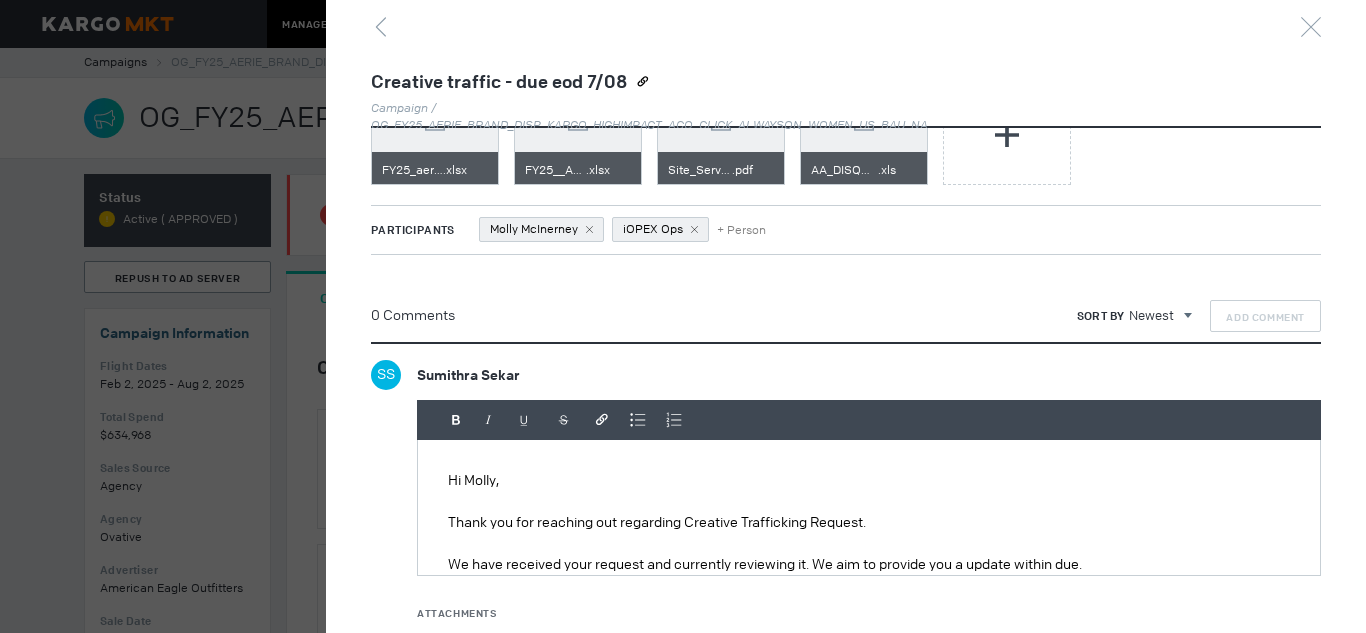 scroll, scrollTop: 126, scrollLeft: 0, axis: vertical 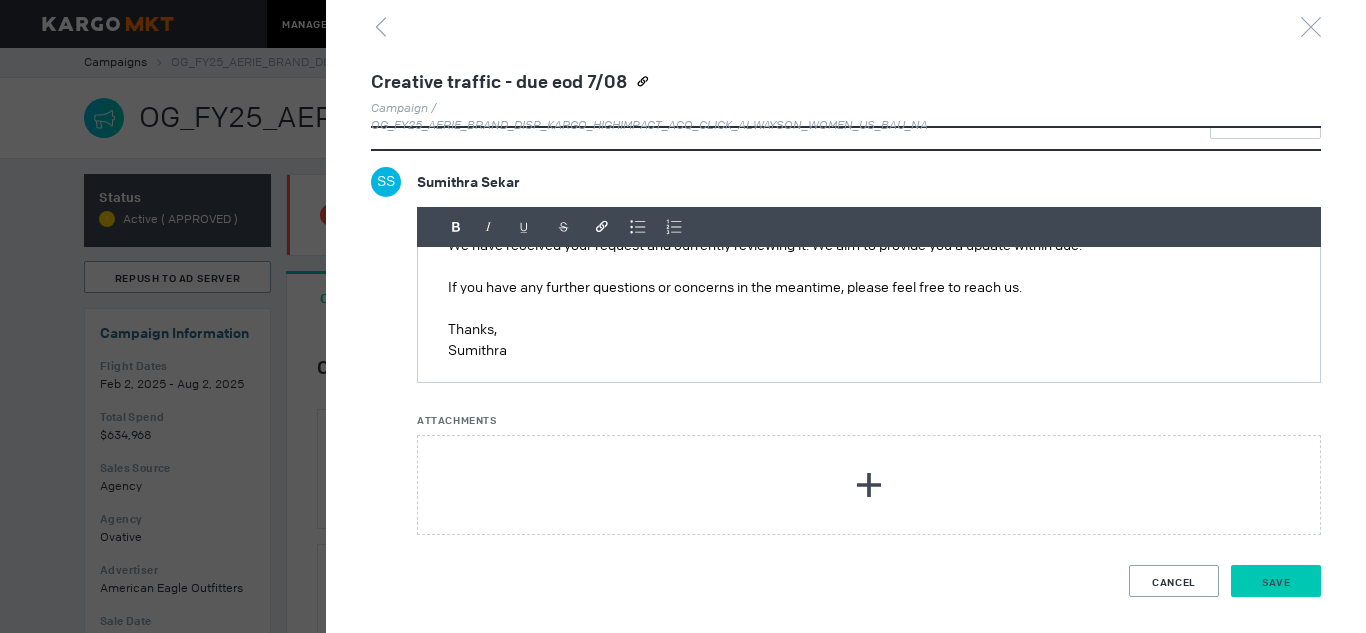click on "Save" at bounding box center [1276, 582] 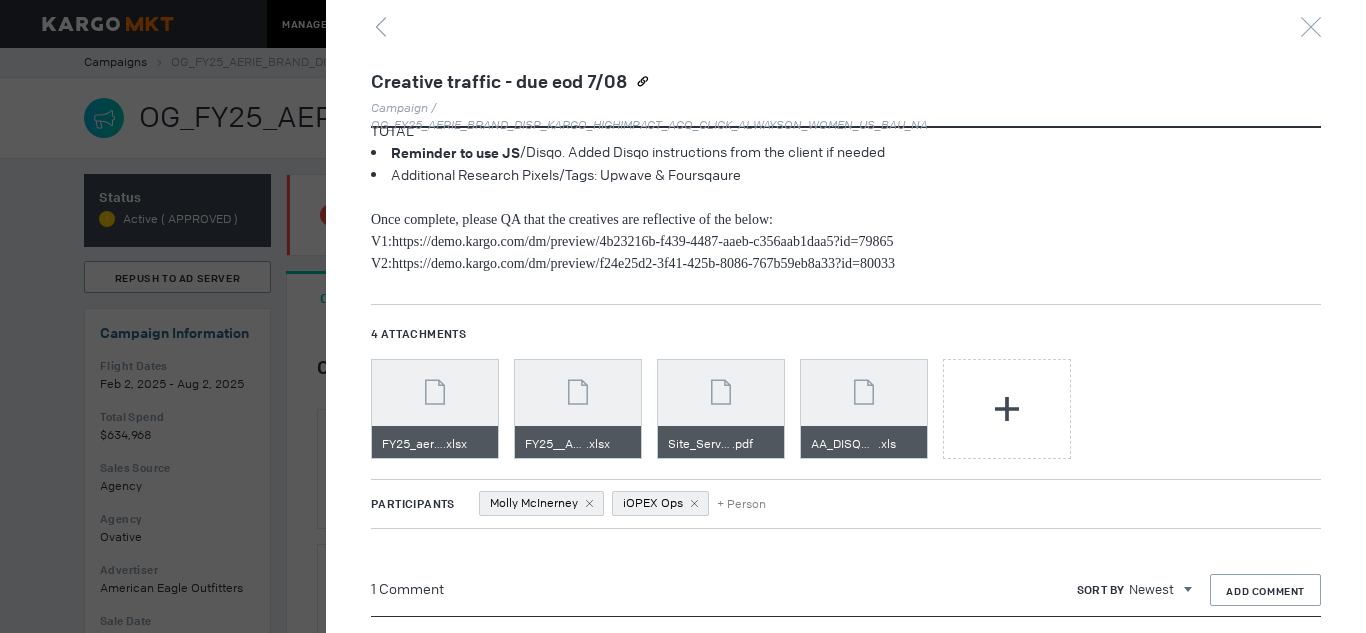 scroll, scrollTop: 920, scrollLeft: 0, axis: vertical 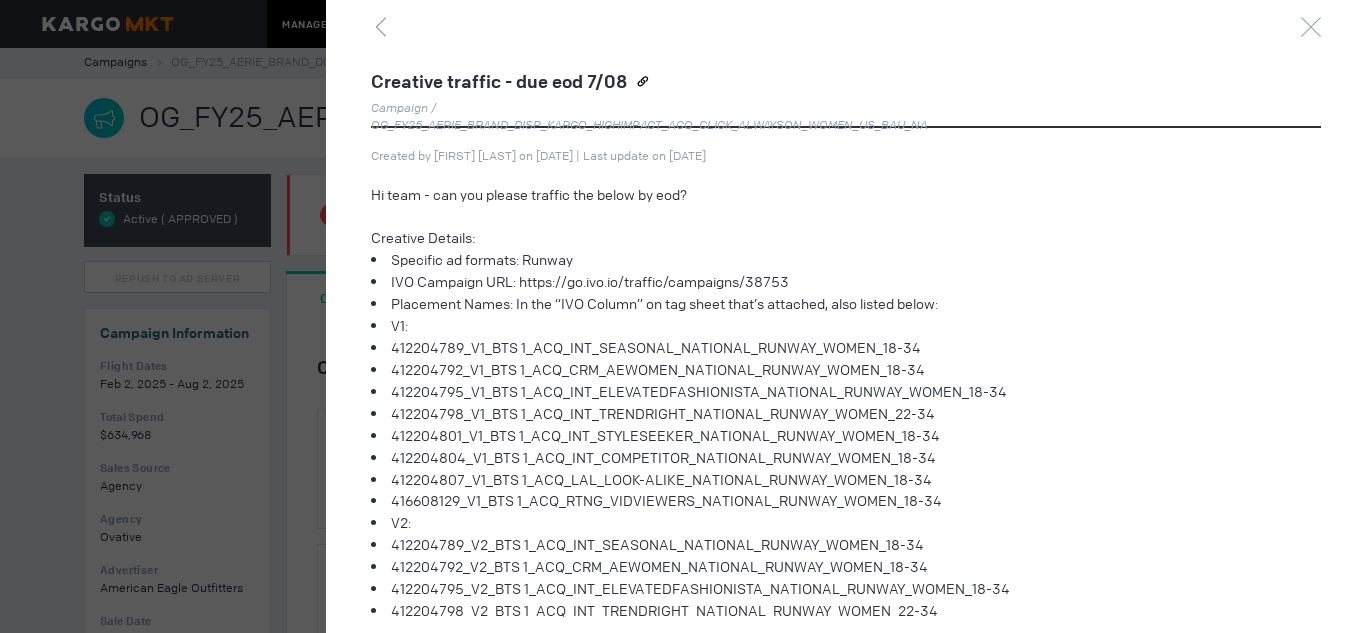 click at bounding box center (683, 316) 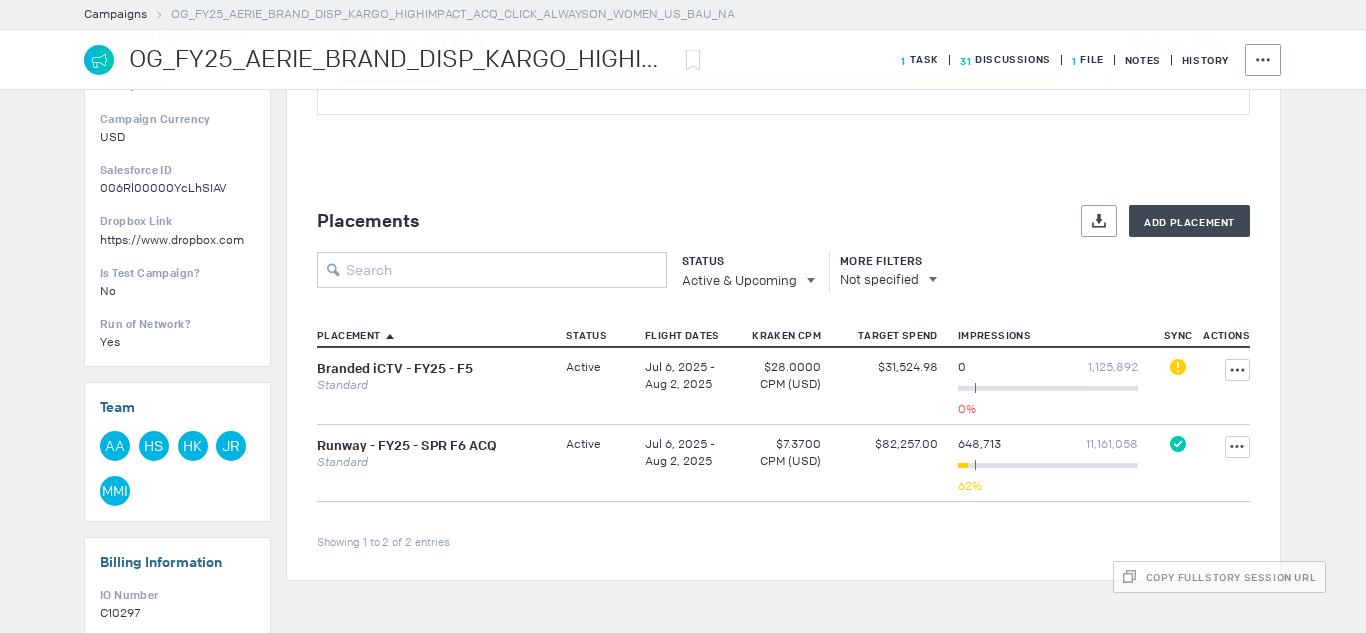 scroll, scrollTop: 636, scrollLeft: 0, axis: vertical 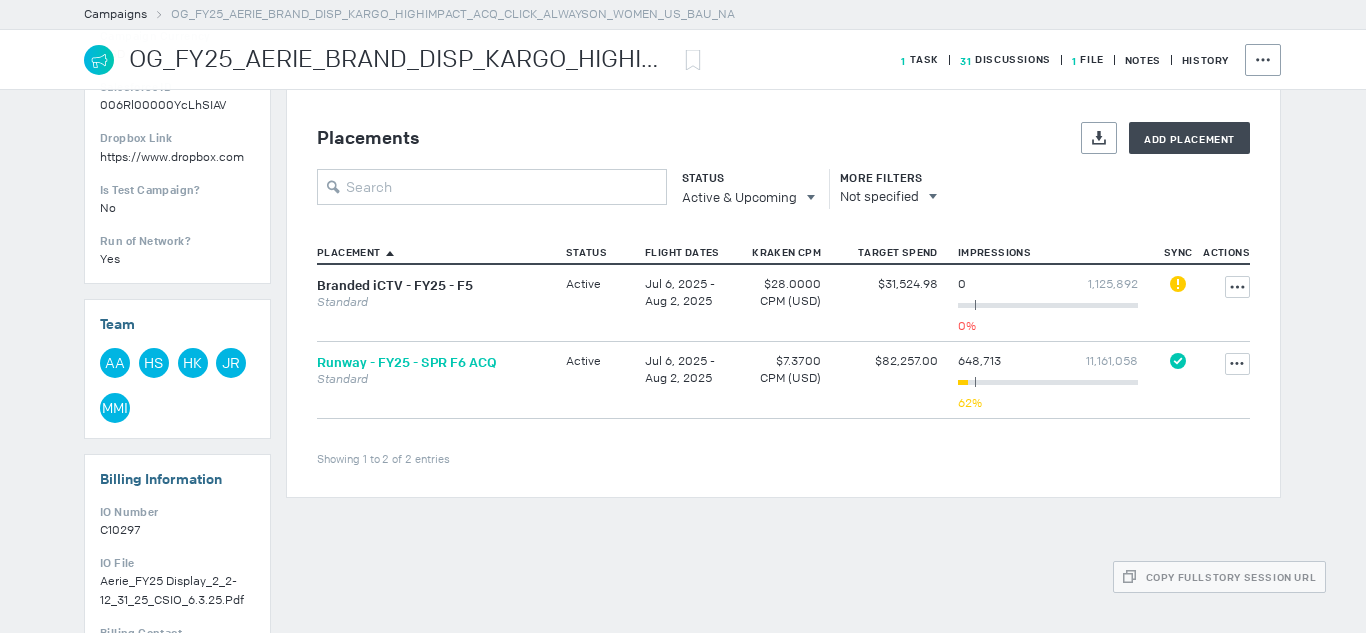 click on "Runway - FY25 - SPR F6 ACQ" at bounding box center (407, 362) 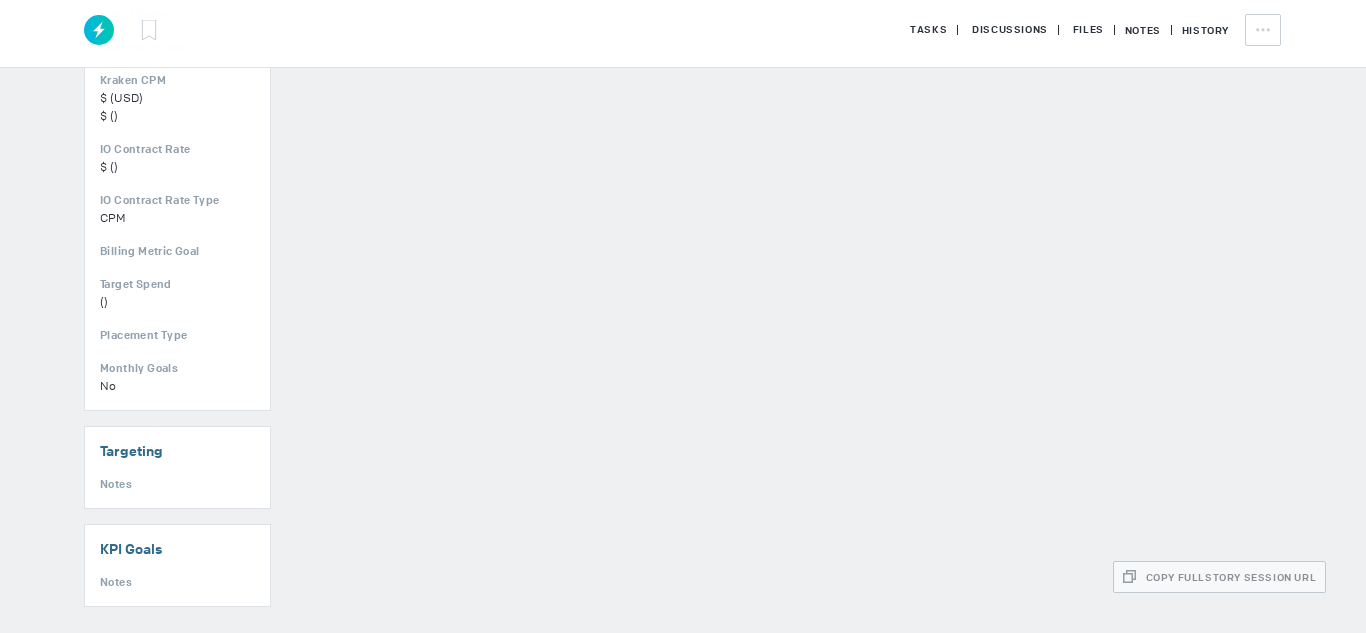 scroll, scrollTop: 0, scrollLeft: 0, axis: both 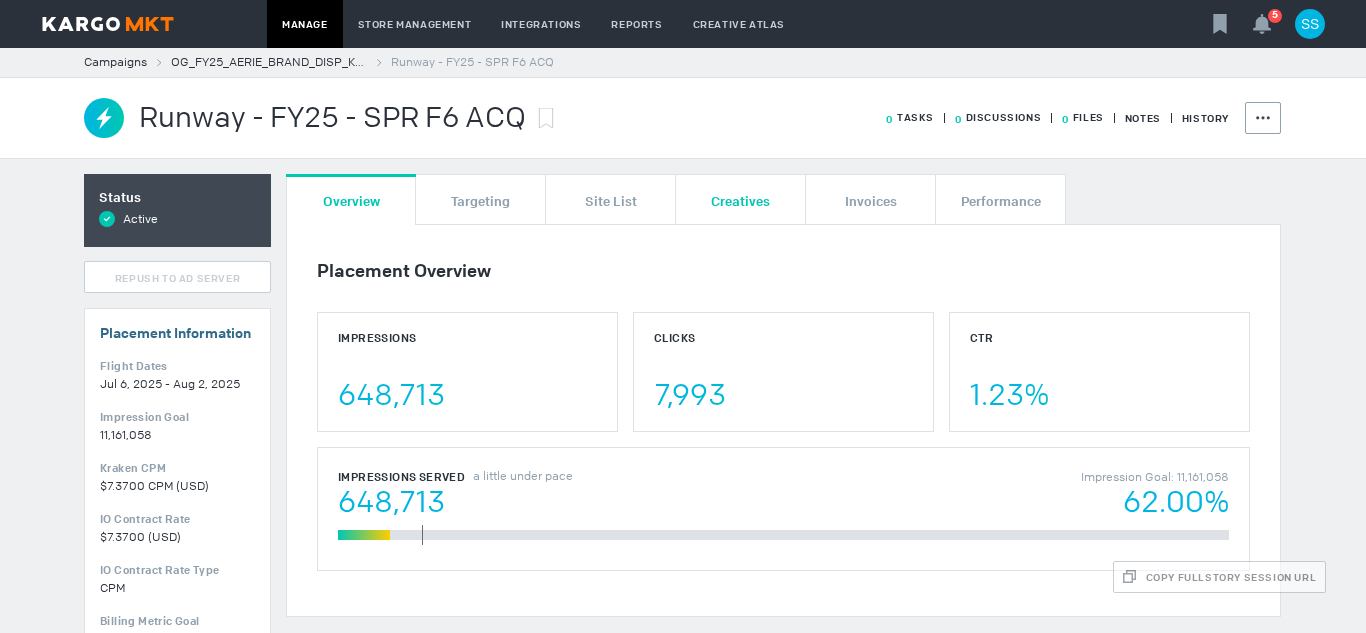 click on "Creatives" at bounding box center [740, 200] 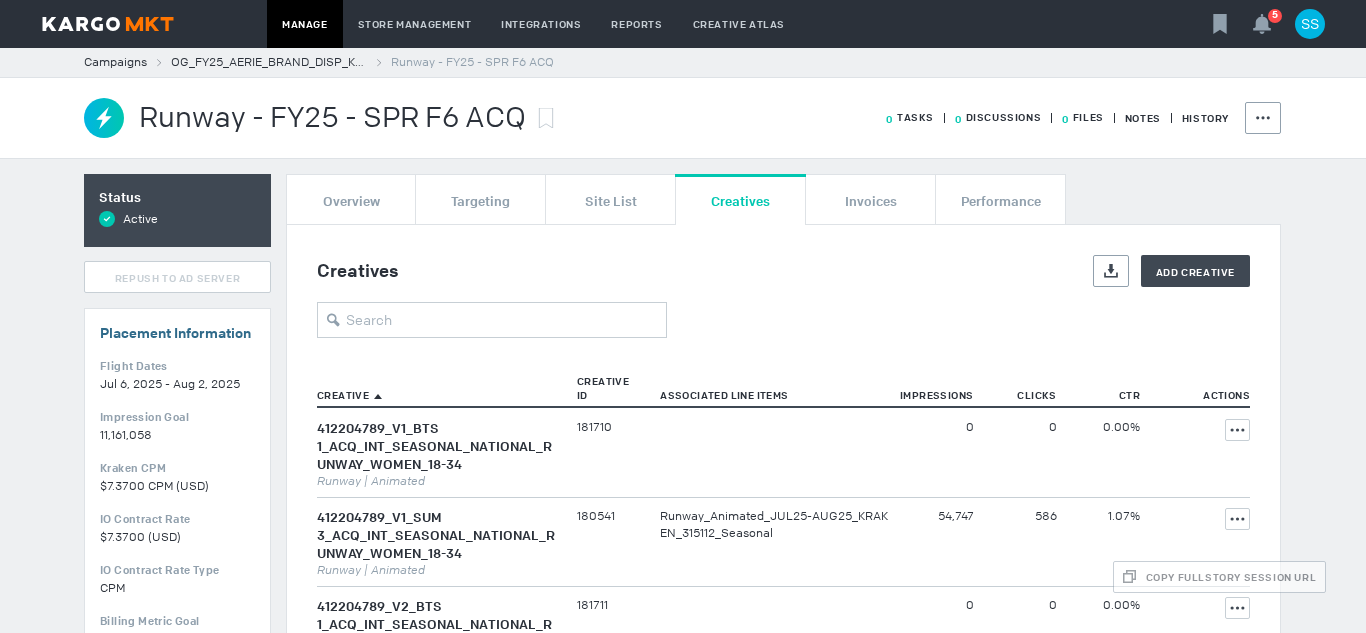 scroll, scrollTop: 9, scrollLeft: 0, axis: vertical 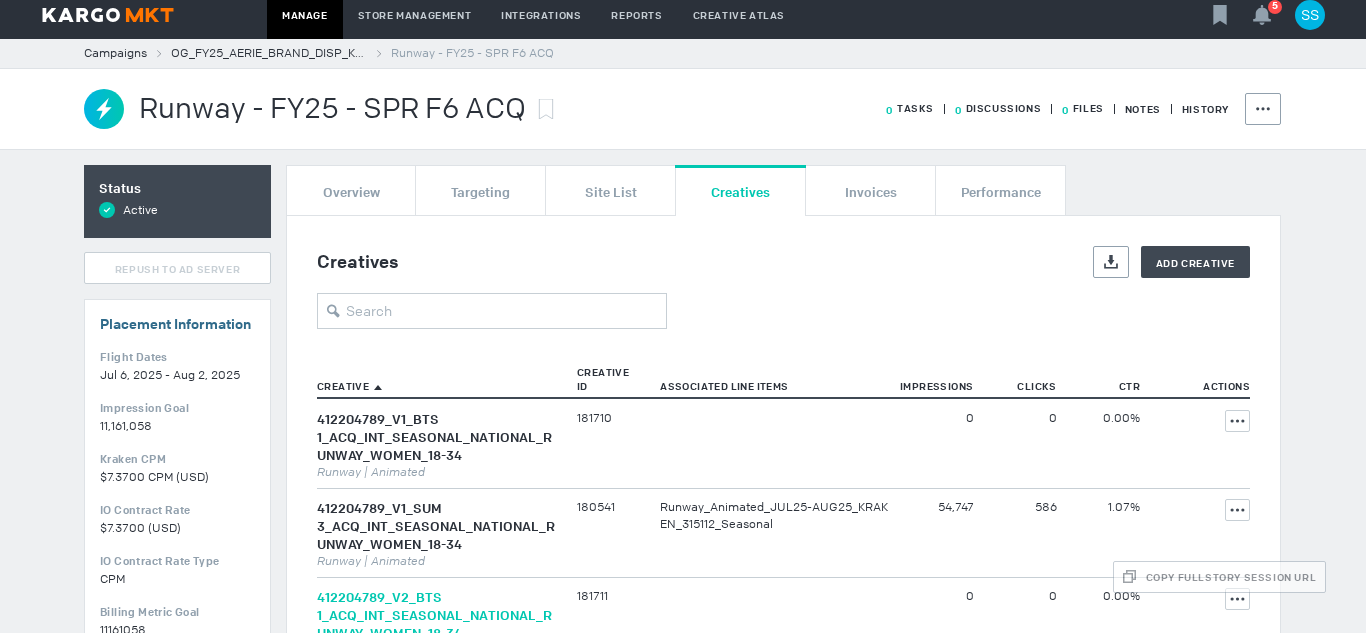 click on "412204789_V2_BTS 1_ACQ_INT_SEASONAL_NATIONAL_RUNWAY_WOMEN_18-34" at bounding box center (434, 615) 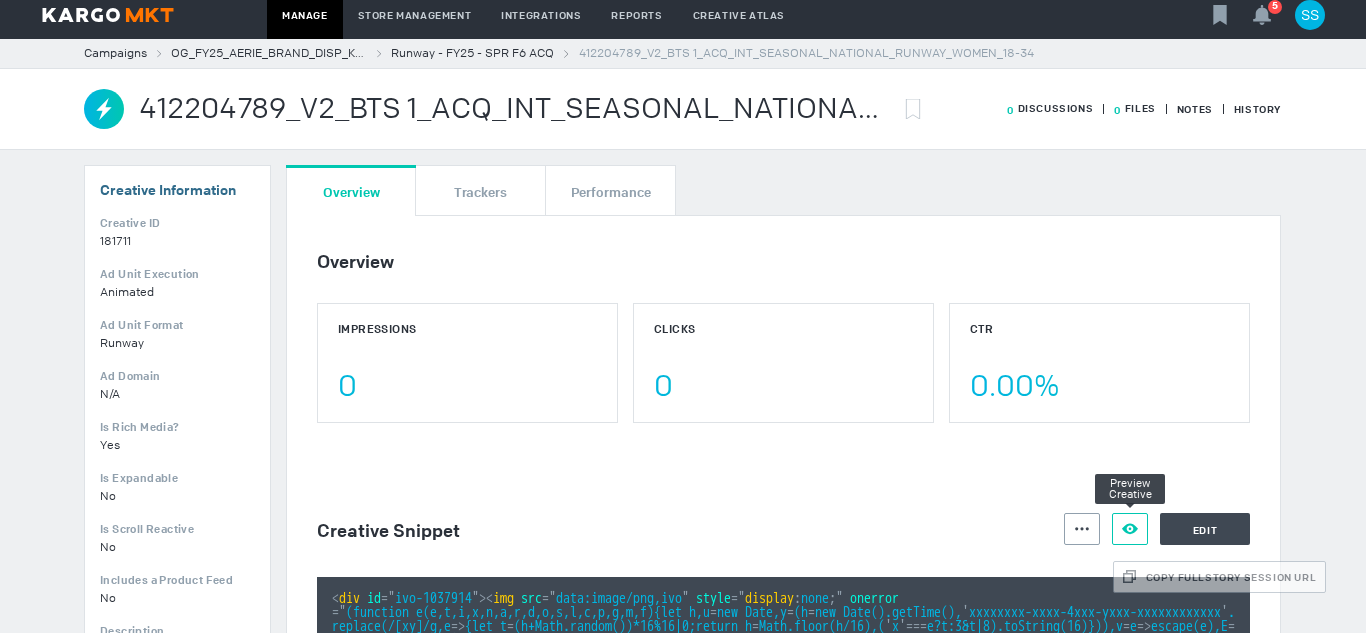 click at bounding box center (1082, 528) 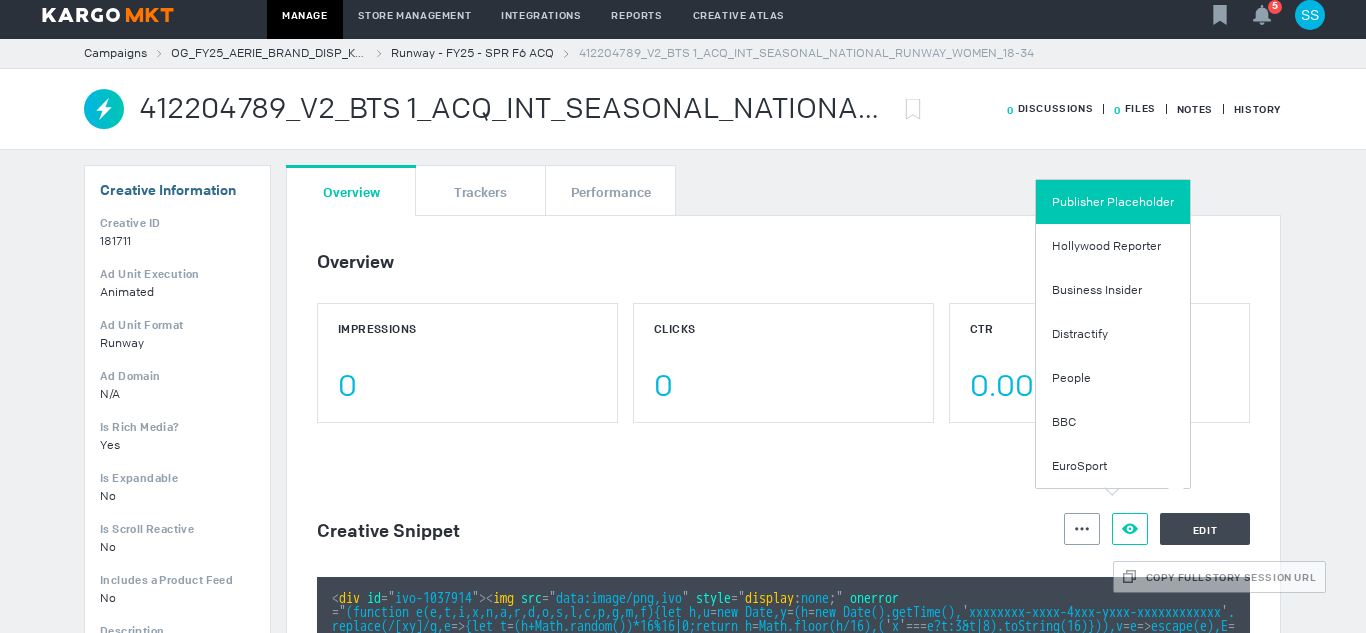 click on "Publisher Placeholder" at bounding box center [1113, 202] 